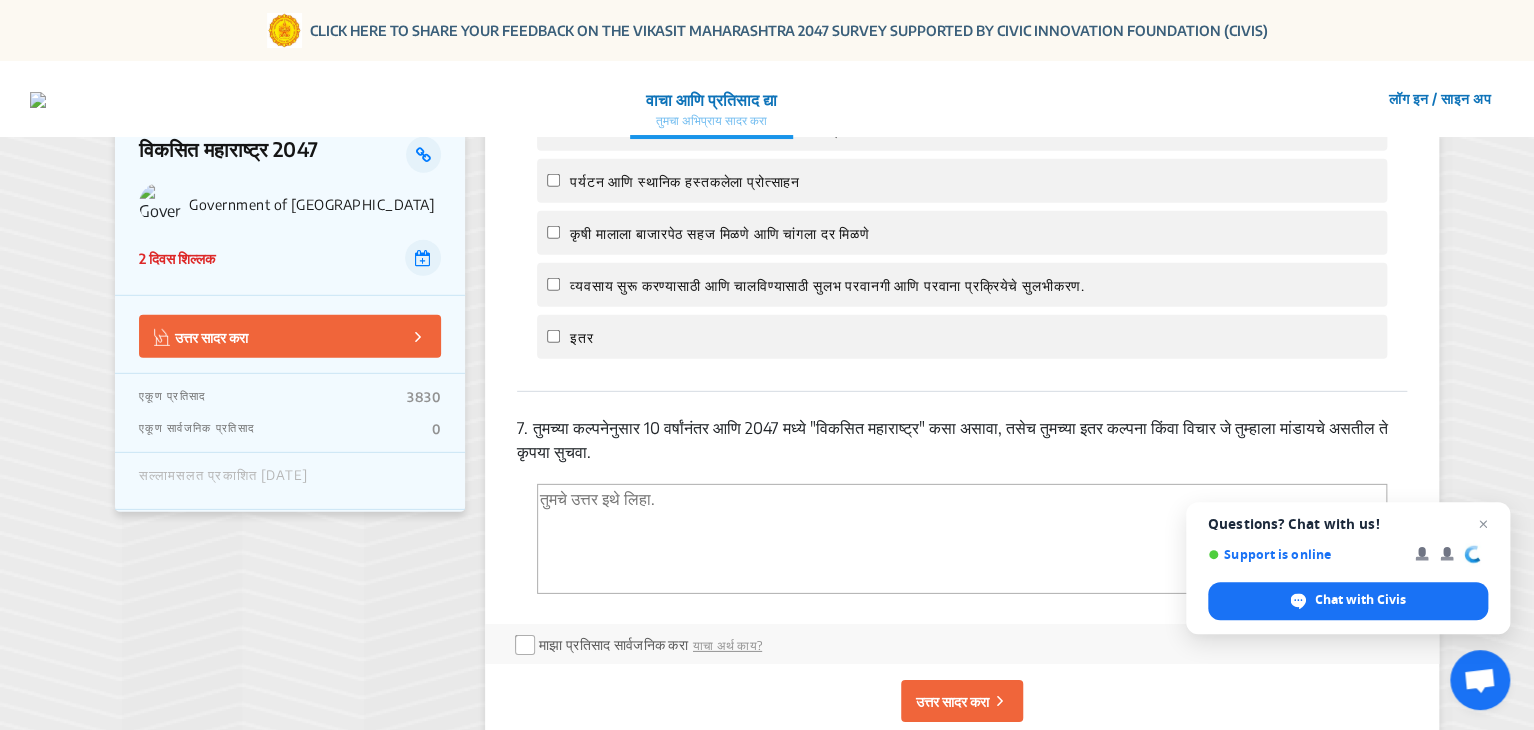 scroll, scrollTop: 2802, scrollLeft: 0, axis: vertical 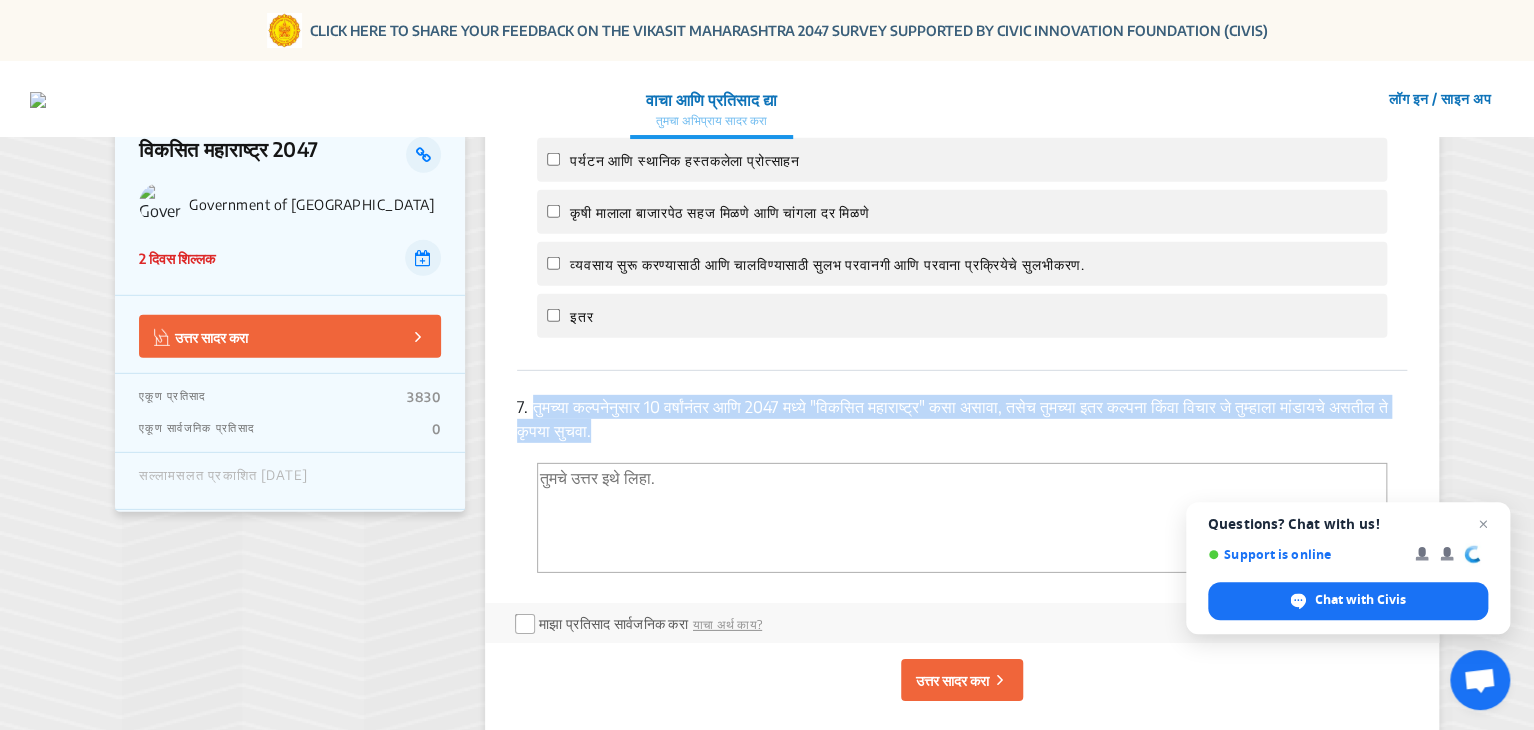 drag, startPoint x: 533, startPoint y: 468, endPoint x: 682, endPoint y: 512, distance: 155.36087 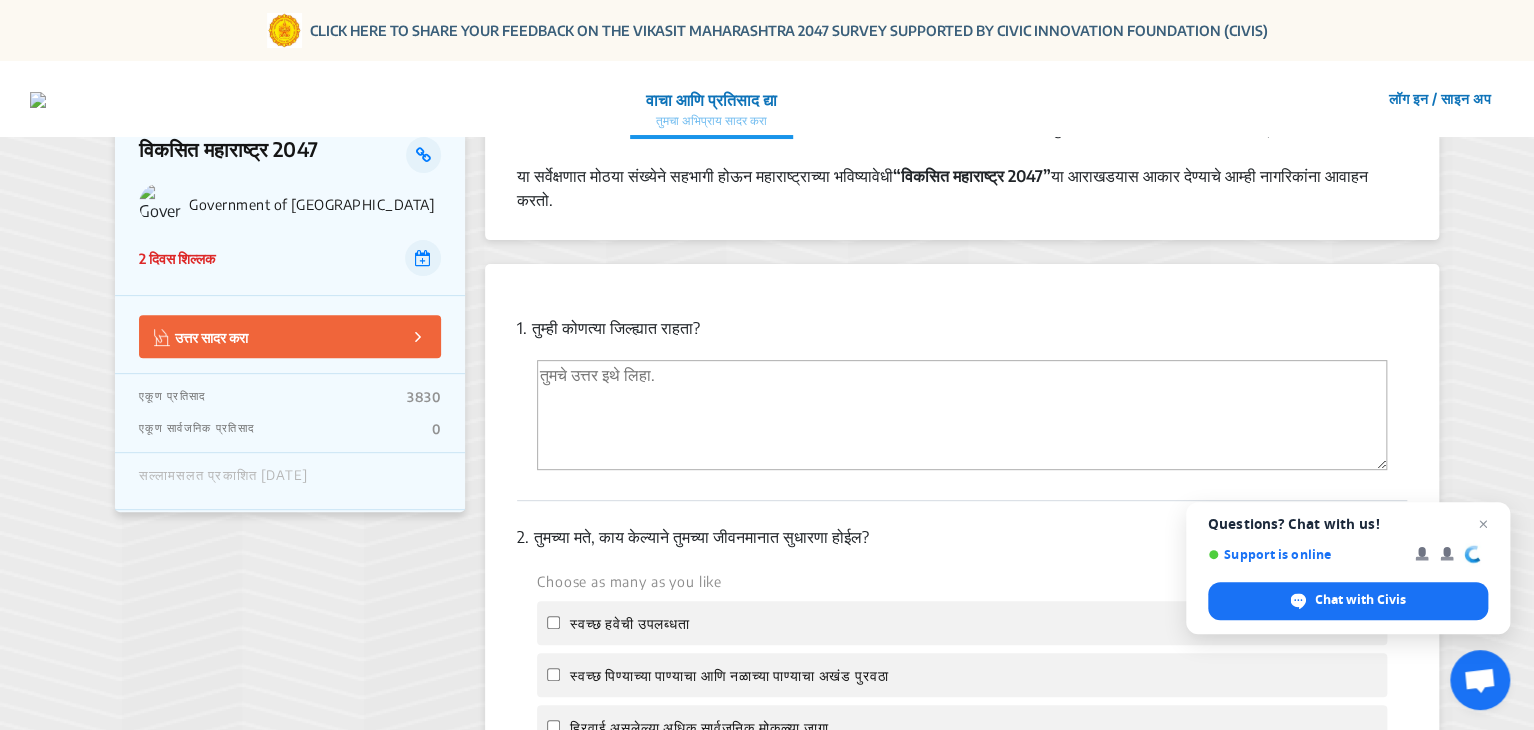 scroll, scrollTop: 300, scrollLeft: 0, axis: vertical 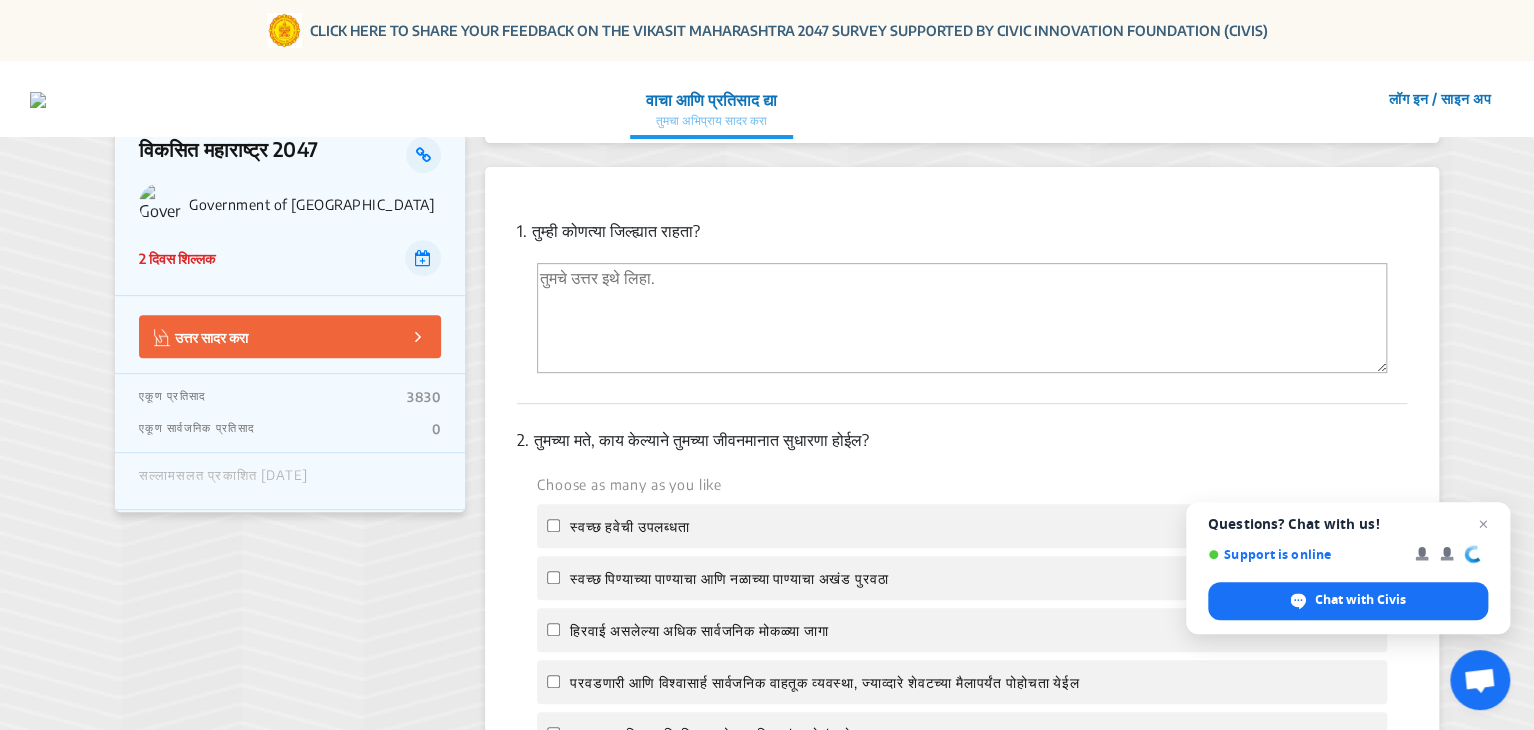 click at bounding box center [962, 318] 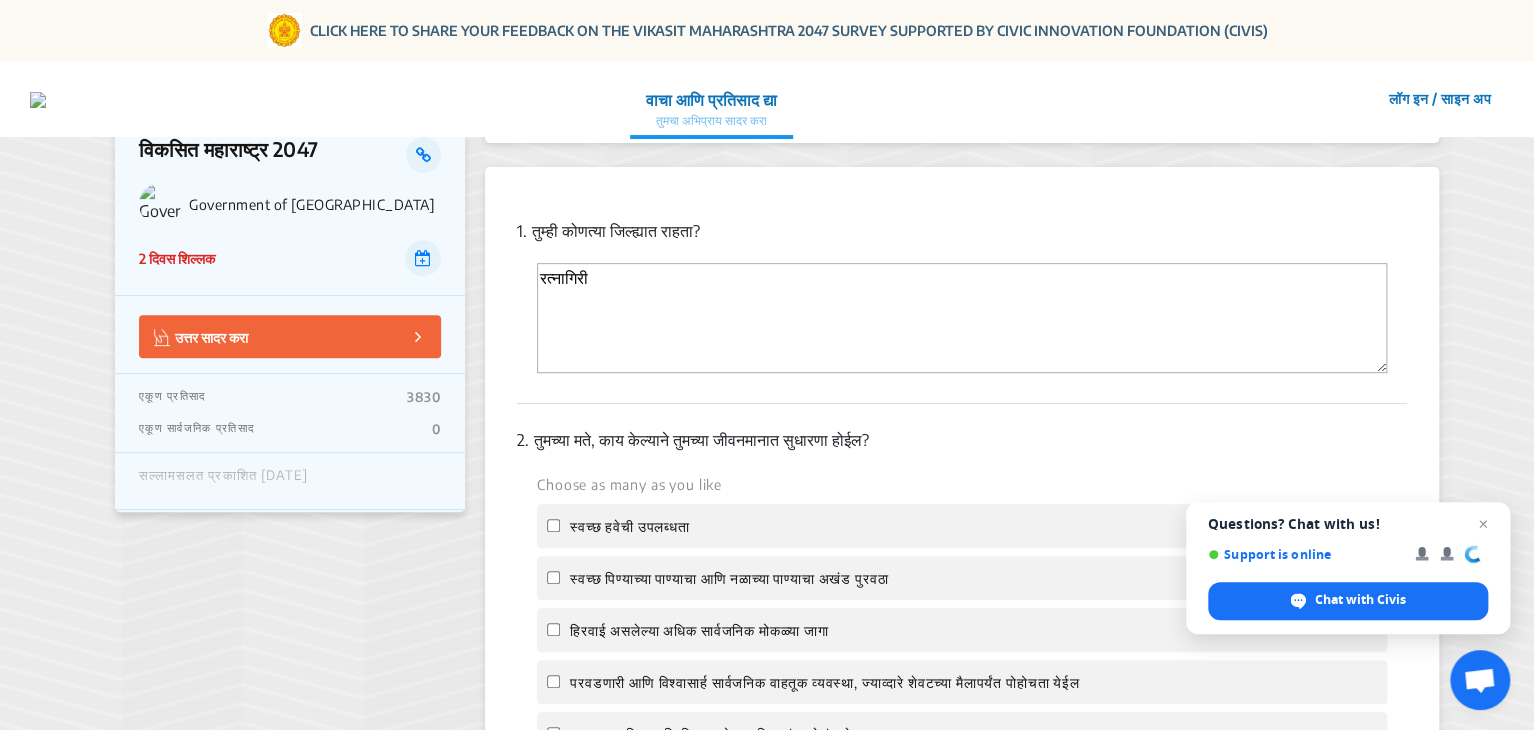 type on "रत्नागिरी" 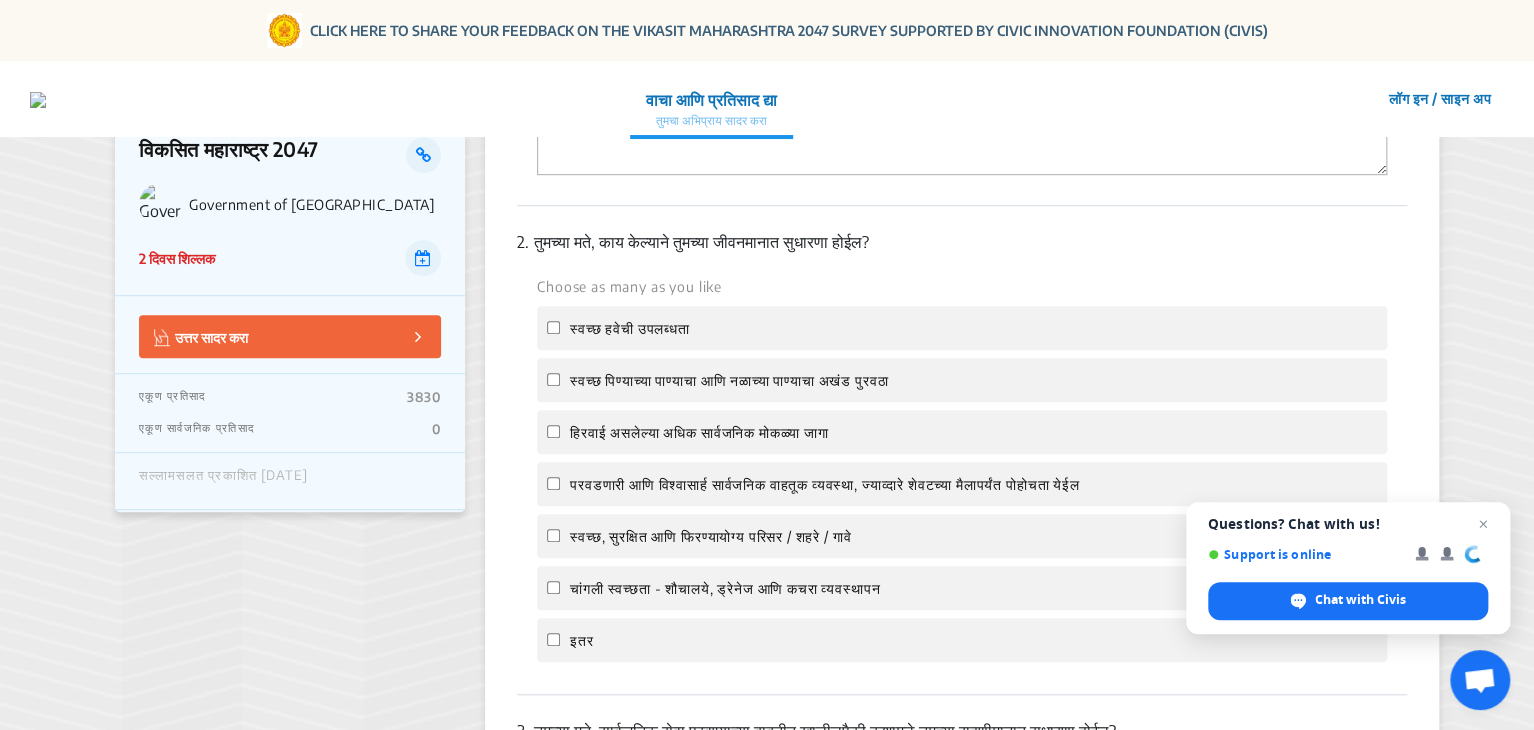 scroll, scrollTop: 500, scrollLeft: 0, axis: vertical 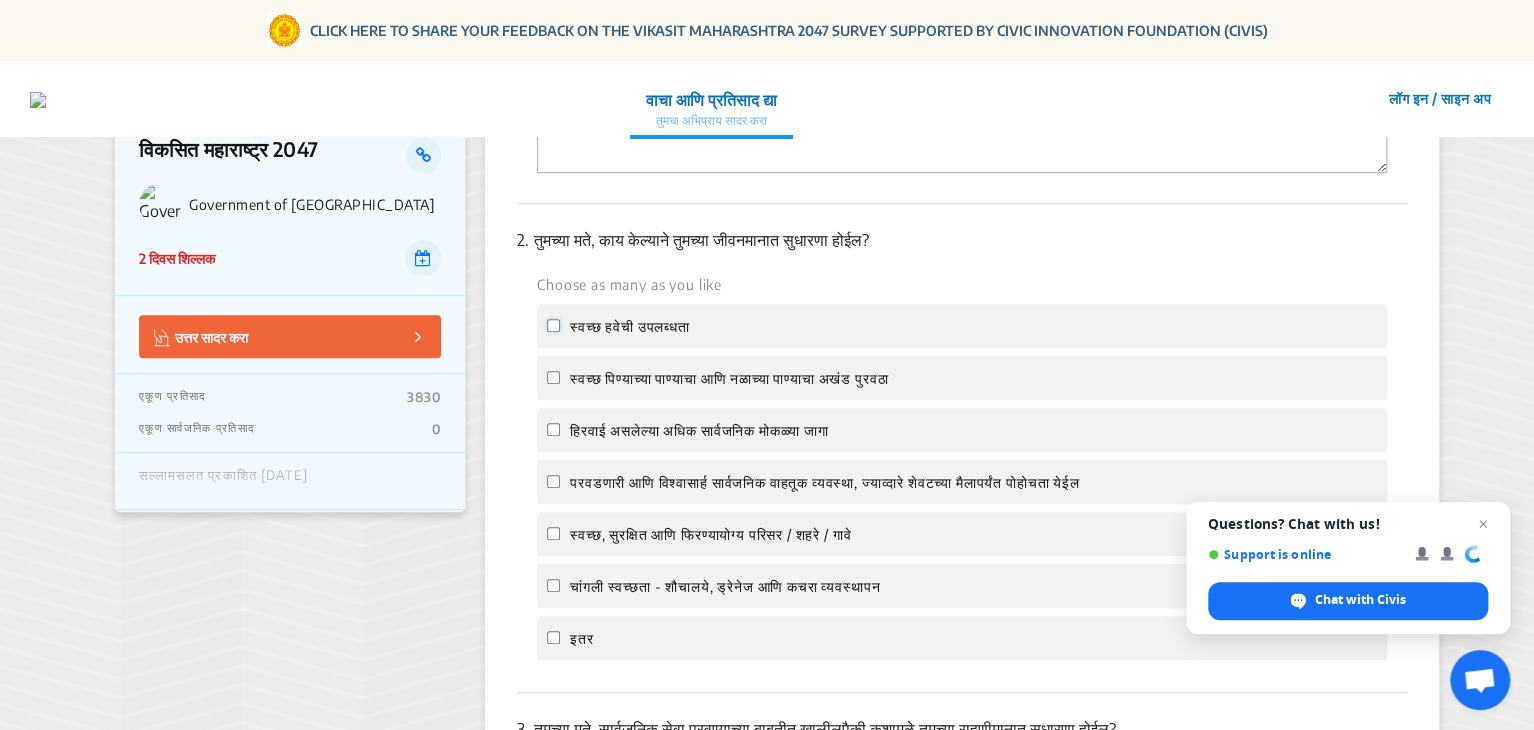 click on "स्वच्छ हवेची उपलब्धता" 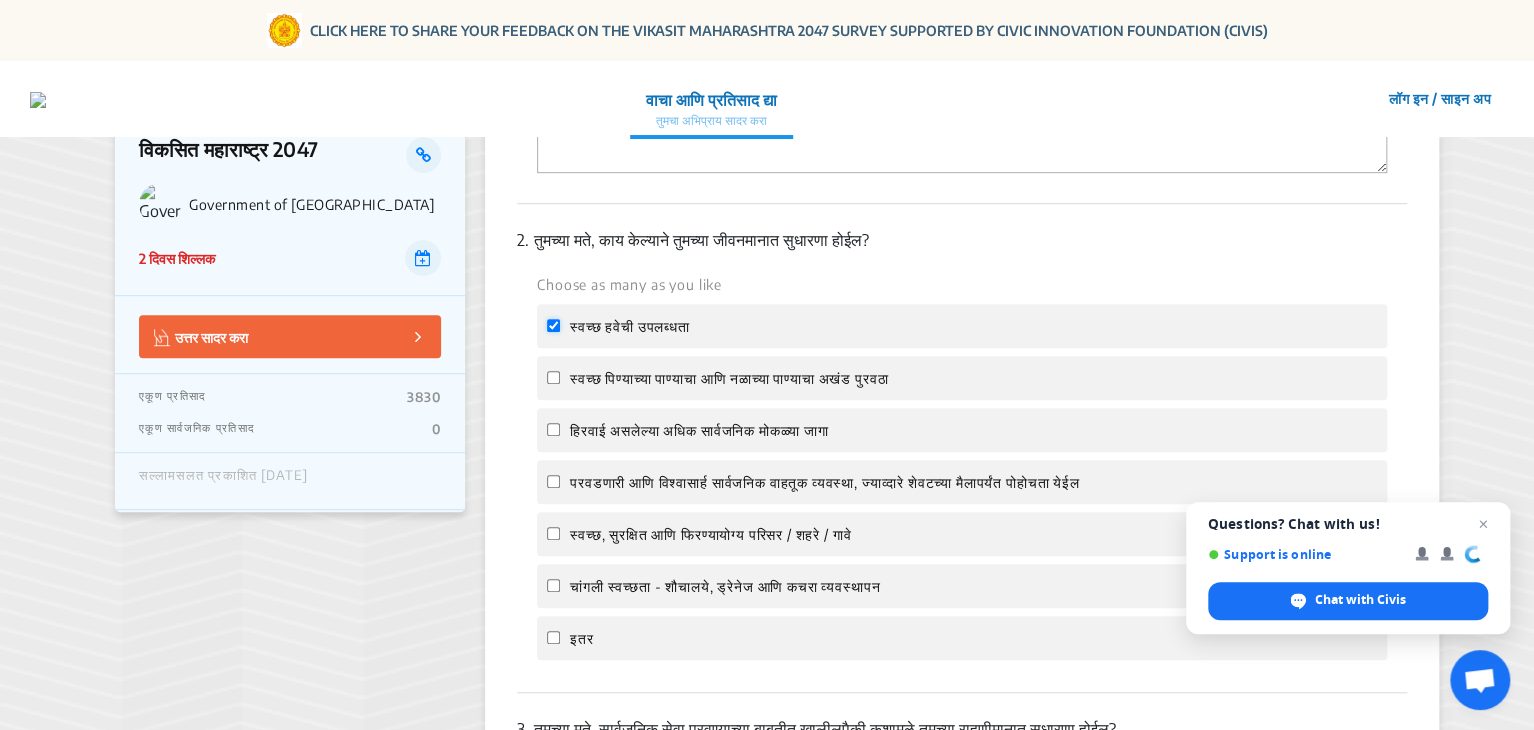 checkbox on "true" 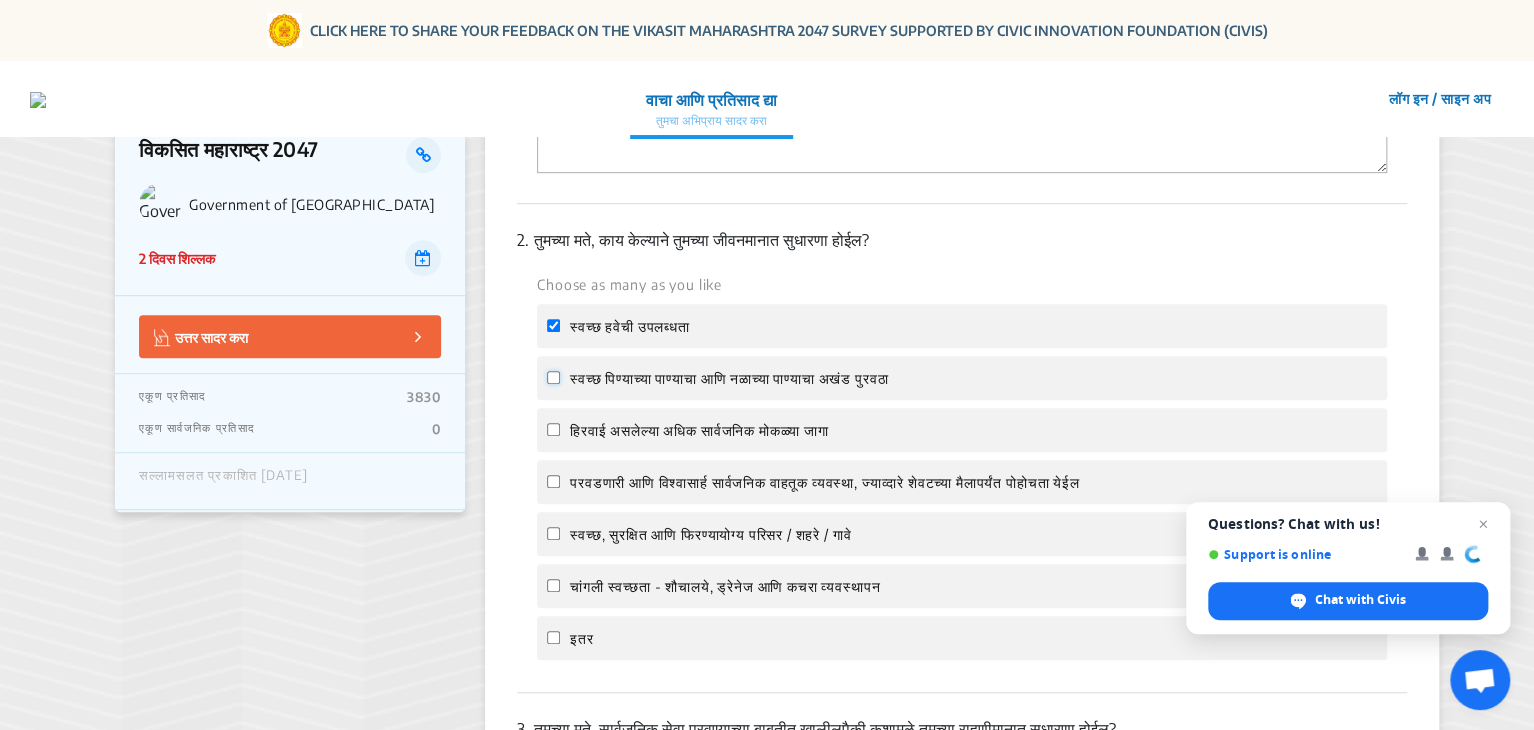click on "स्वच्छ पिण्याच्या पाण्याचा आणि नळाच्या पाण्याचा अखंड पुरवठा" 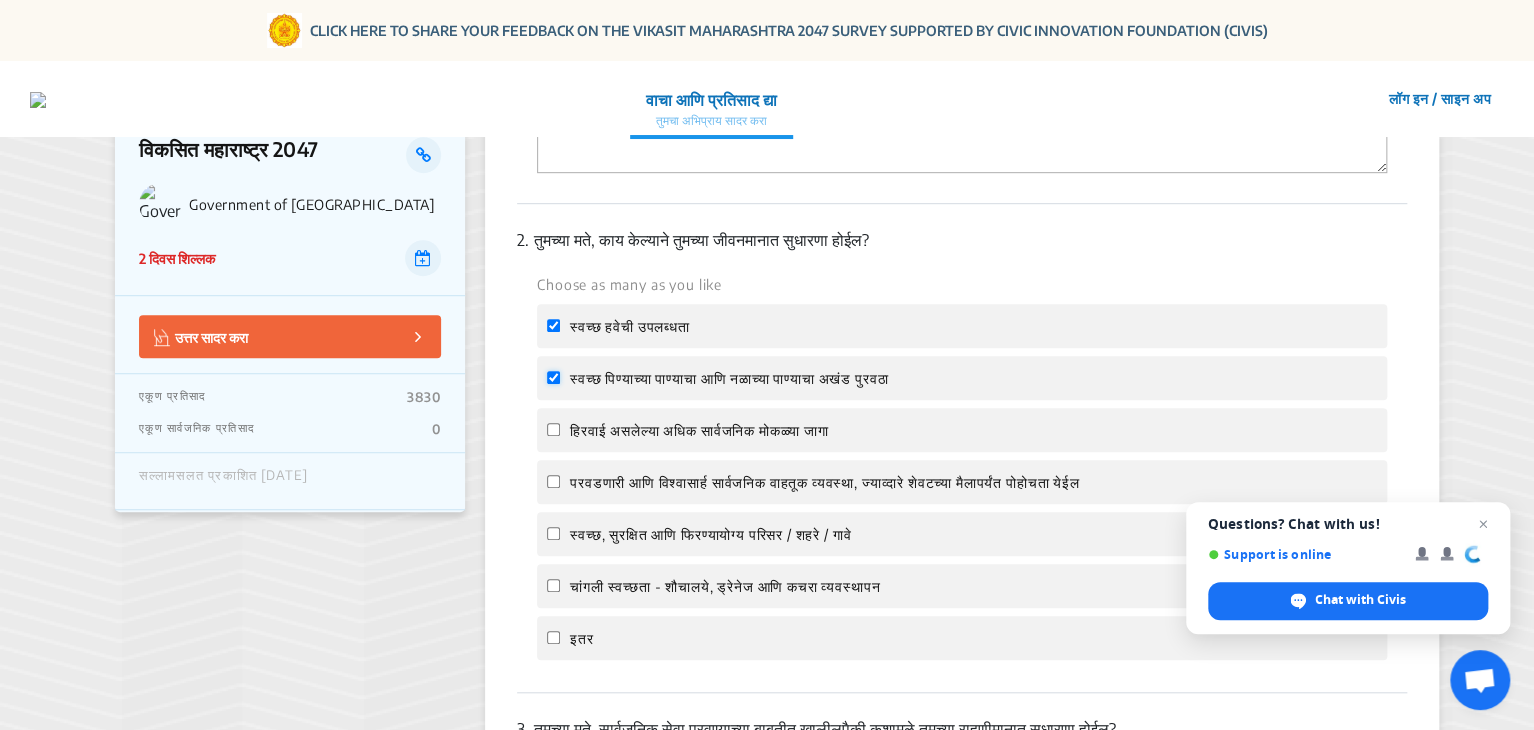 checkbox on "true" 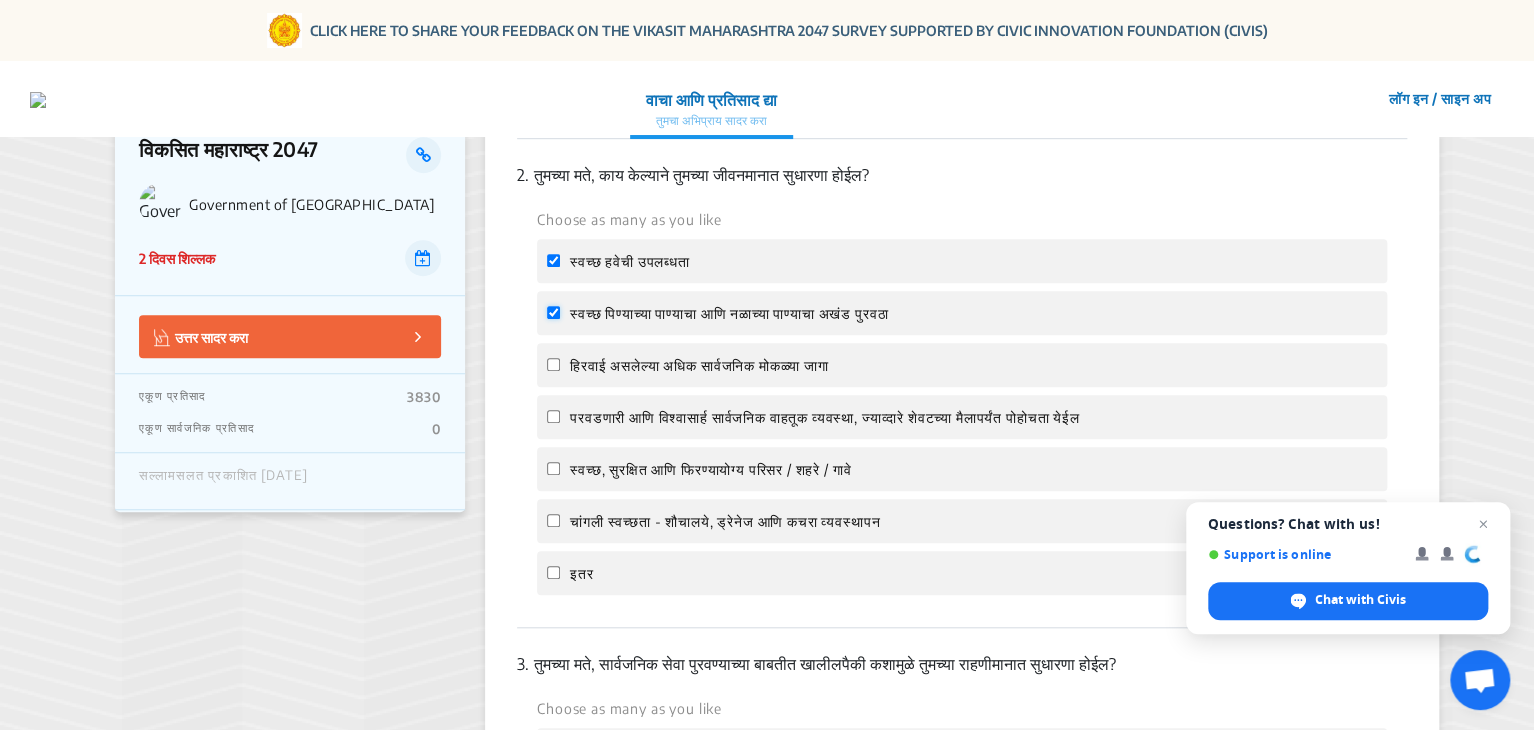scroll, scrollTop: 600, scrollLeft: 0, axis: vertical 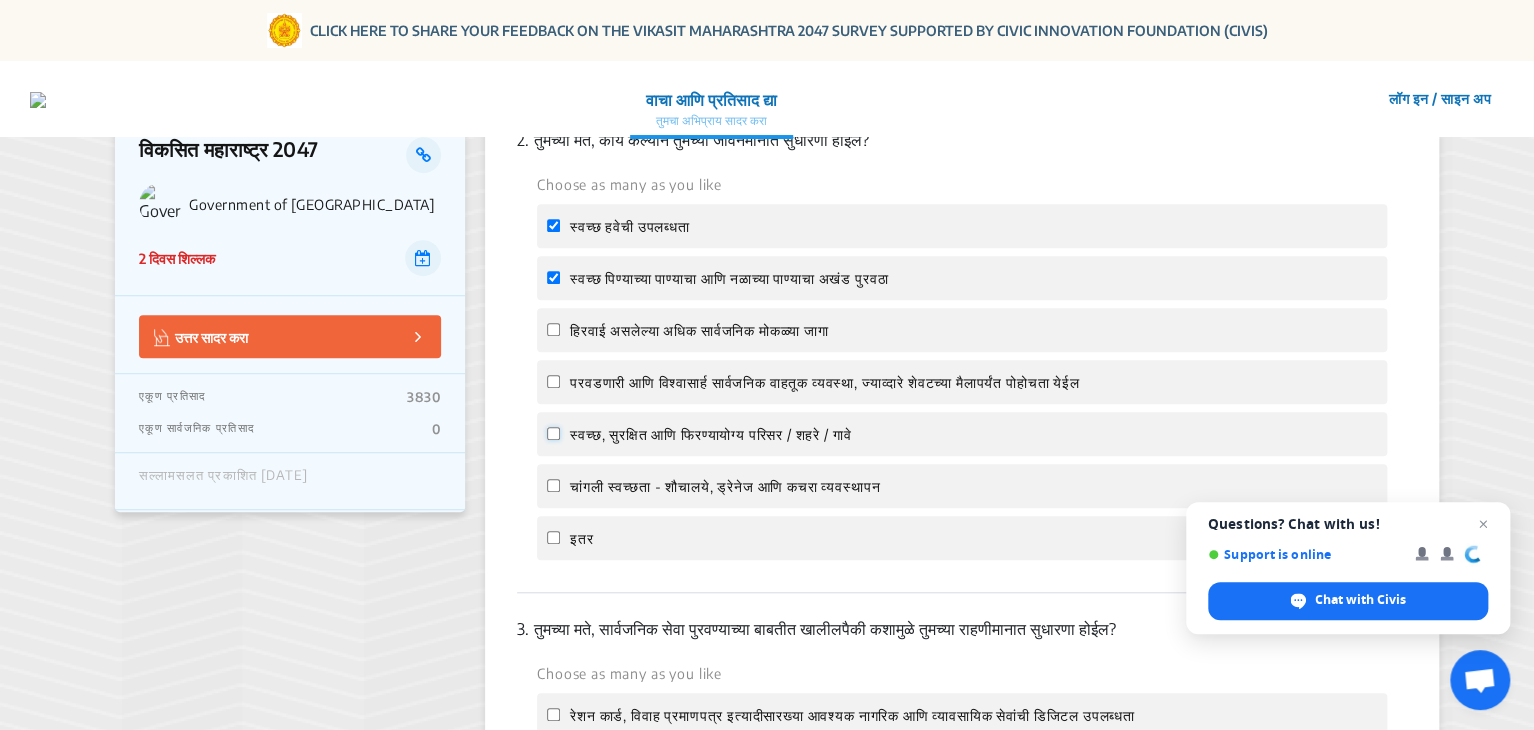 click on "स्वच्छ, सुरक्षित आणि फिरण्यायोग्य परिसर / शहरे / गावे" 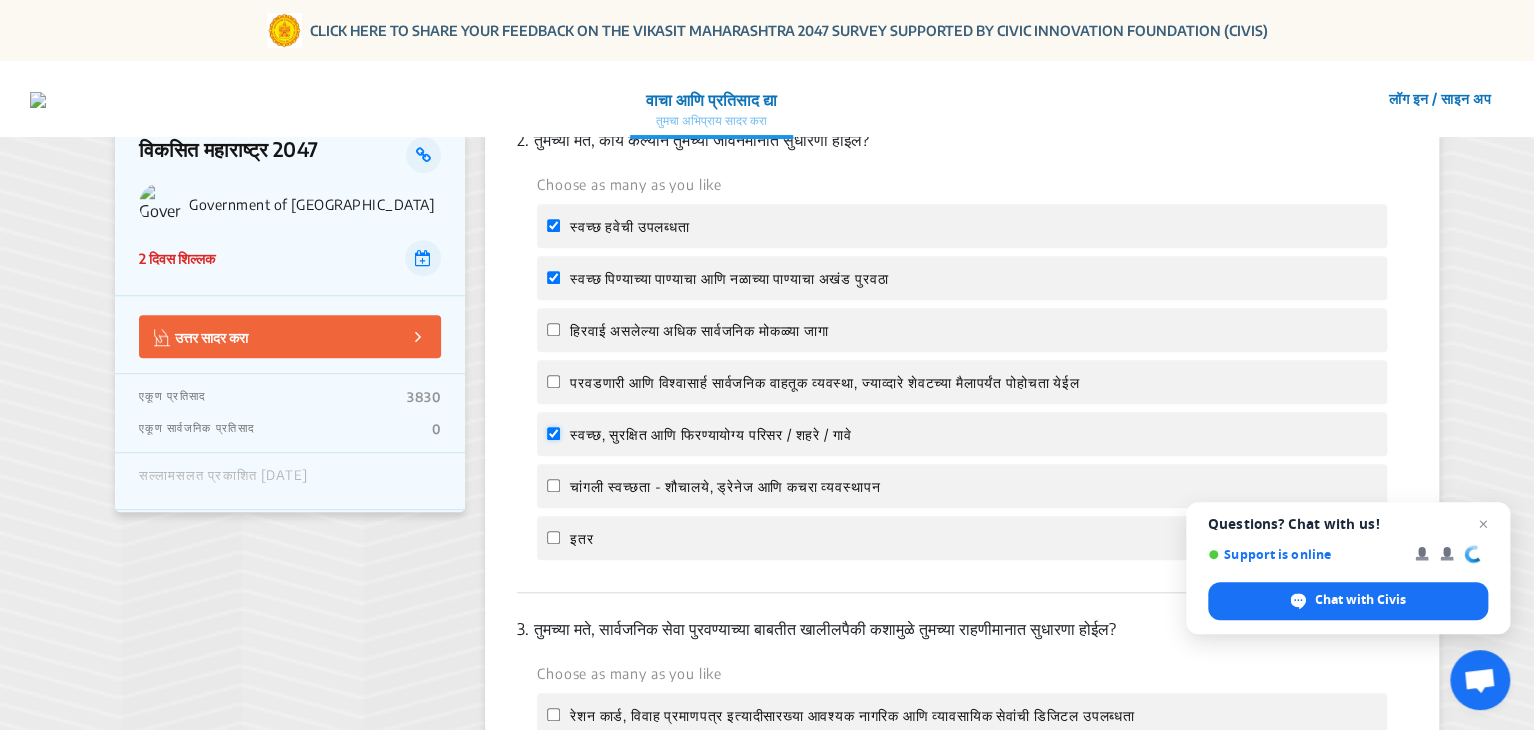 checkbox on "true" 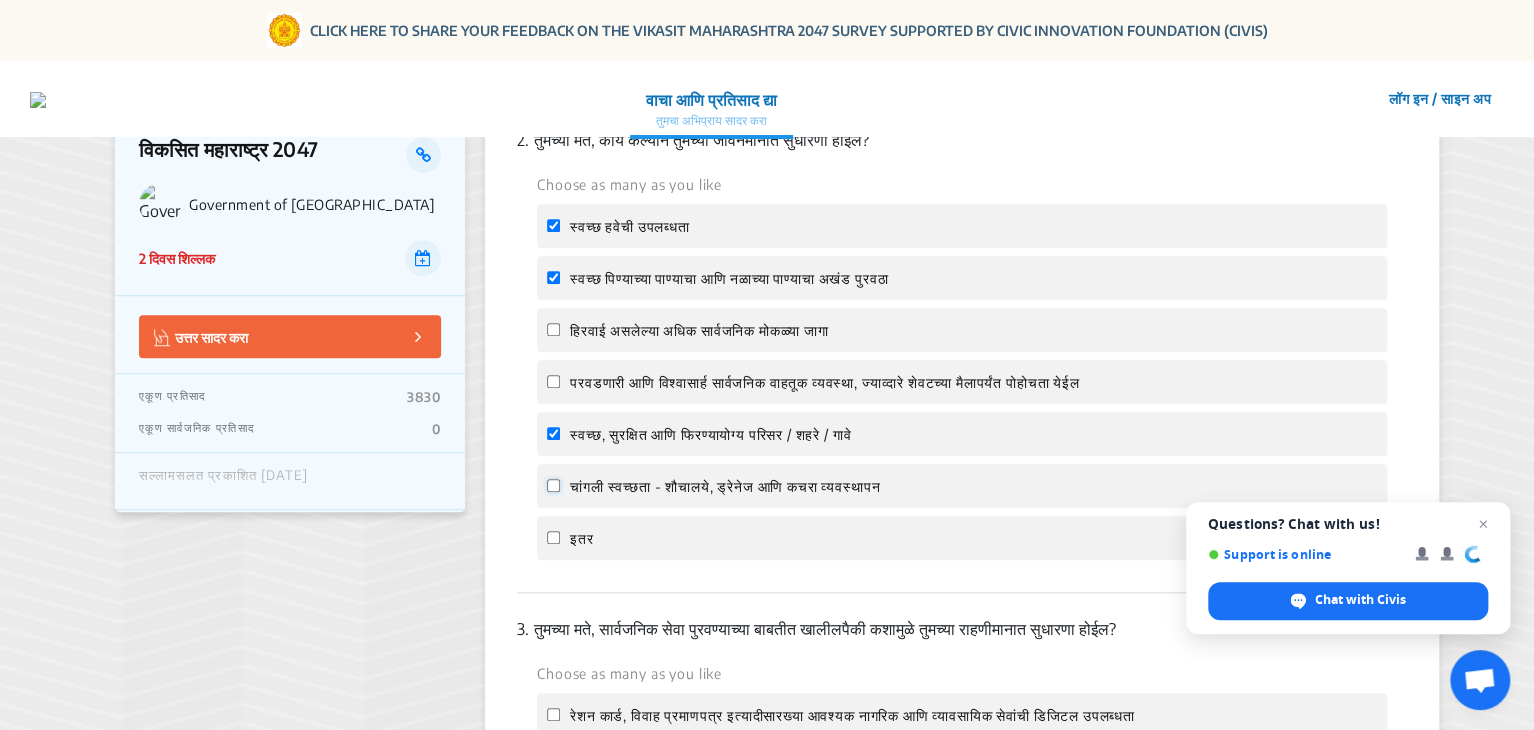 click on "चांगली स्वच्छता - शौचालये, ड्रेनेज आणि कचरा व्यवस्थापन" 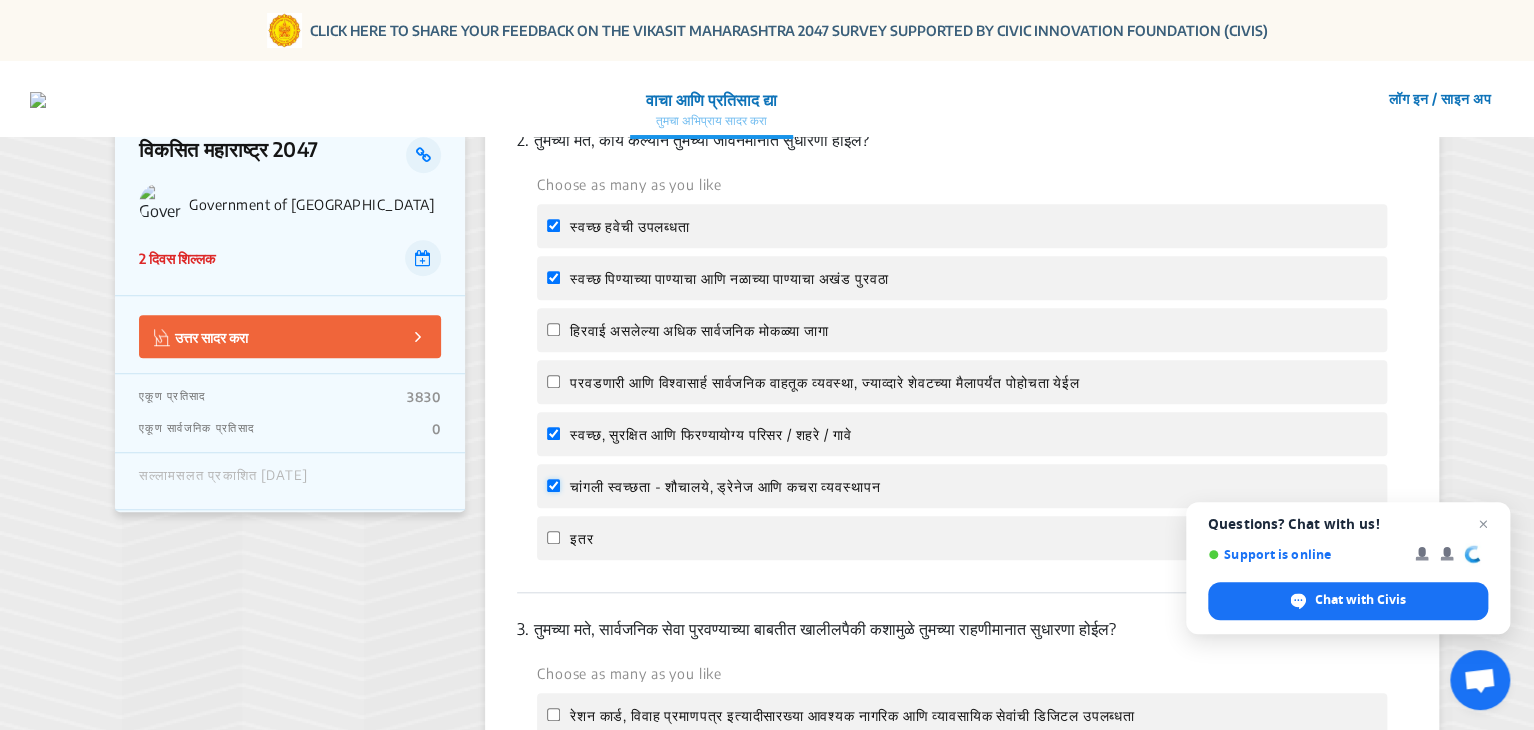 checkbox on "true" 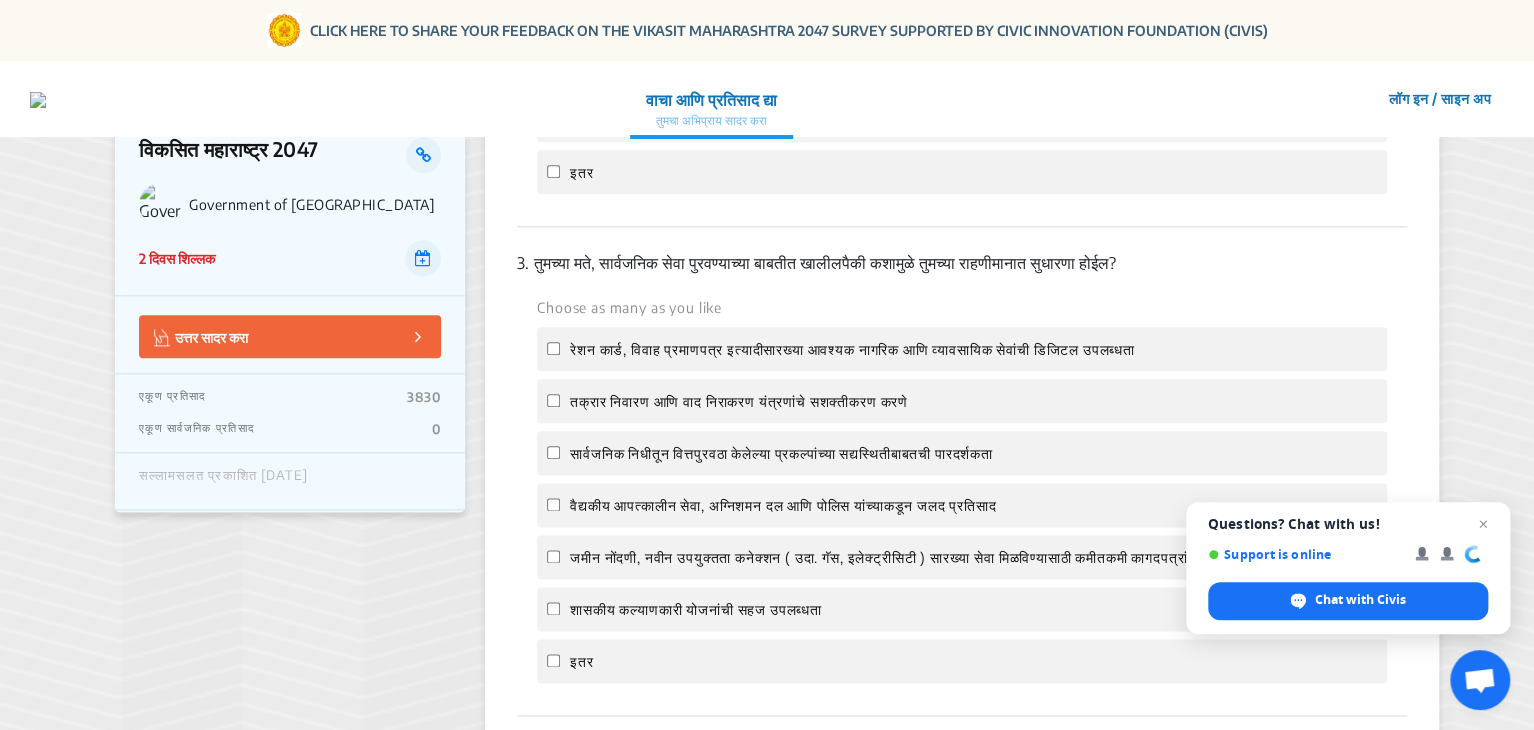 scroll, scrollTop: 1000, scrollLeft: 0, axis: vertical 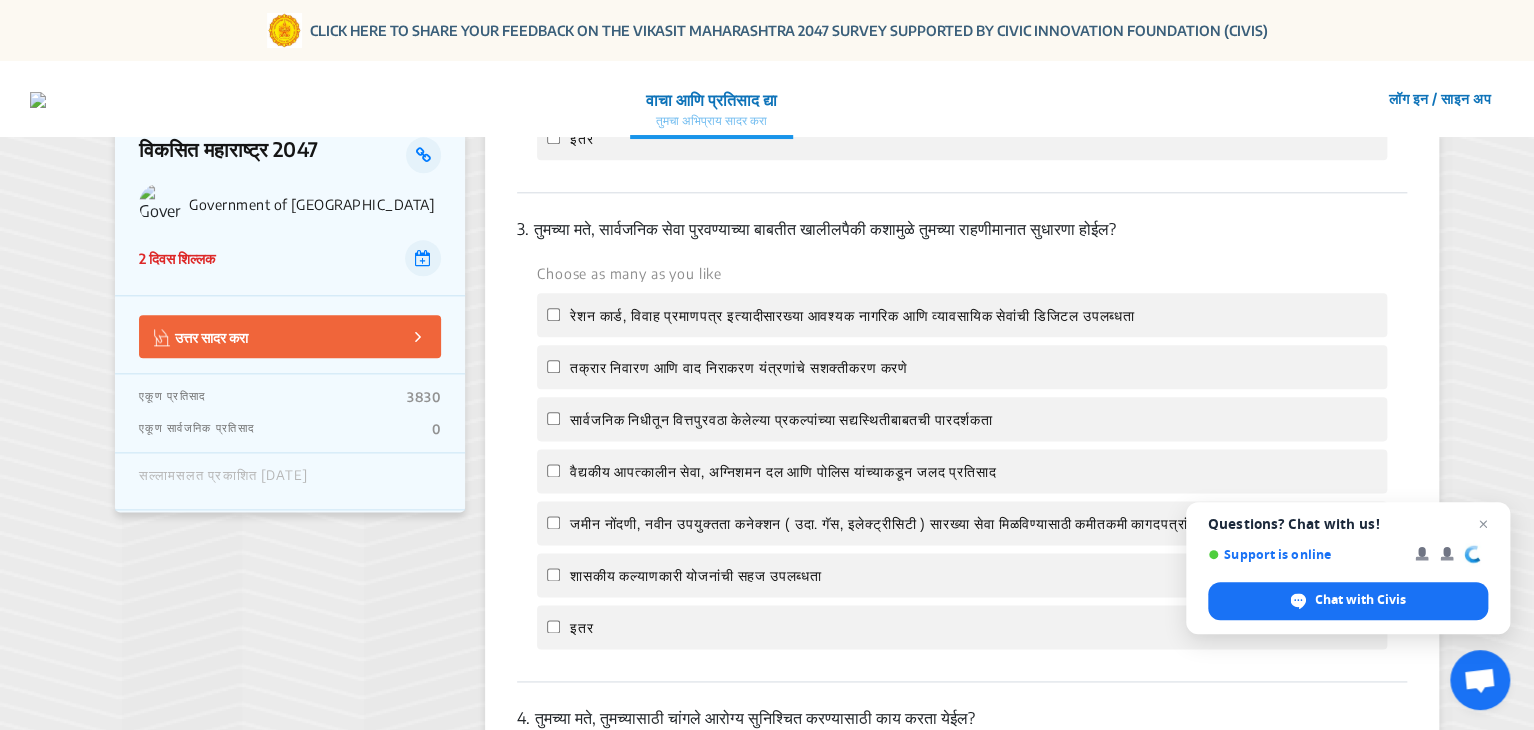 click on "रेशन कार्ड, विवाह प्रमाणपत्र इत्यादीसारख्या आवश्यक नागरिक आणि व्यावसायिक सेवांची डिजिटल उपलब्धता" 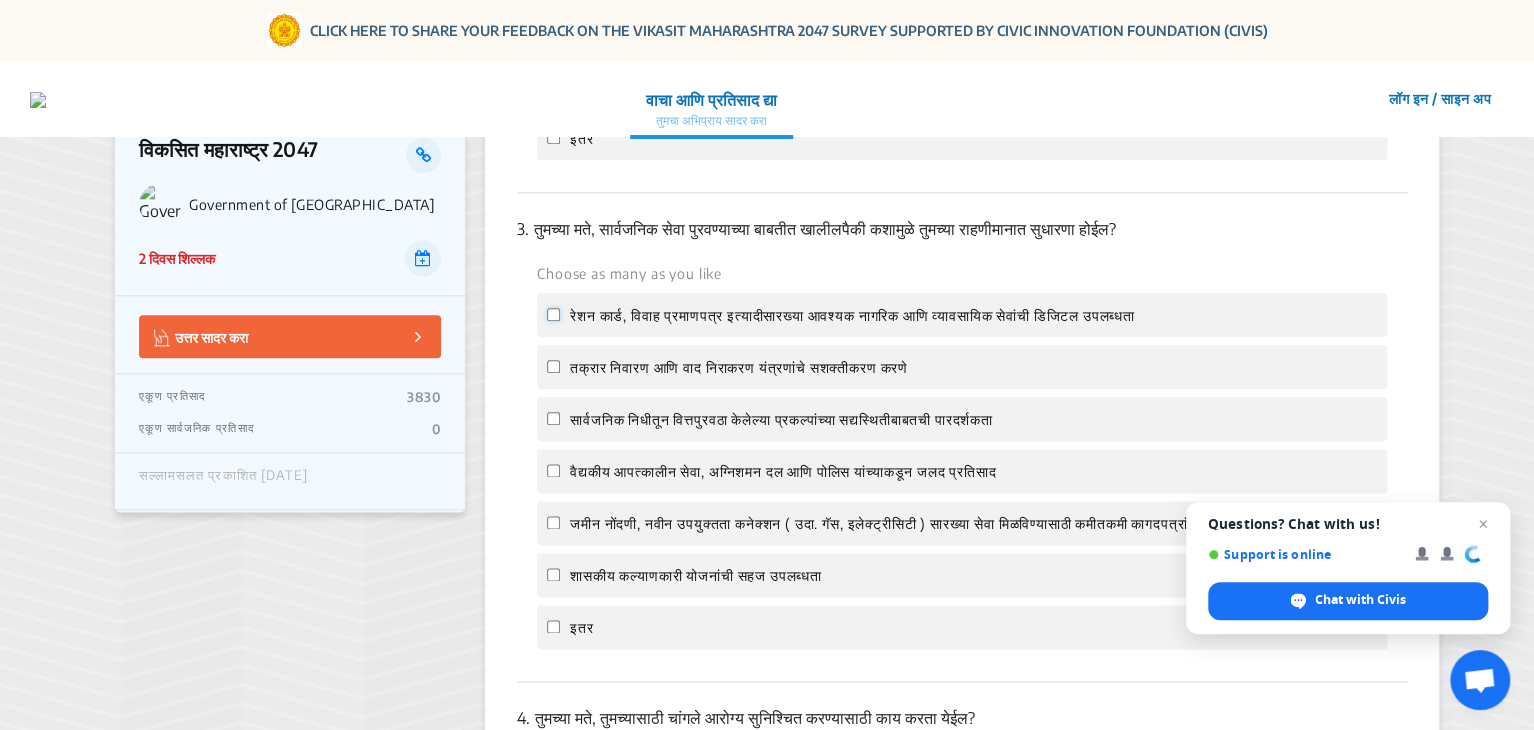 click on "रेशन कार्ड, विवाह प्रमाणपत्र इत्यादीसारख्या आवश्यक नागरिक आणि व्यावसायिक सेवांची डिजिटल उपलब्धता" 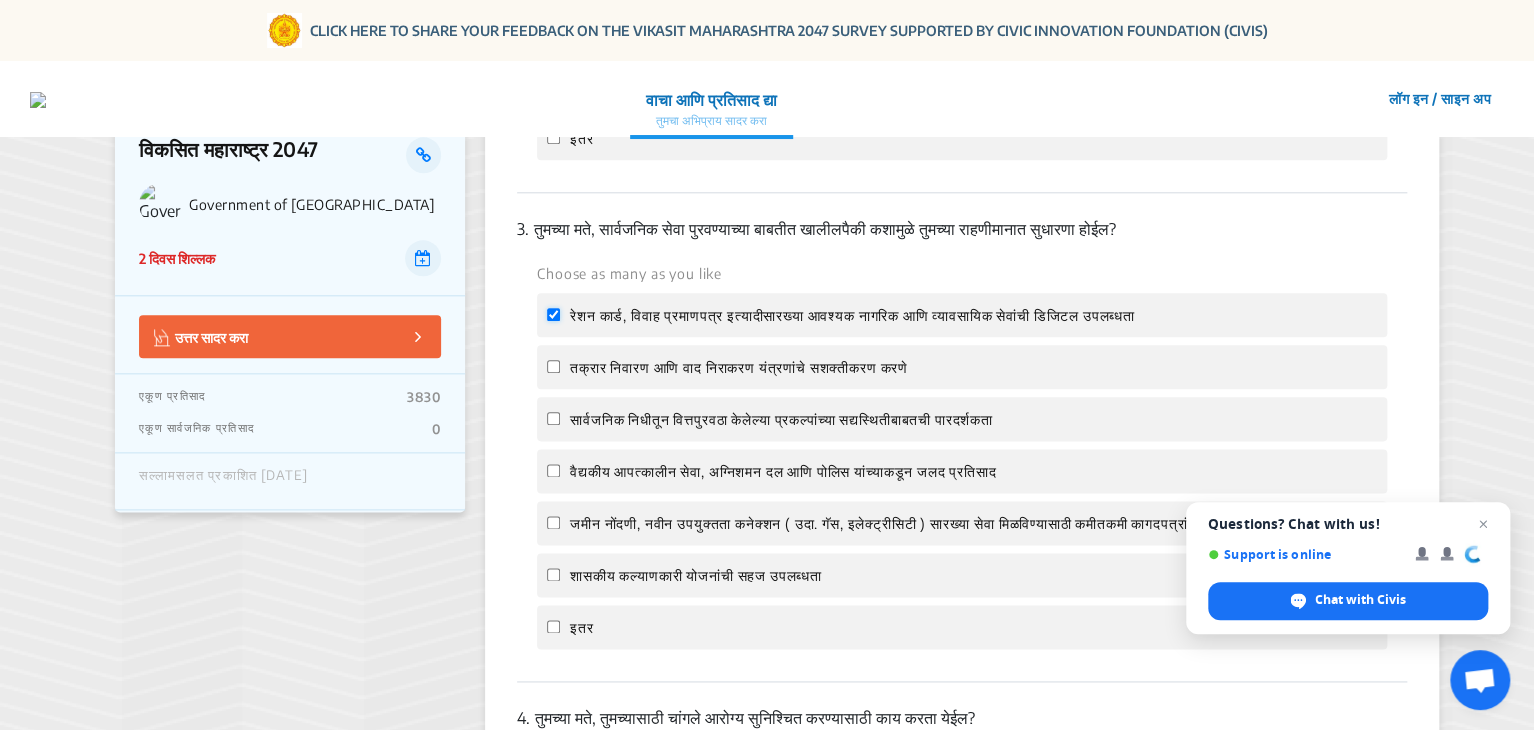 checkbox on "true" 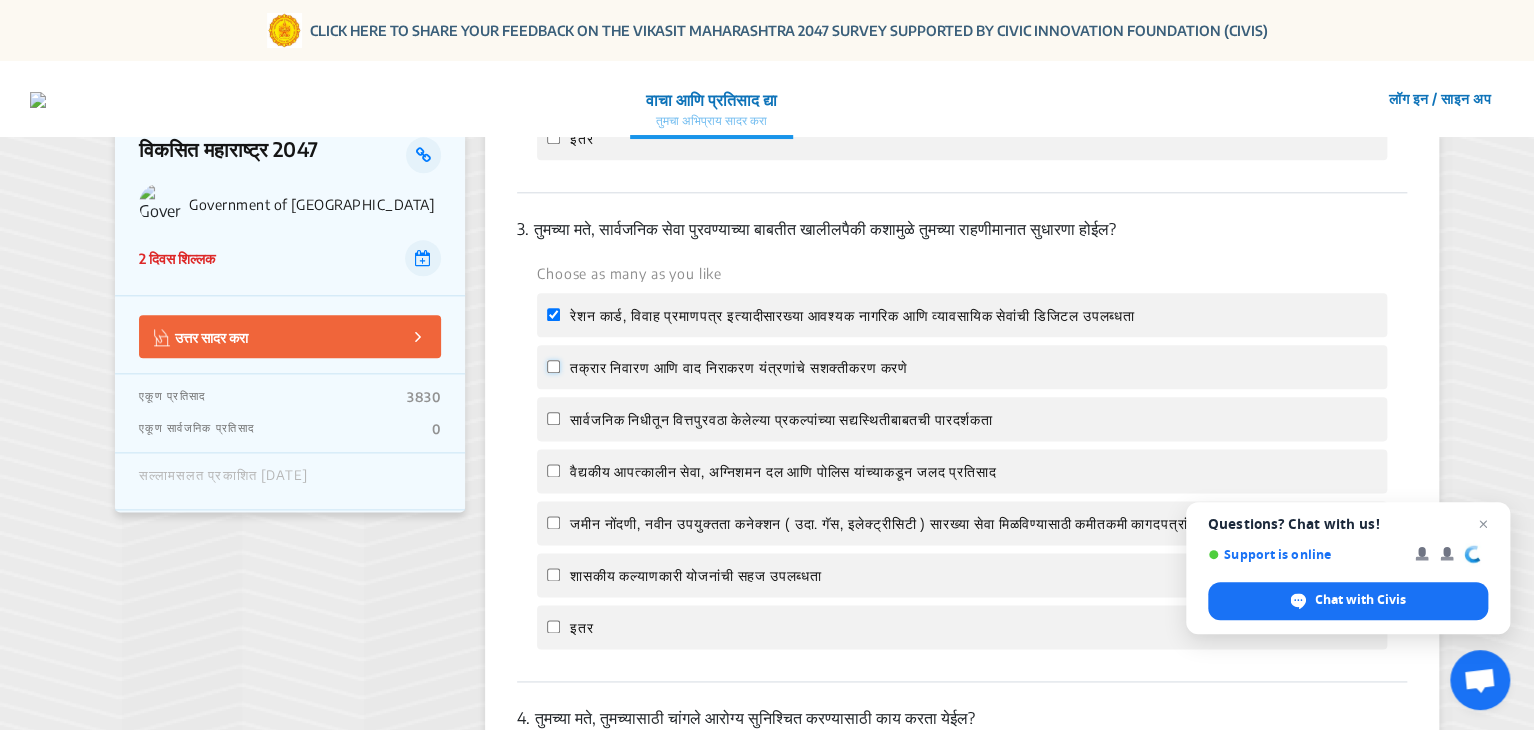 click on "तक्रार निवारण आणि वाद निराकरण यंत्रणांचे सशक्तीकरण करणे" 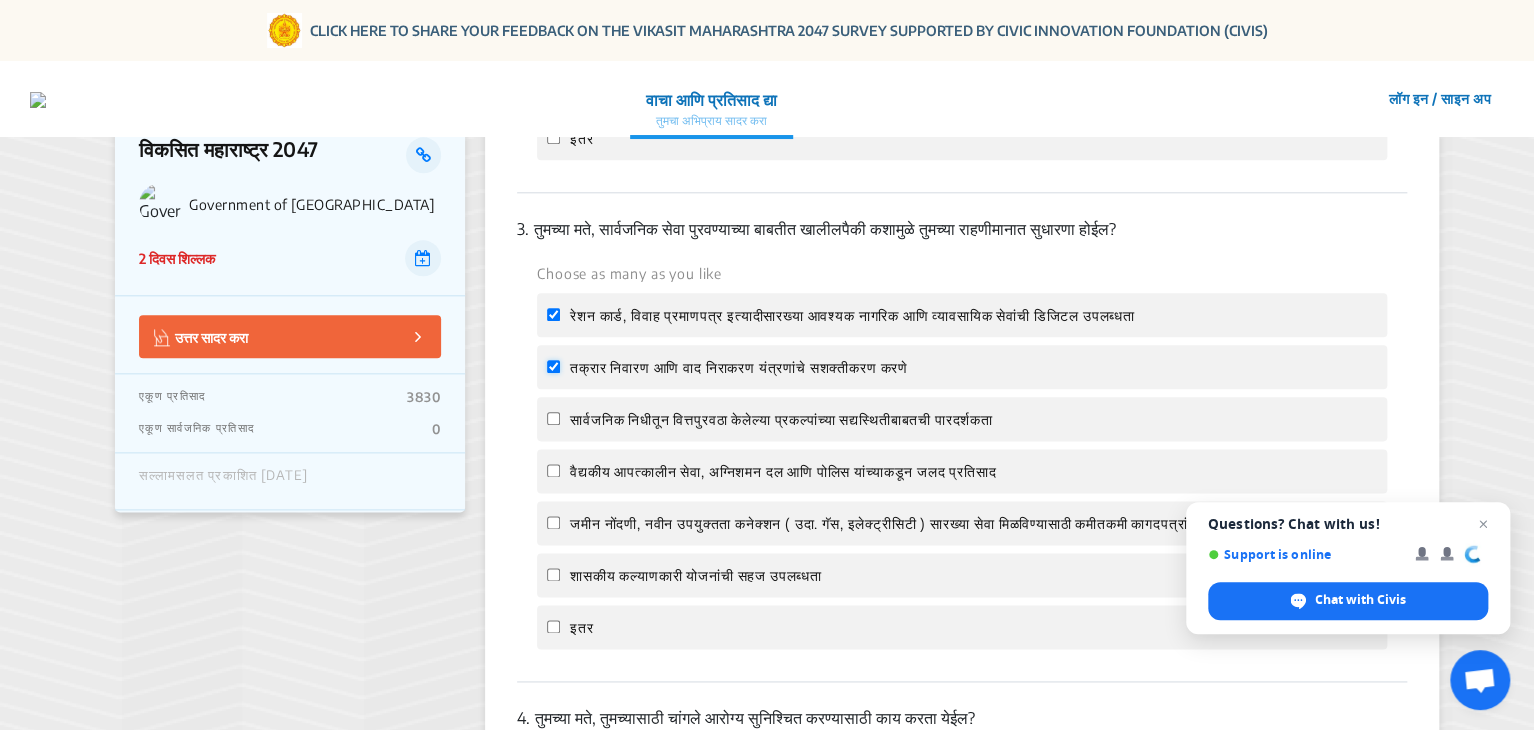 checkbox on "true" 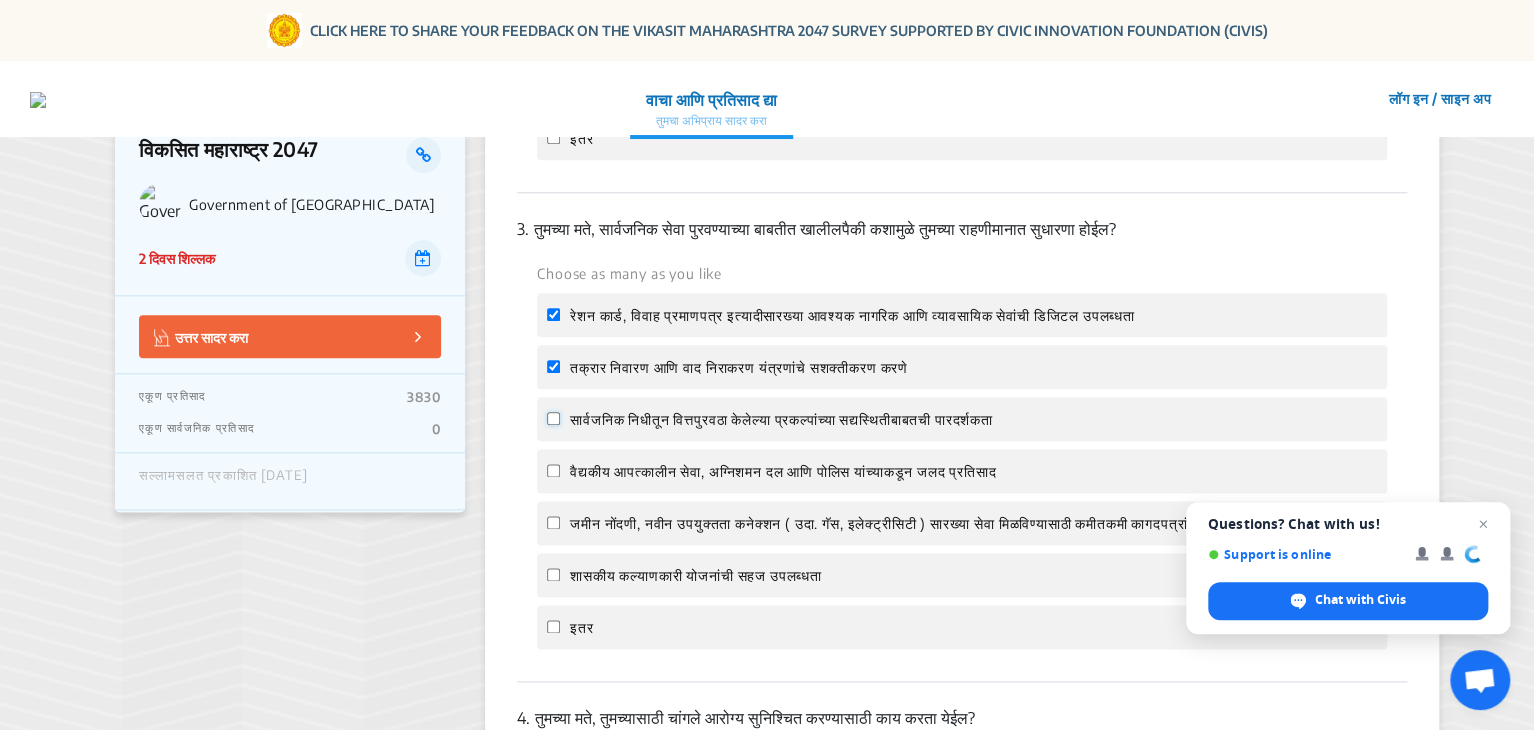 click on "सार्वजनिक निधीतून वित्तपुरवठा केलेल्या प्रकल्पांच्या सद्यस्थितीबाबतची पारदर्शकता" 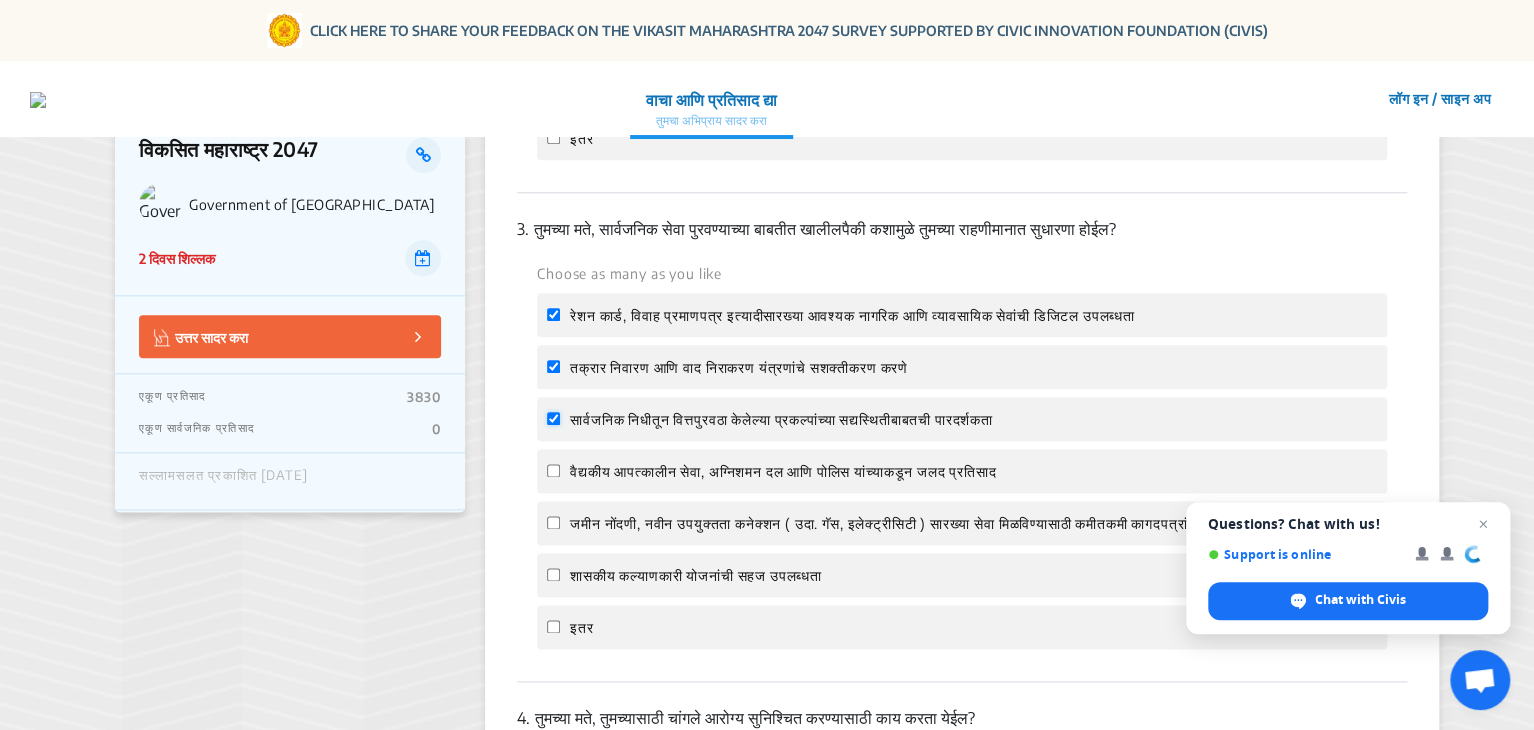 checkbox on "true" 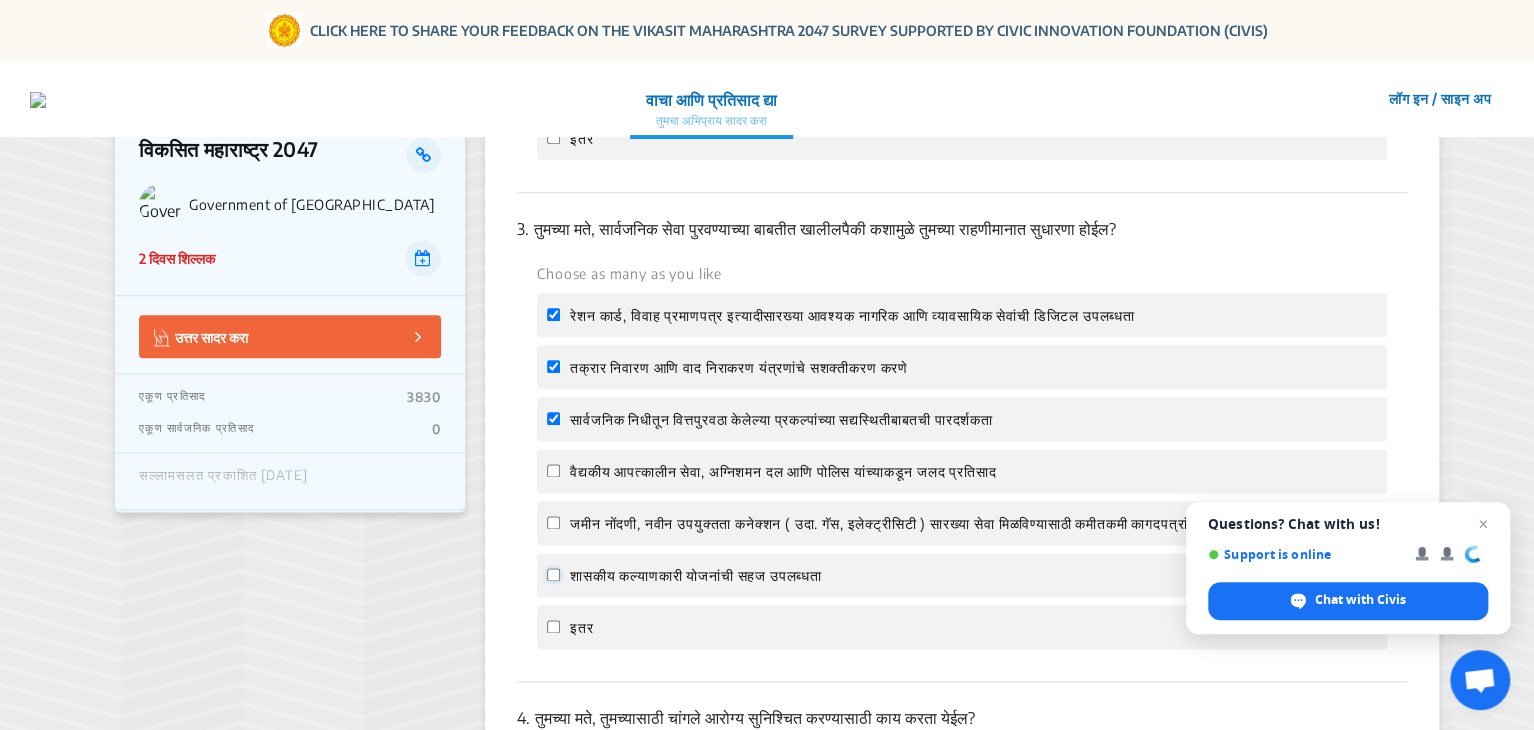 click on "शासकीय कल्याणकारी योजनांची सहज उपलब्धता" 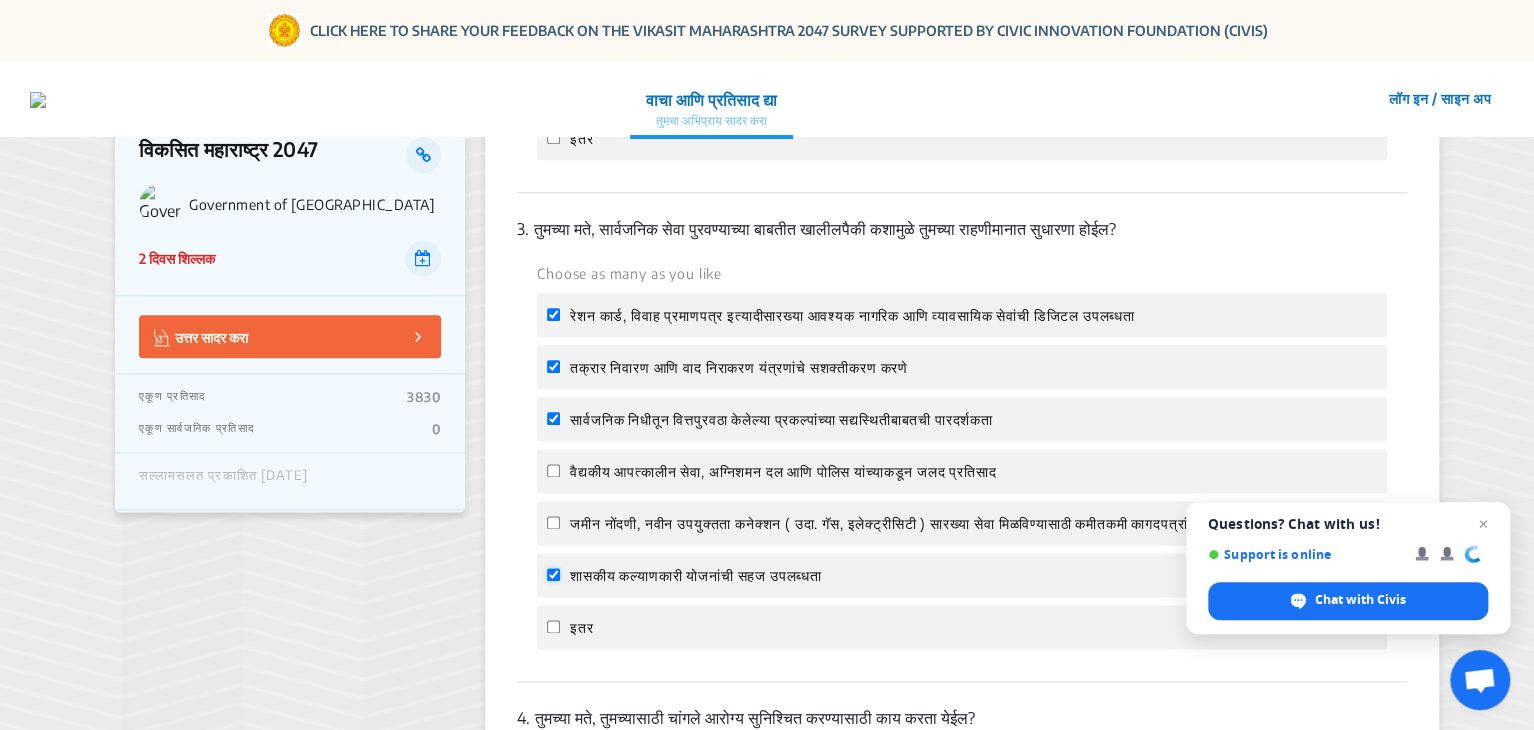 checkbox on "true" 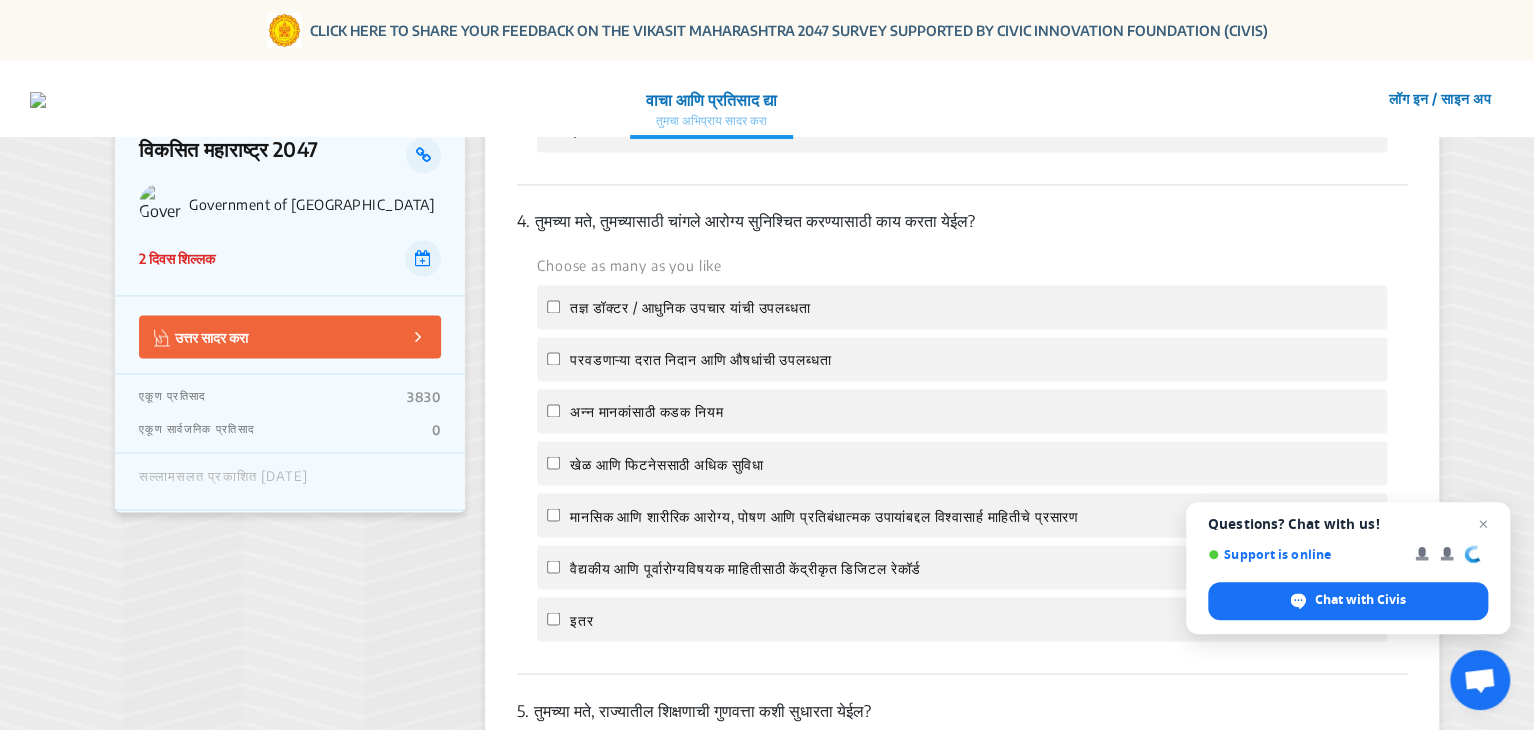 scroll, scrollTop: 1500, scrollLeft: 0, axis: vertical 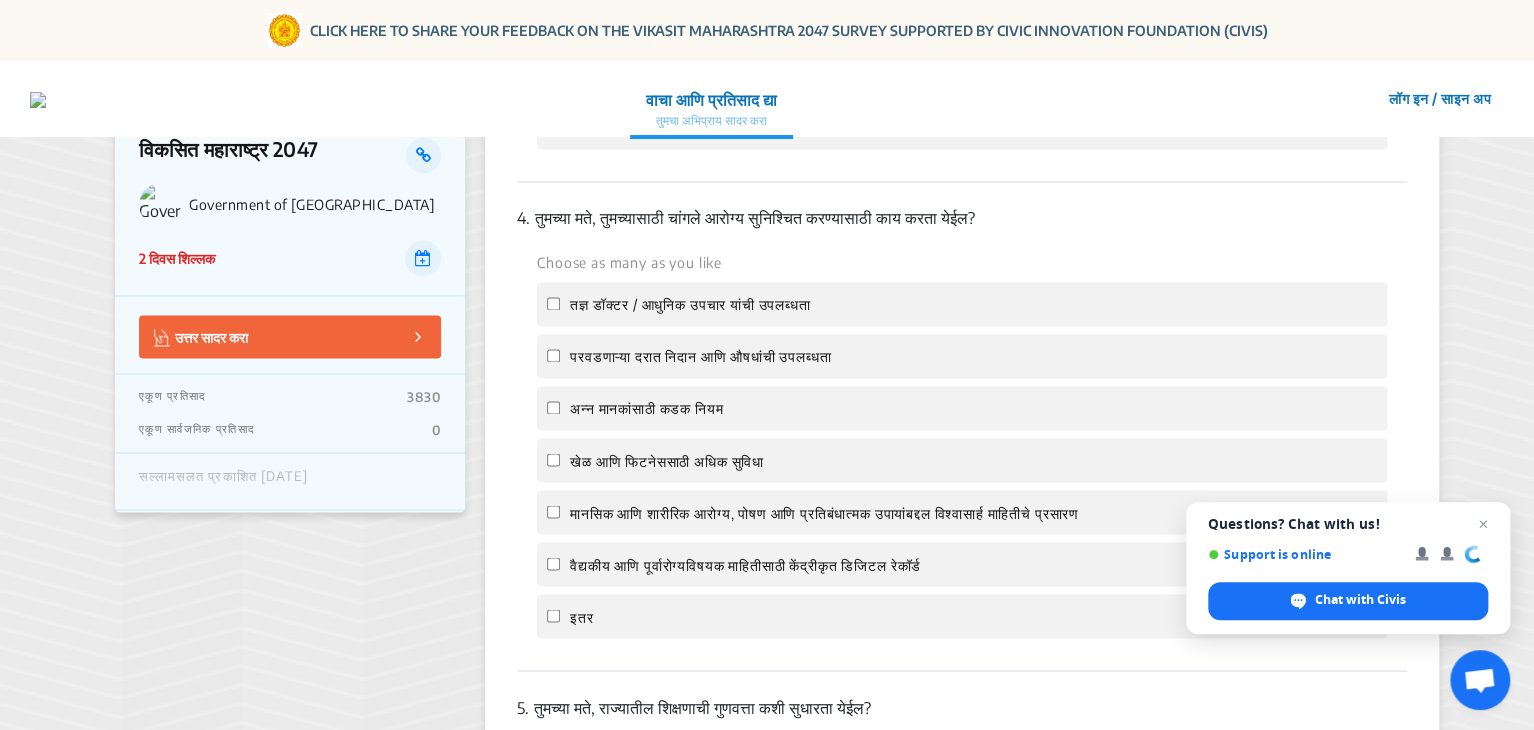 click on "तज्ञ डॉक्टर / आधुनिक उपचार यांची उपलब्धता" 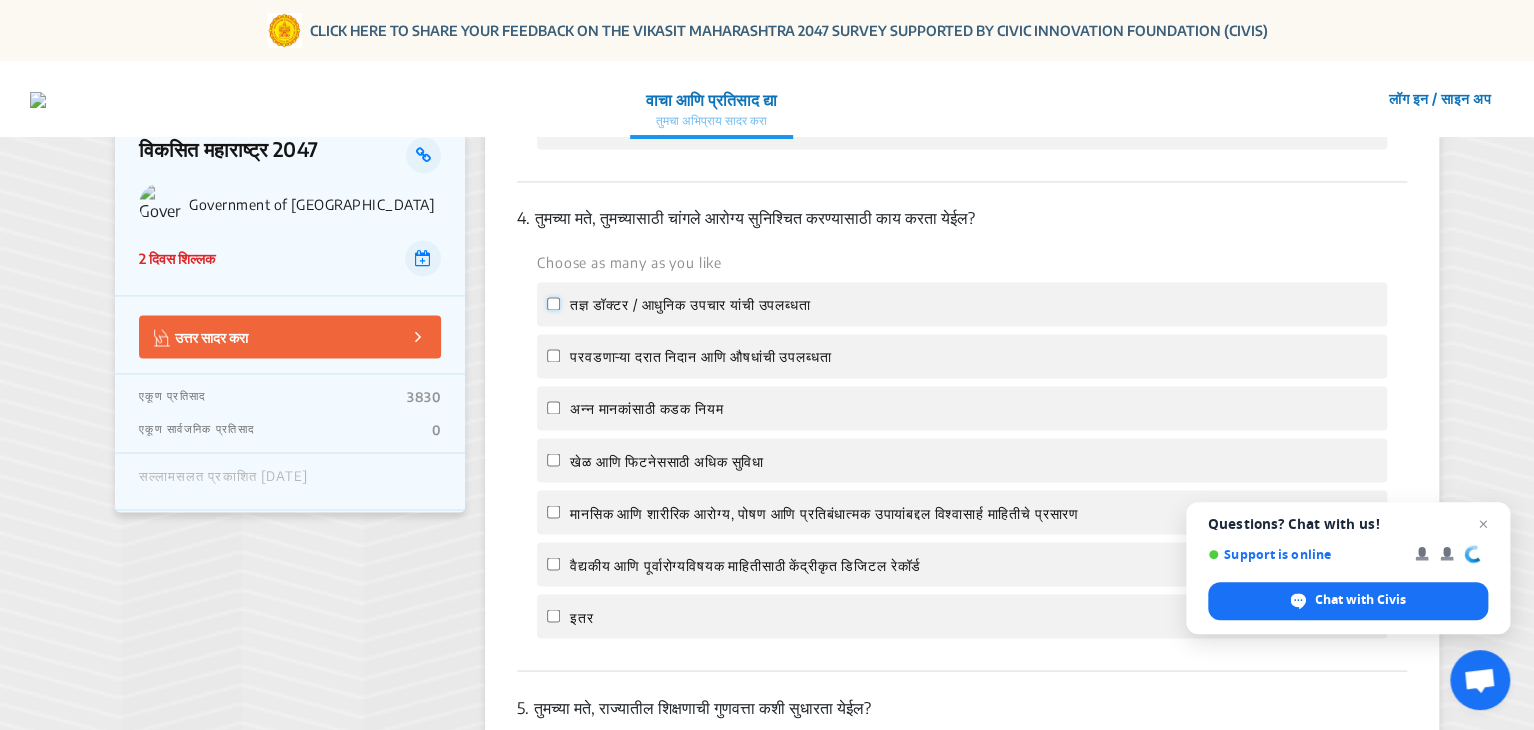 click on "तज्ञ डॉक्टर / आधुनिक उपचार यांची उपलब्धता" 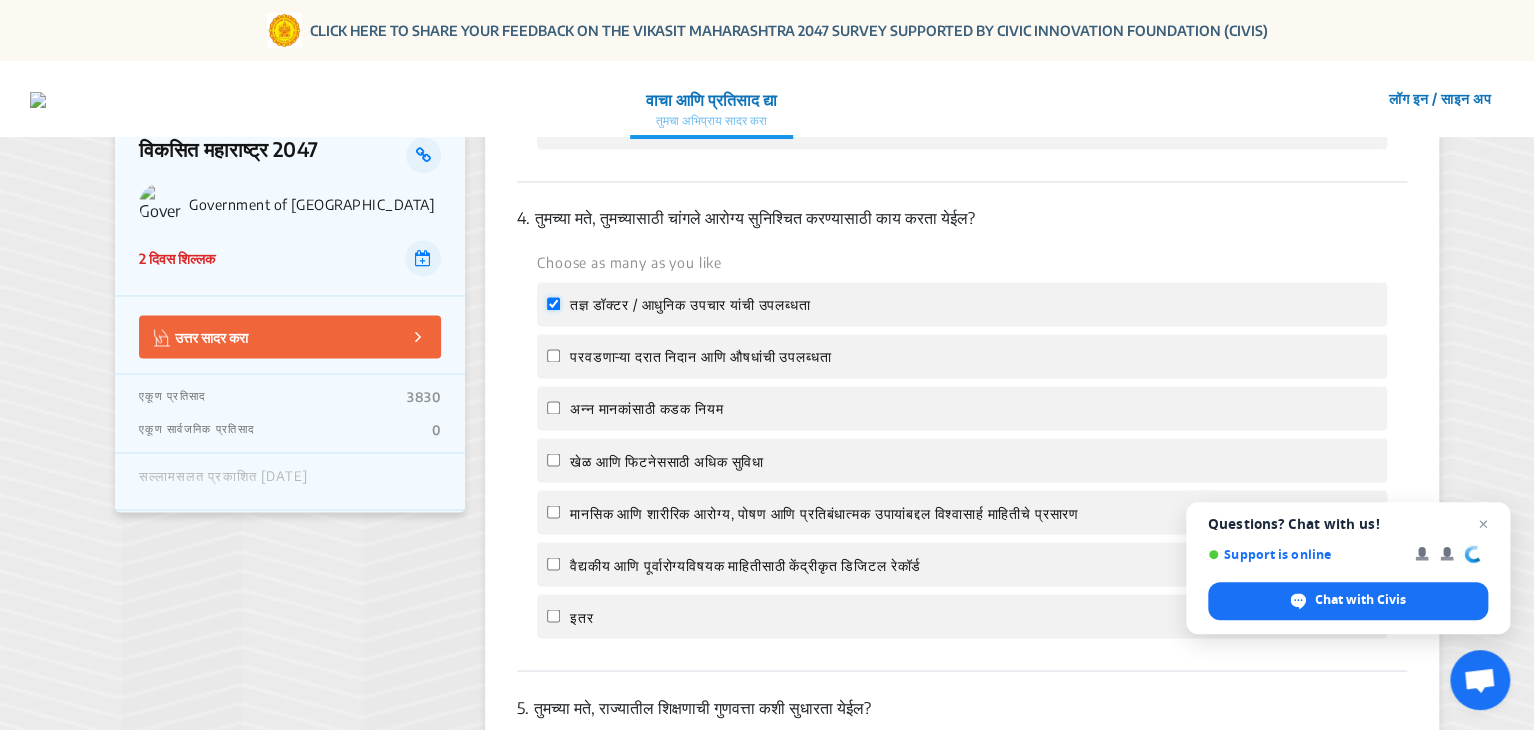 checkbox on "true" 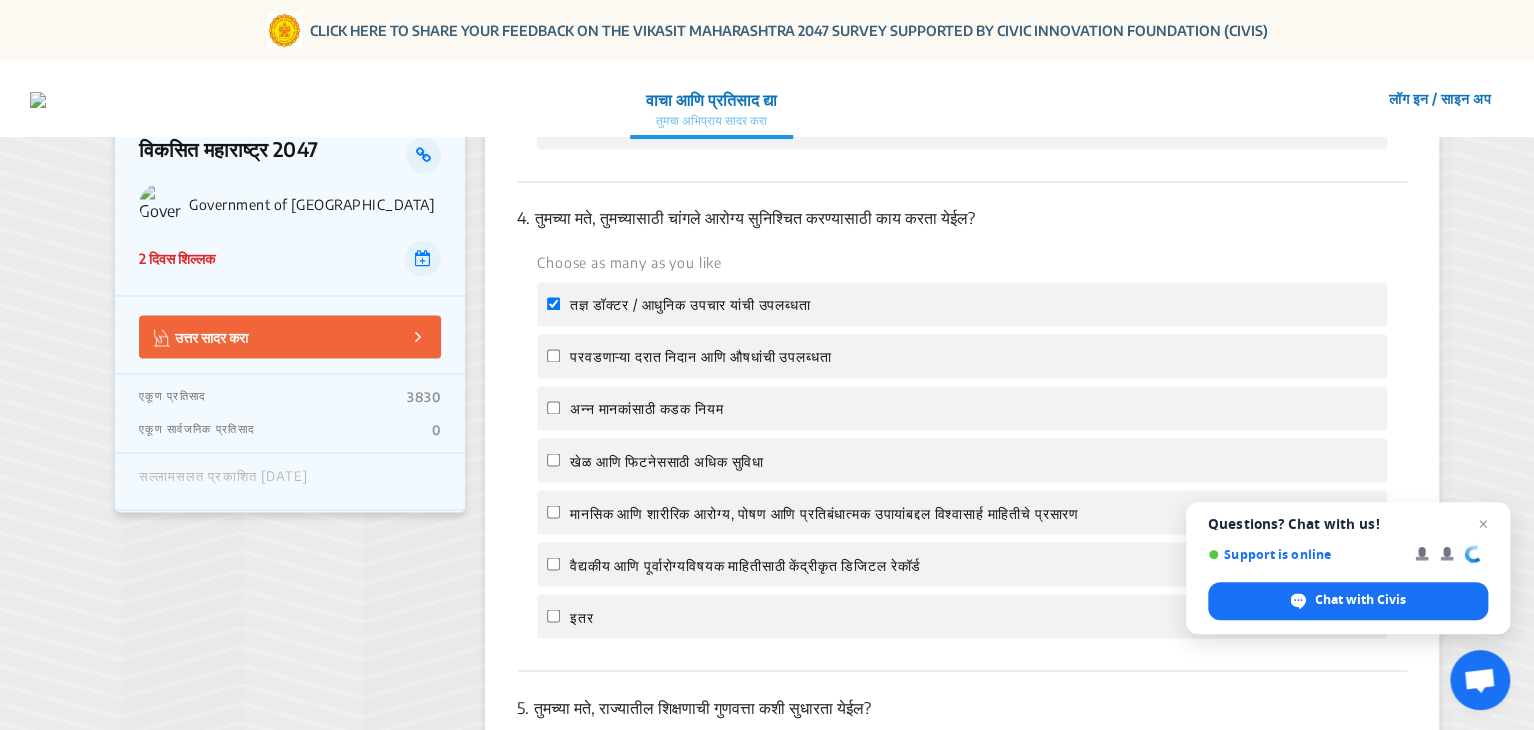 click on "परवडणाऱ्या दरात निदान आणि औषधांची उपलब्धता" 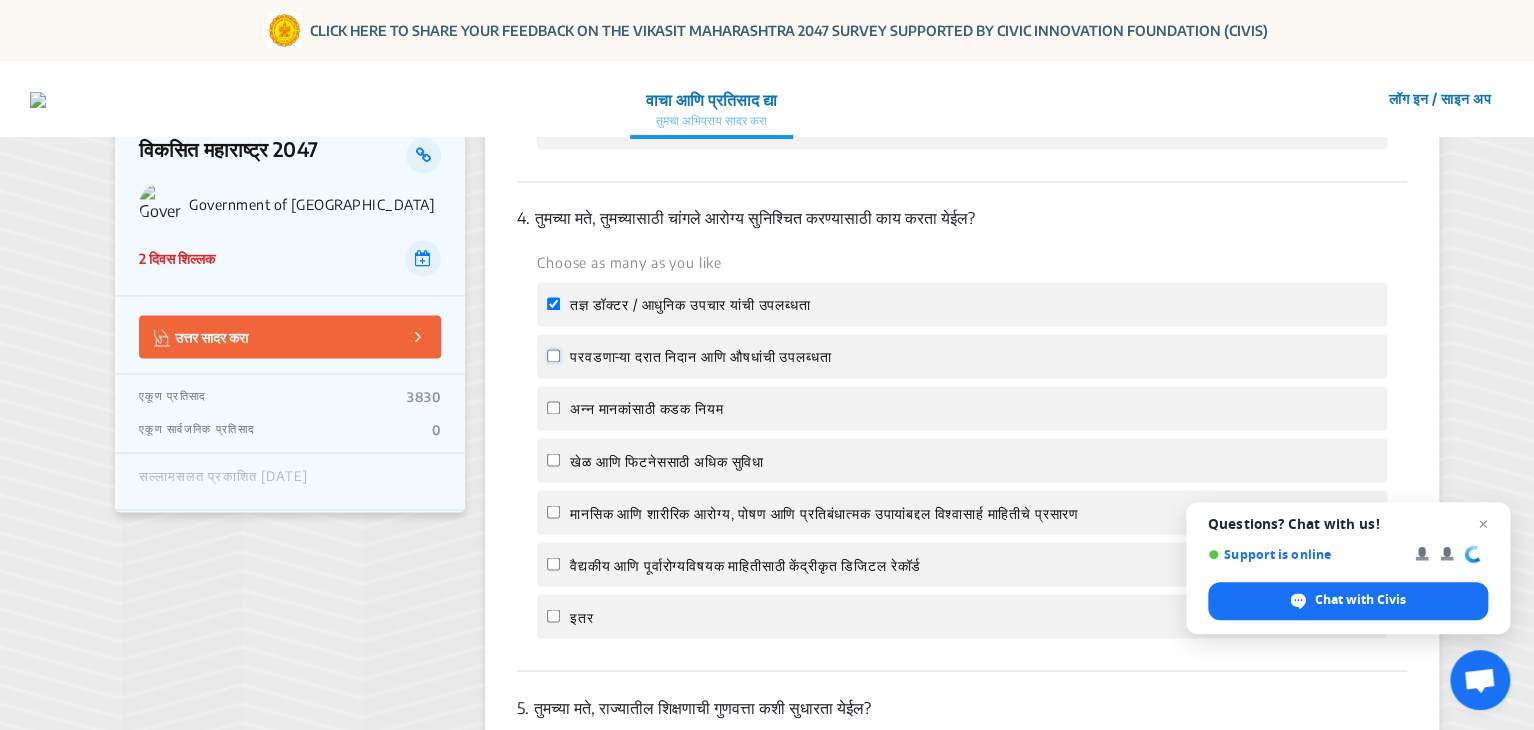 click on "परवडणाऱ्या दरात निदान आणि औषधांची उपलब्धता" 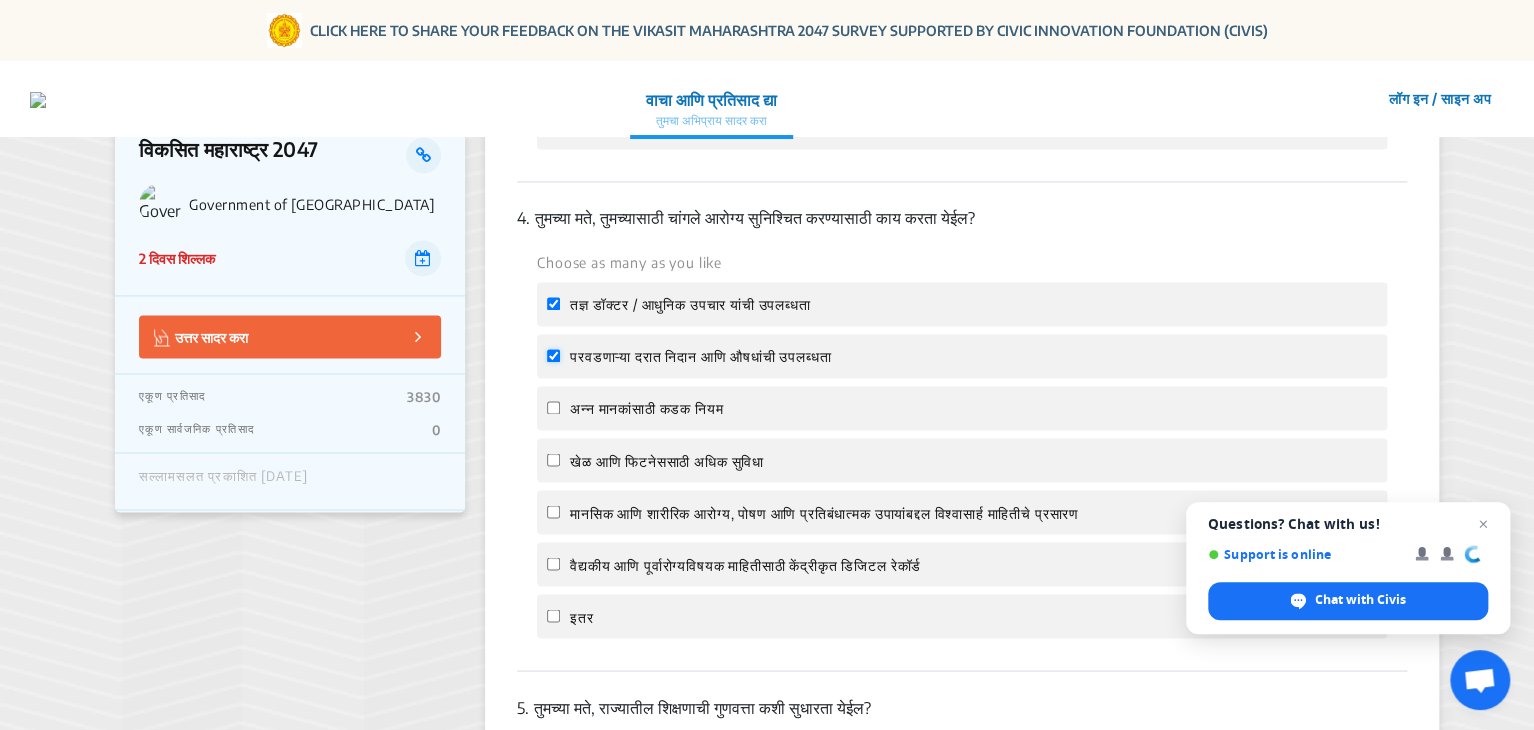 checkbox on "true" 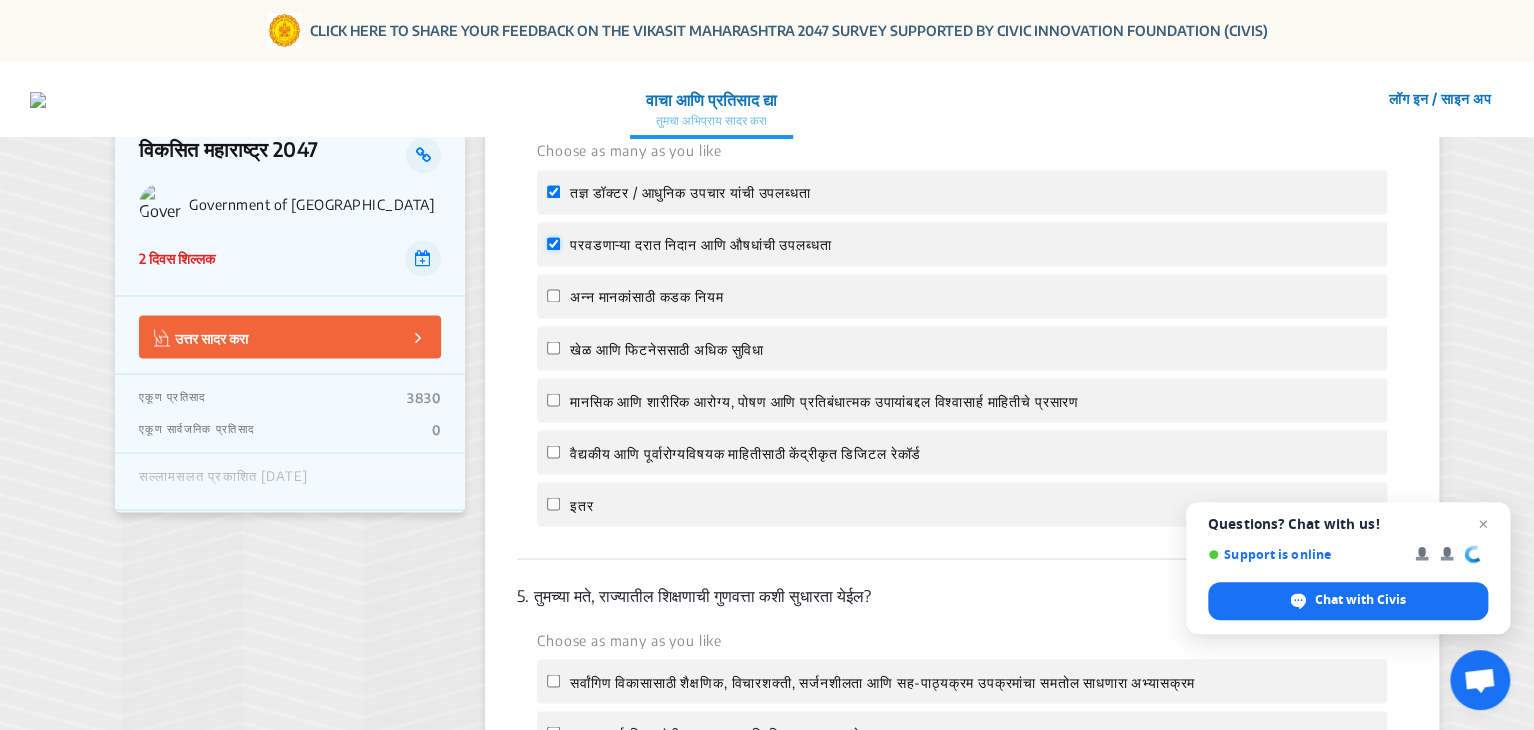 scroll, scrollTop: 1700, scrollLeft: 0, axis: vertical 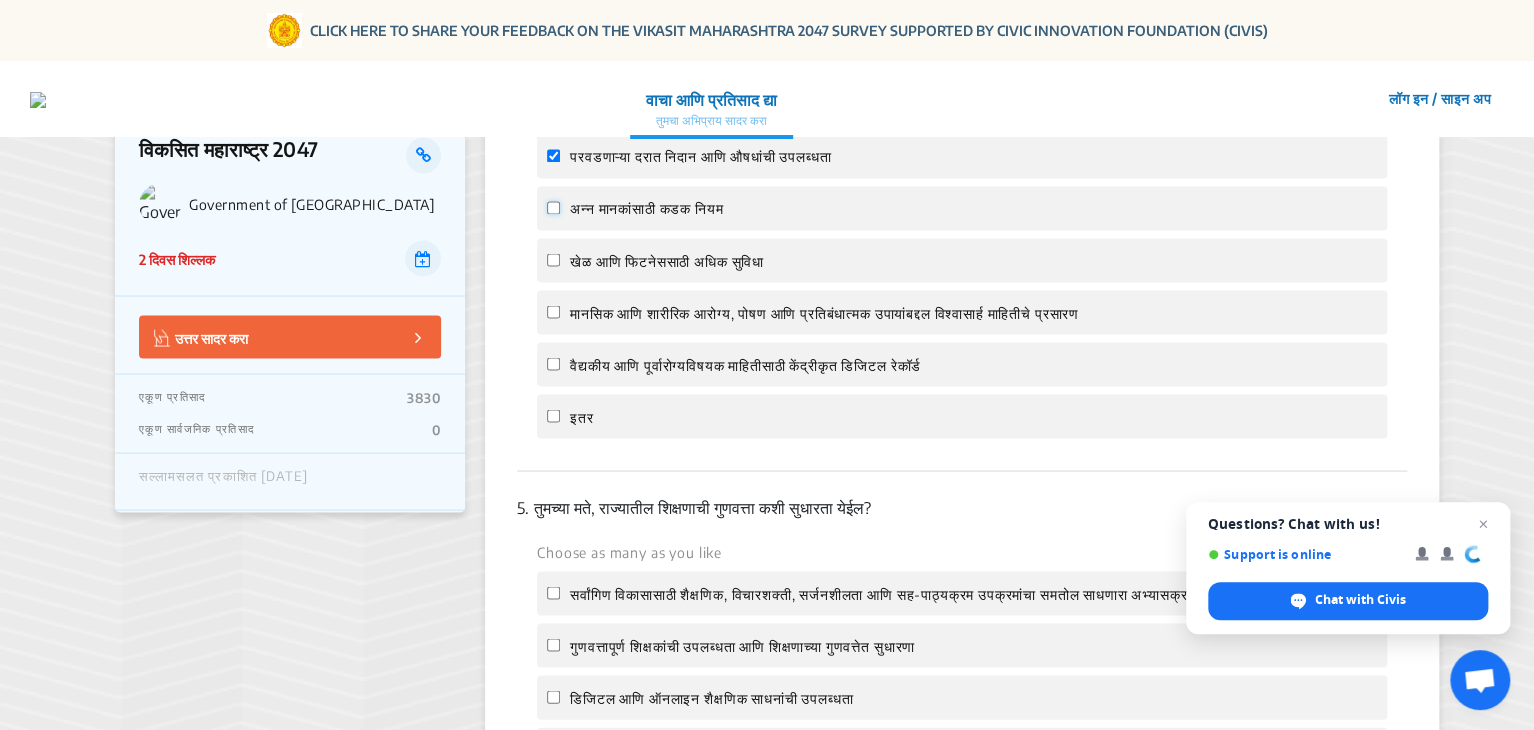 click on "अन्न मानकांसाठी कडक नियम" 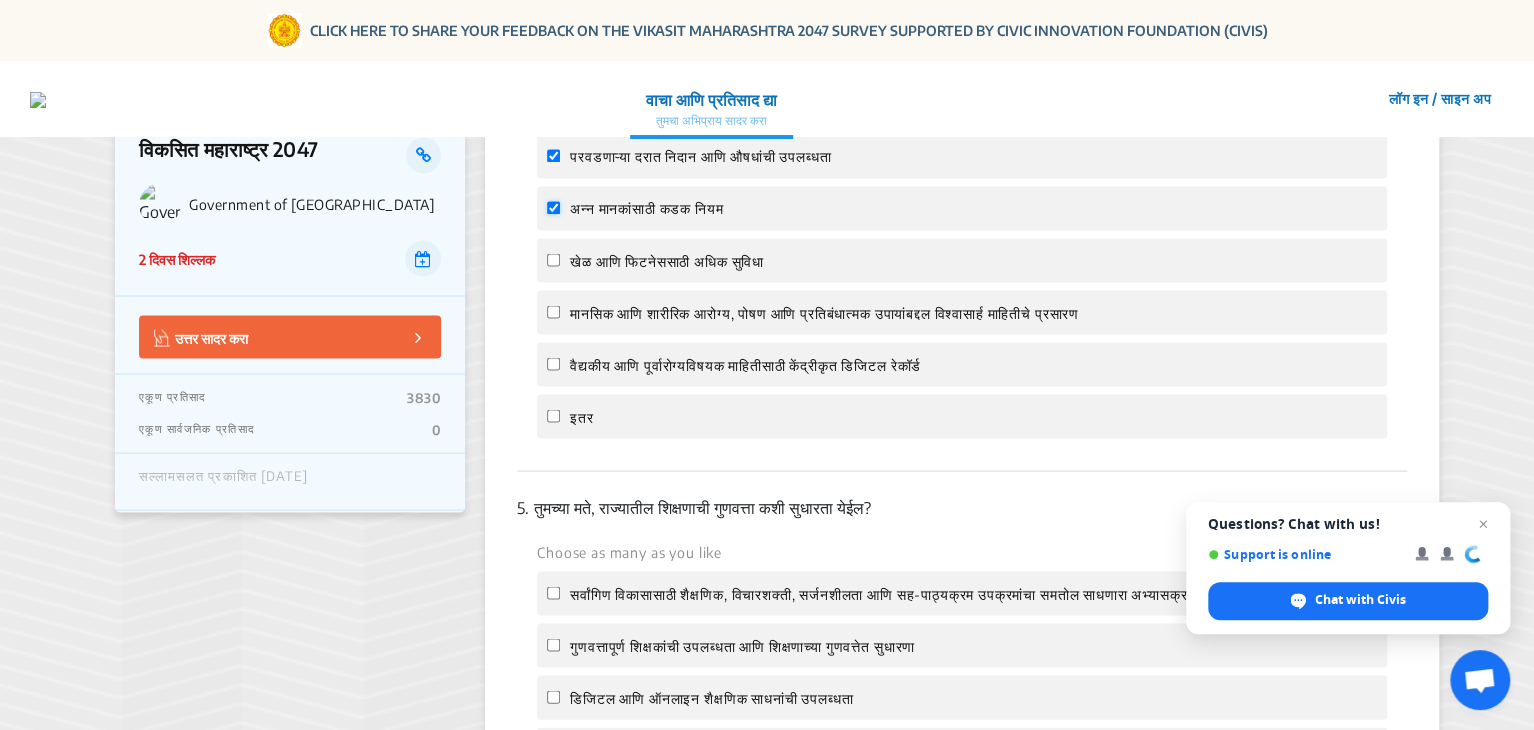checkbox on "true" 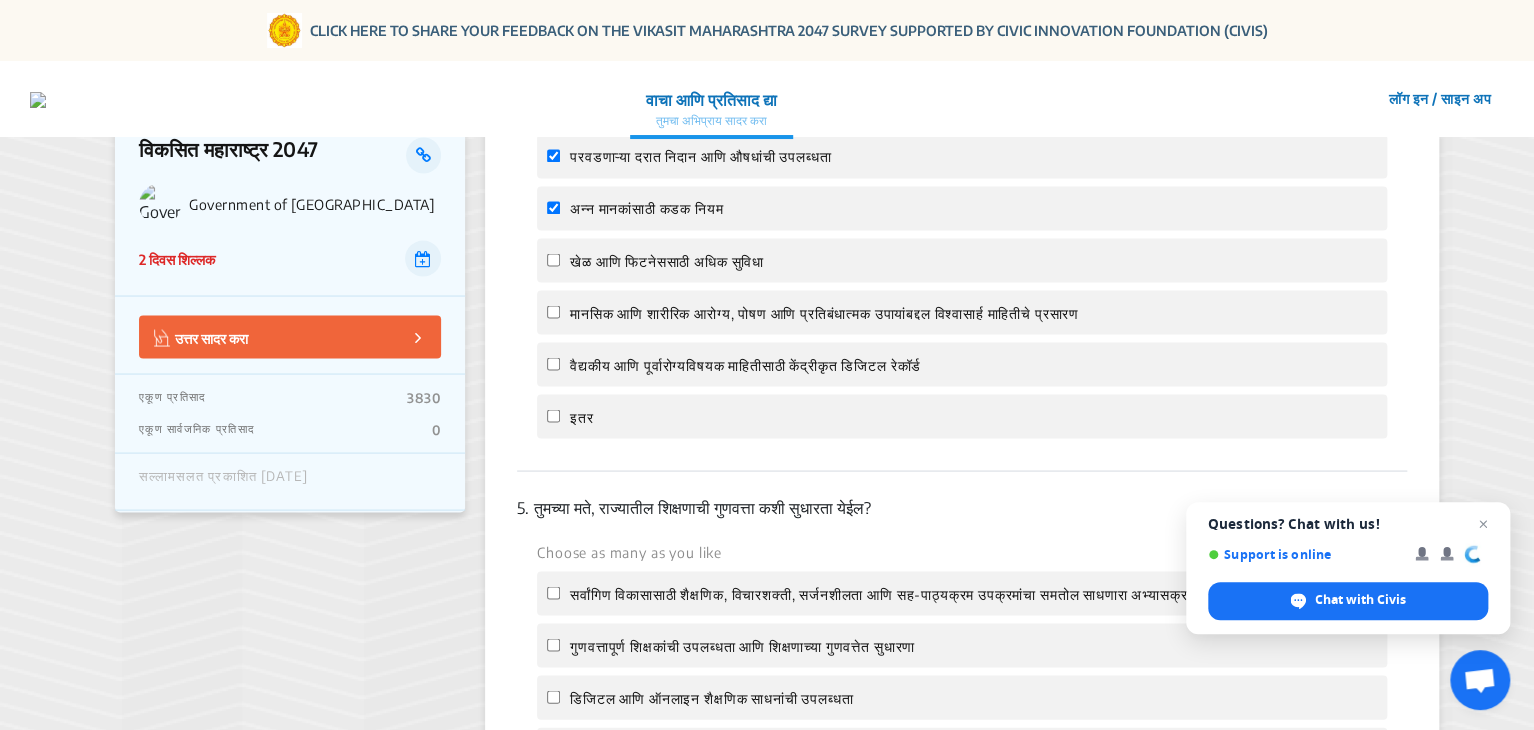 click on "Choose as many as you like तज्ञ डॉक्टर / आधुनिक उपचार यांची उपलब्धता परवडणाऱ्या दरात निदान आणि औषधांची उपलब्धता अन्न मानकांसाठी कडक नियम खेळ आणि फिटनेससाठी अधिक सुविधा मानसिक आणि शारीरिक आरोग्य, पोषण आणि प्रतिबंधात्मक उपायांबद्दल विश्वासार्ह माहितीचे प्रसारण वैद्यकीय आणि पूर्वारोग्यविषयक माहितीसाठी केंद्रीकृत डिजिटल रेकॉर्ड  इतर" 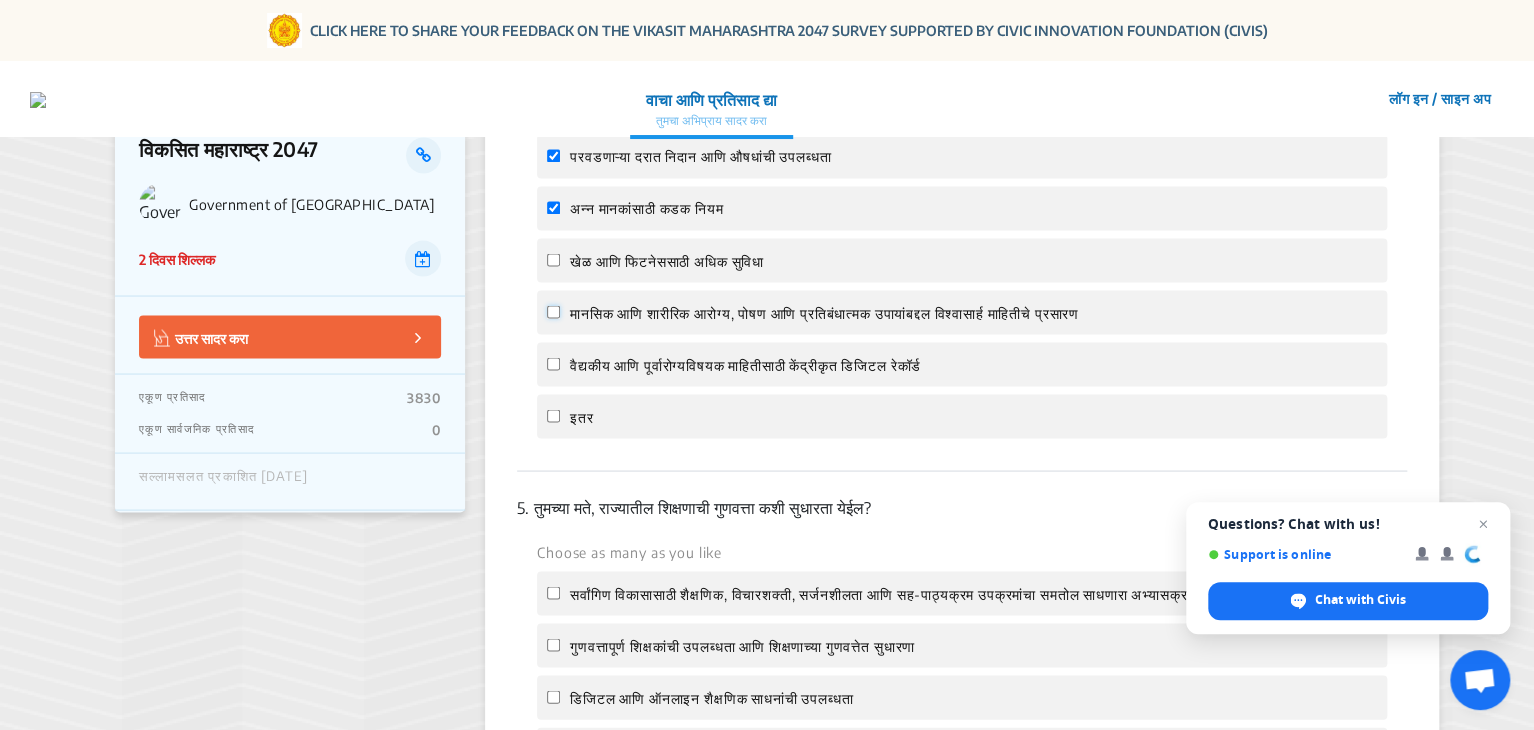 click on "मानसिक आणि शारीरिक आरोग्य, पोषण आणि प्रतिबंधात्मक उपायांबद्दल विश्वासार्ह माहितीचे प्रसारण" 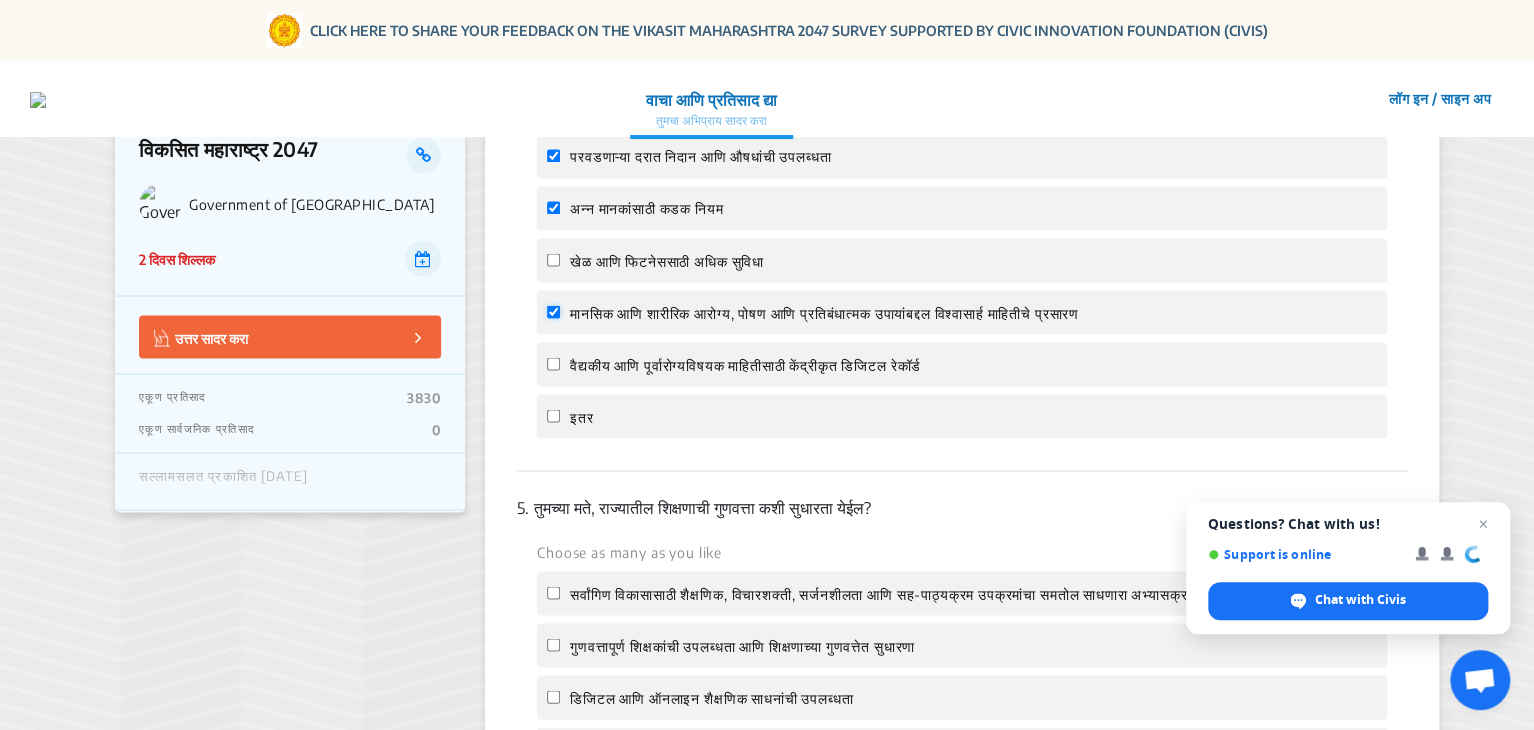 checkbox on "true" 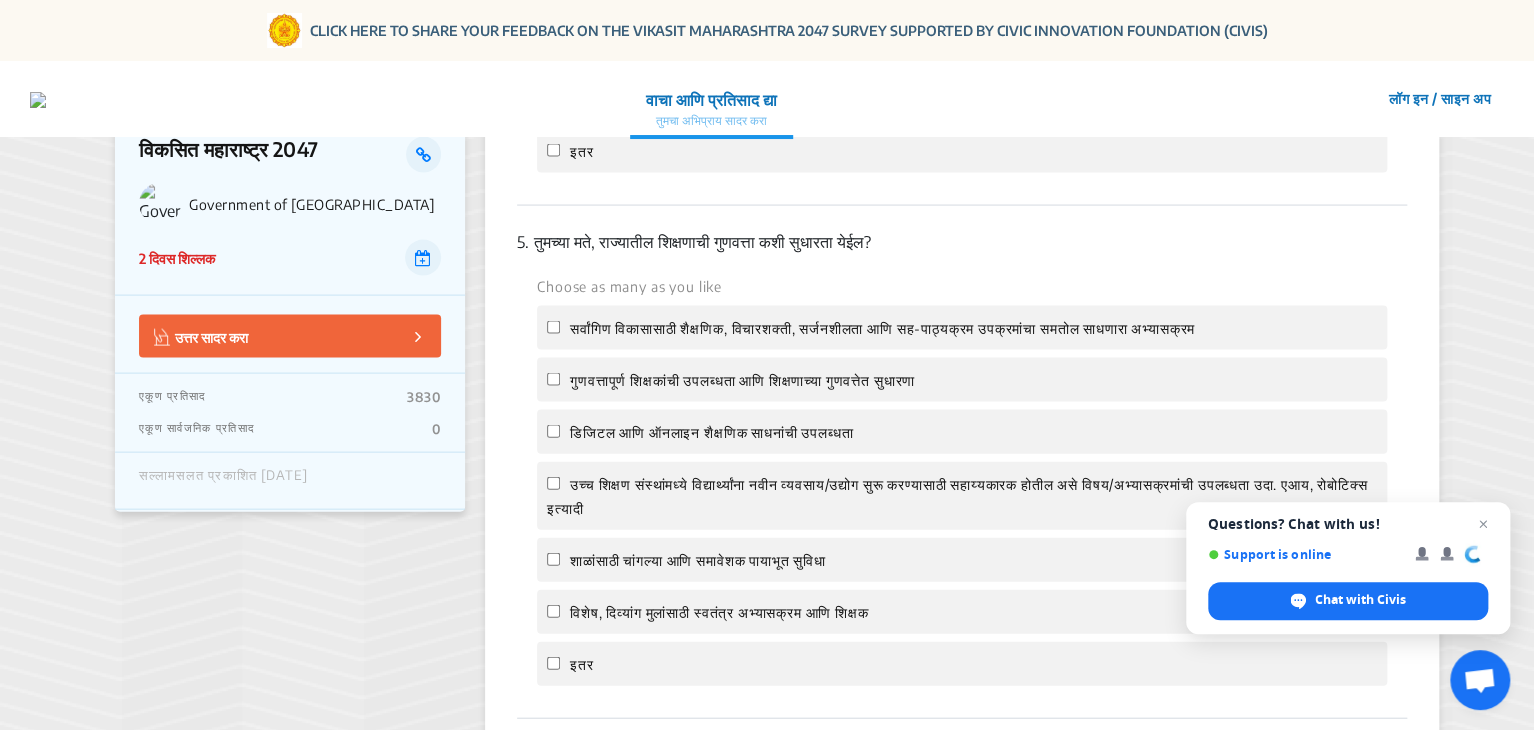 scroll, scrollTop: 2000, scrollLeft: 0, axis: vertical 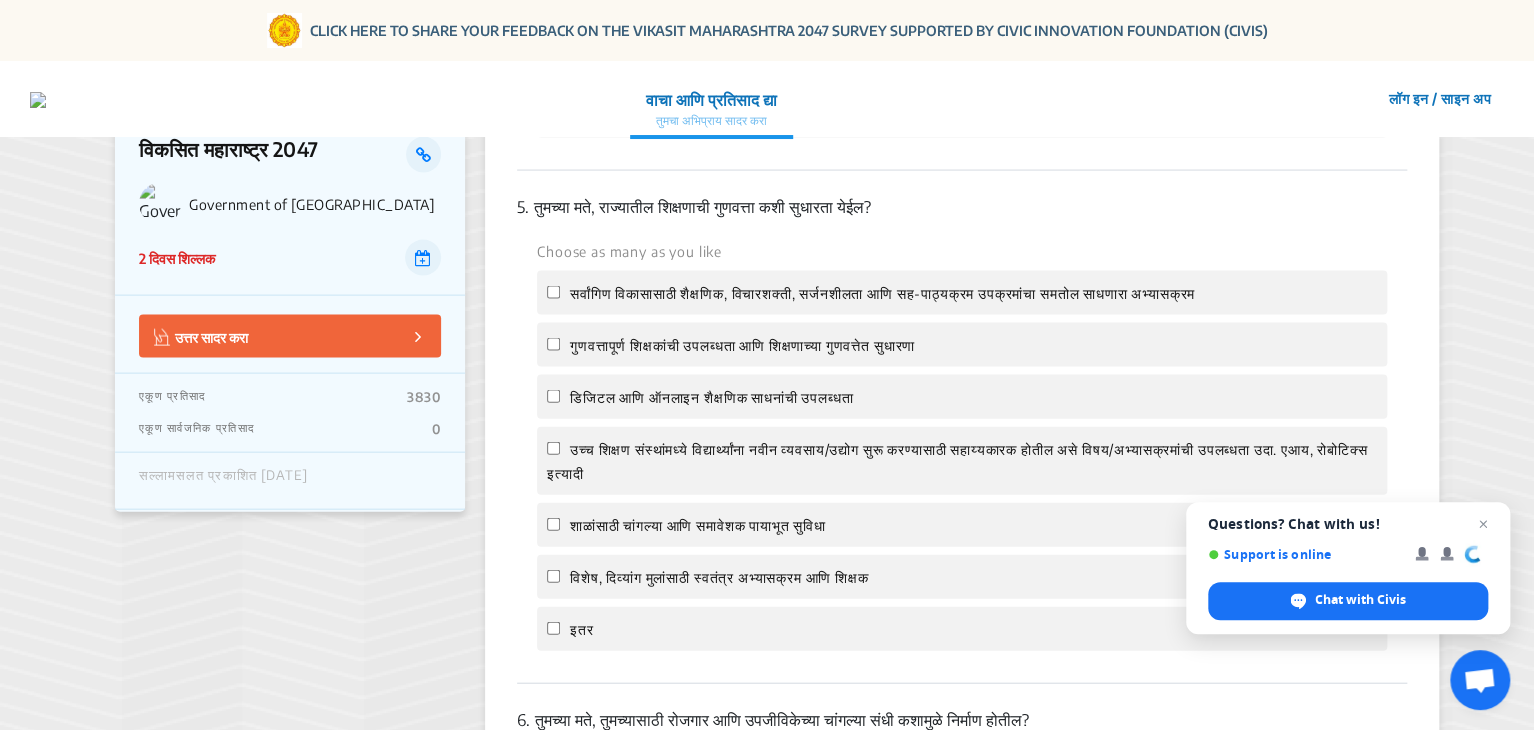 click on "सर्वांगिण विकासासाठी शैक्षणिक, विचारशक्ती, सर्जनशीलता आणि सह-पाठ्यक्रम उपक्रमांचा समतोल साधणारा अभ्यासक्रम" 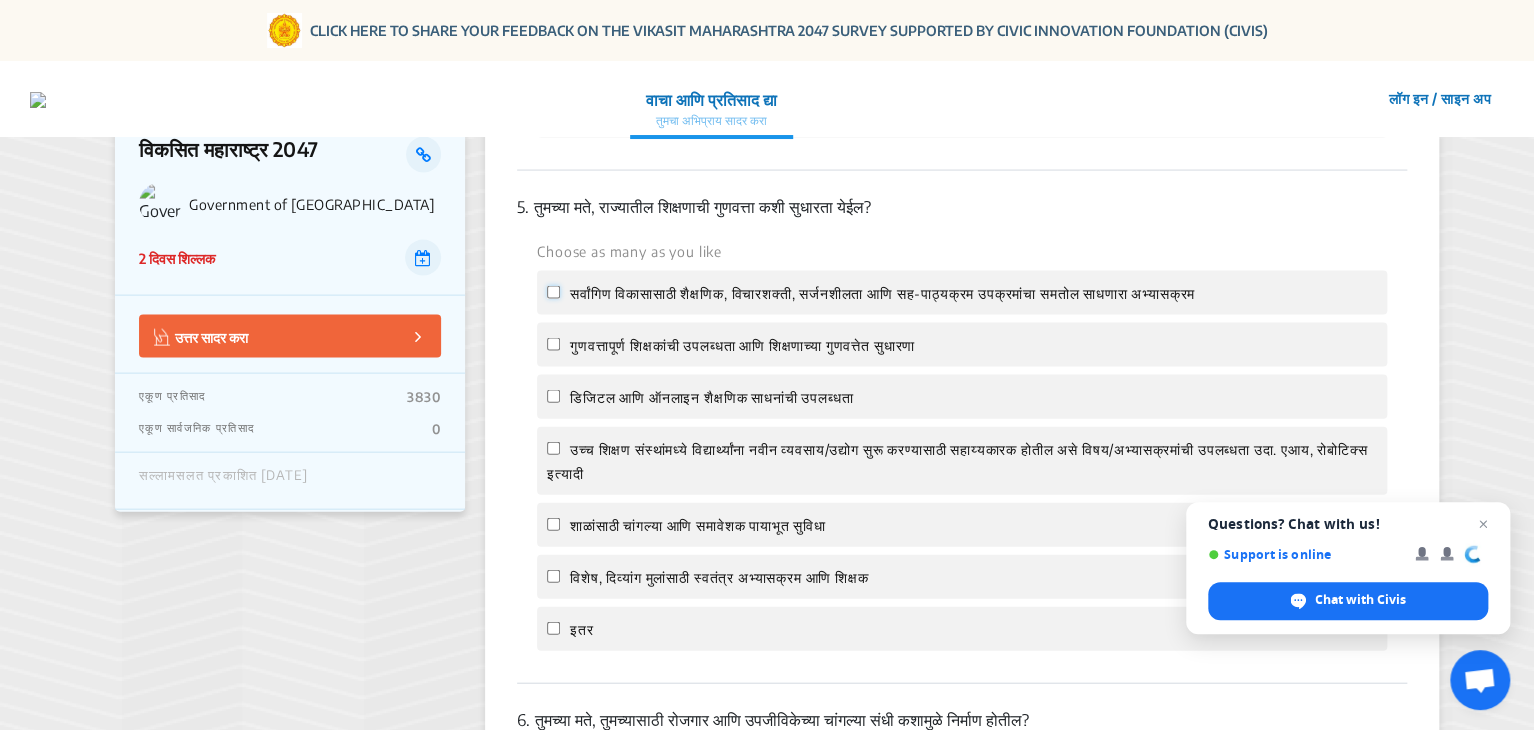 click on "सर्वांगिण विकासासाठी शैक्षणिक, विचारशक्ती, सर्जनशीलता आणि सह-पाठ्यक्रम उपक्रमांचा समतोल साधणारा अभ्यासक्रम" 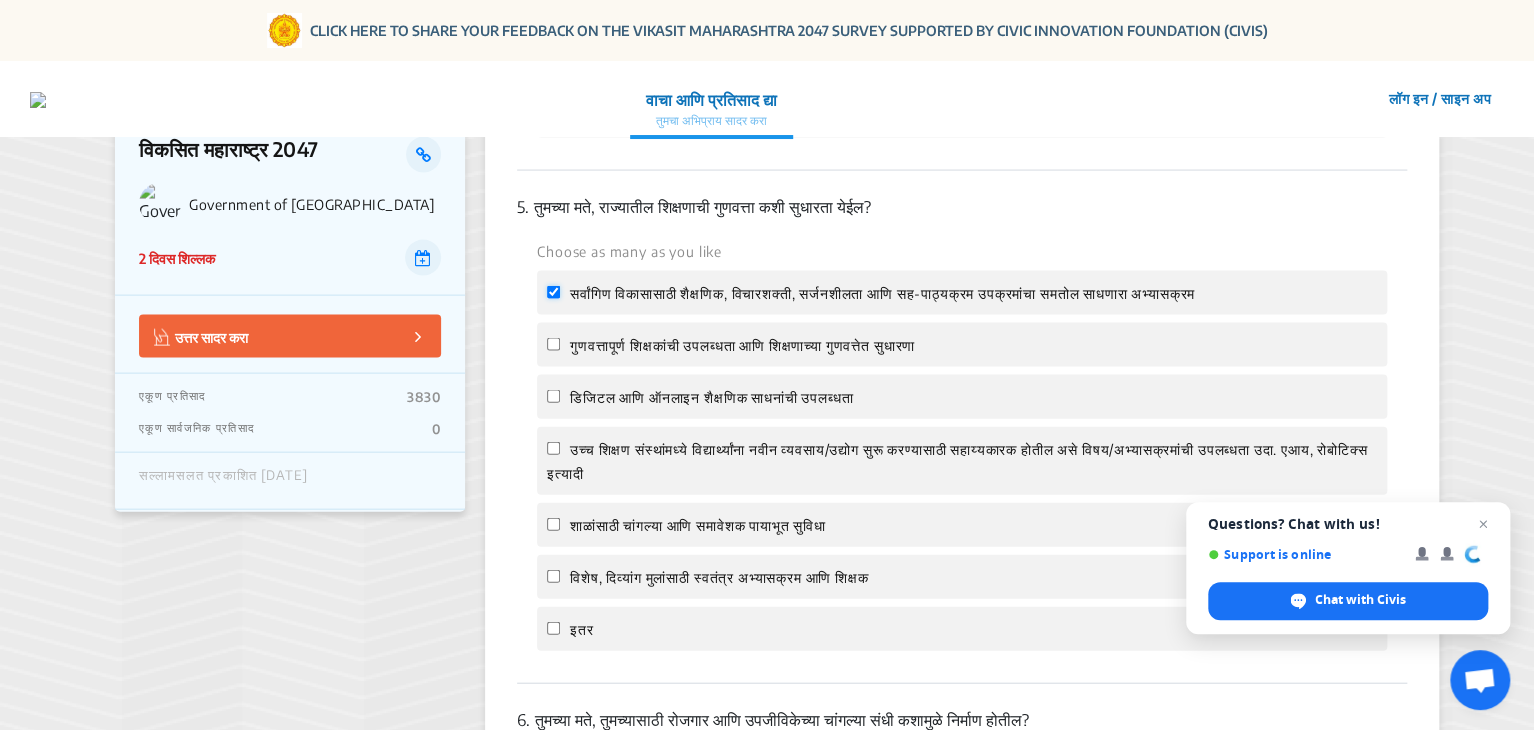 checkbox on "true" 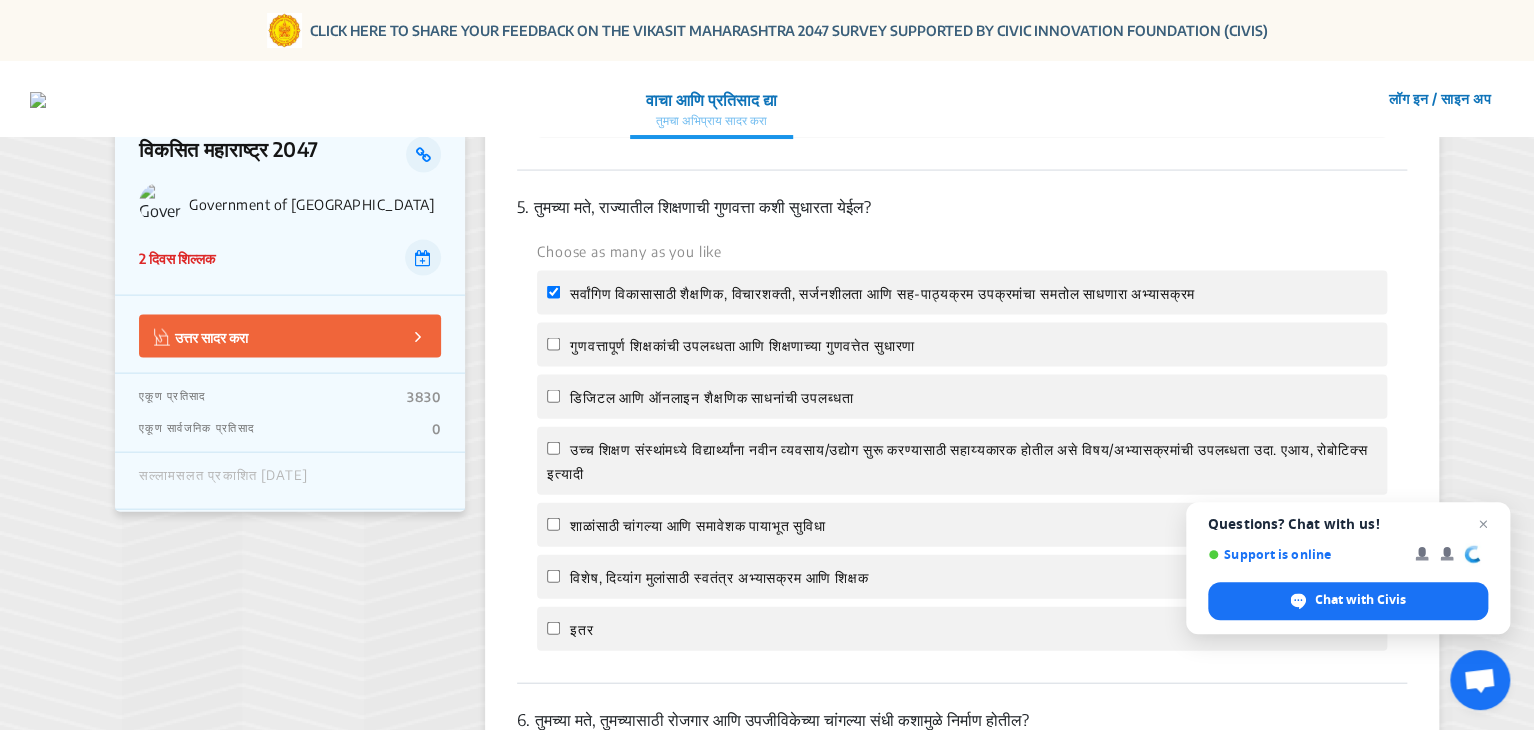 click on "गुणवत्तापूर्ण शिक्षकांची उपलब्धता आणि शिक्षणाच्या गुणवत्तेत सुधारणा" 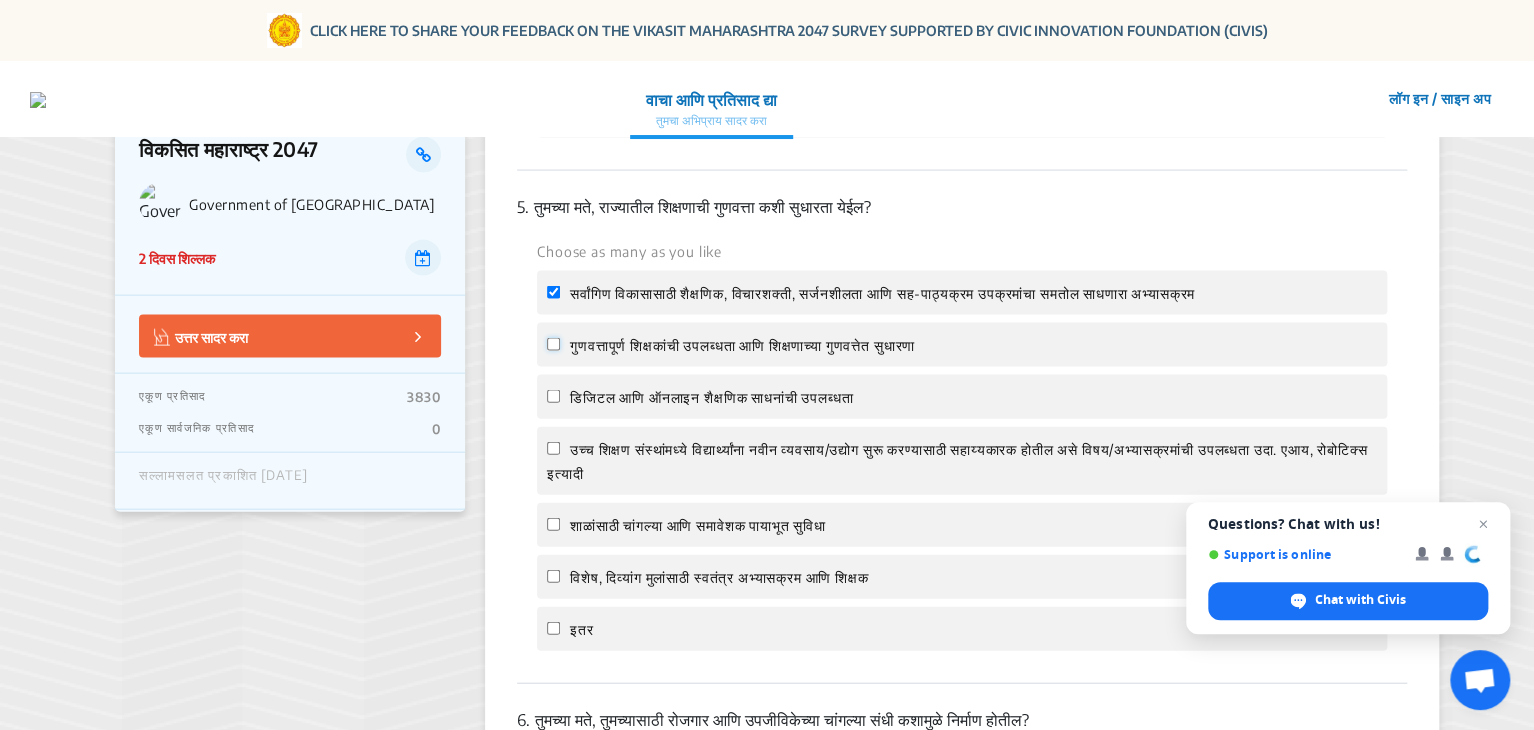 click on "गुणवत्तापूर्ण शिक्षकांची उपलब्धता आणि शिक्षणाच्या गुणवत्तेत सुधारणा" 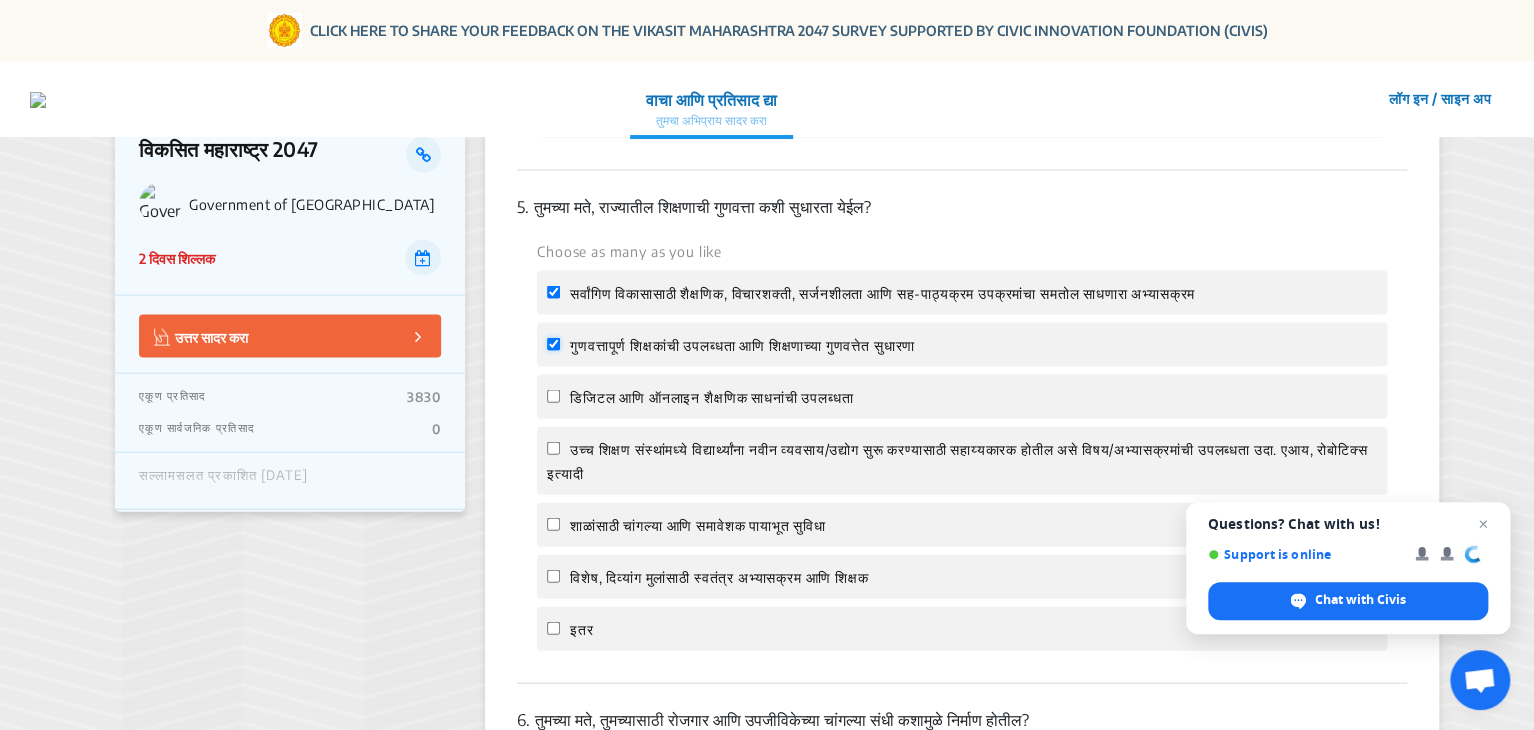 checkbox on "true" 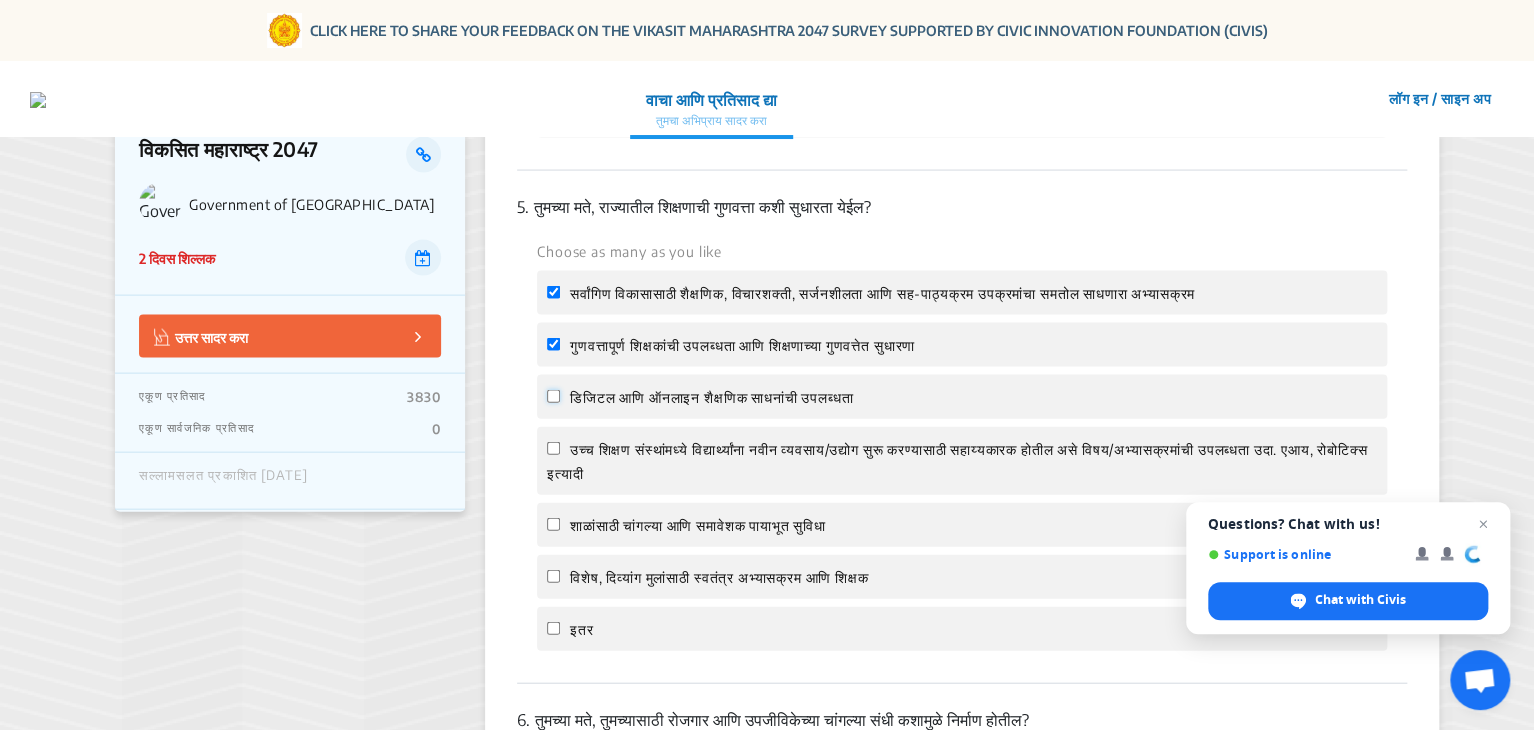 click on "डिजिटल आणि ऑनलाइन शैक्षणिक साधनांची उपलब्धता" 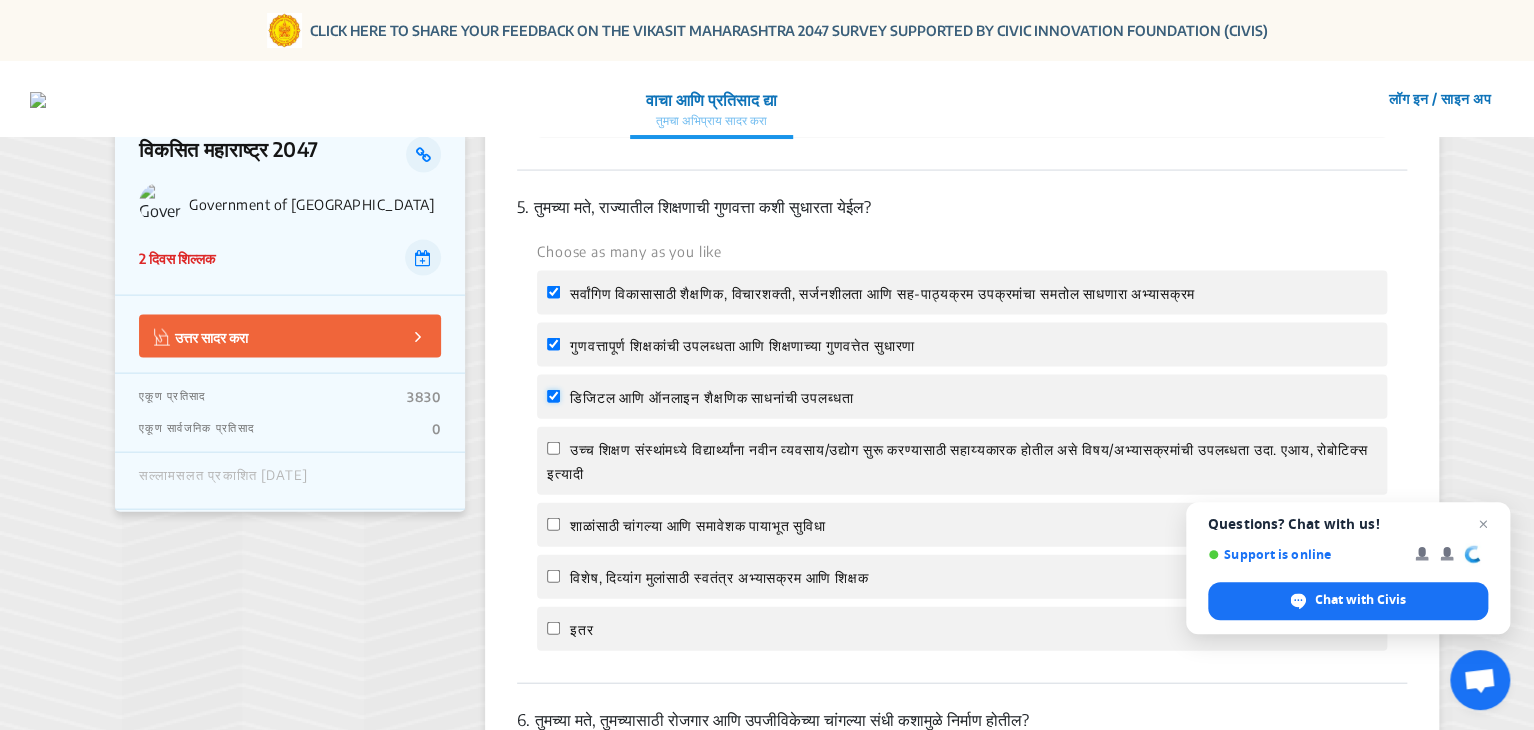 checkbox on "true" 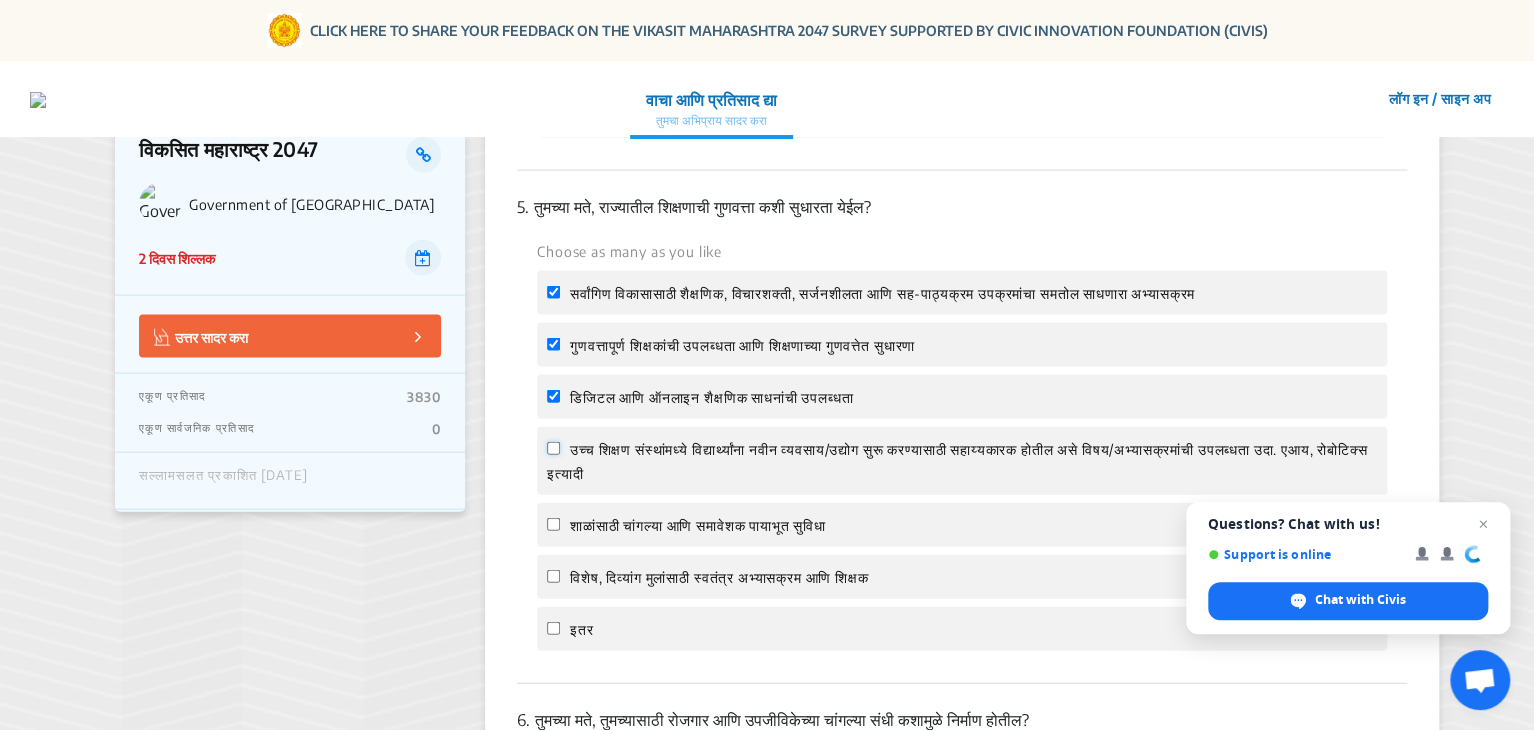 click on "उच्च शिक्षण संस्थांमध्ये विद्यार्थ्यांना नवीन व्यवसाय/उद्योग सुरू करण्यासाठी सहाय्यकारक होतील असे विषय/अभ्यासक्रमांची उपलब्धता उदा. एआय, रोबोटिक्स इत्यादी" 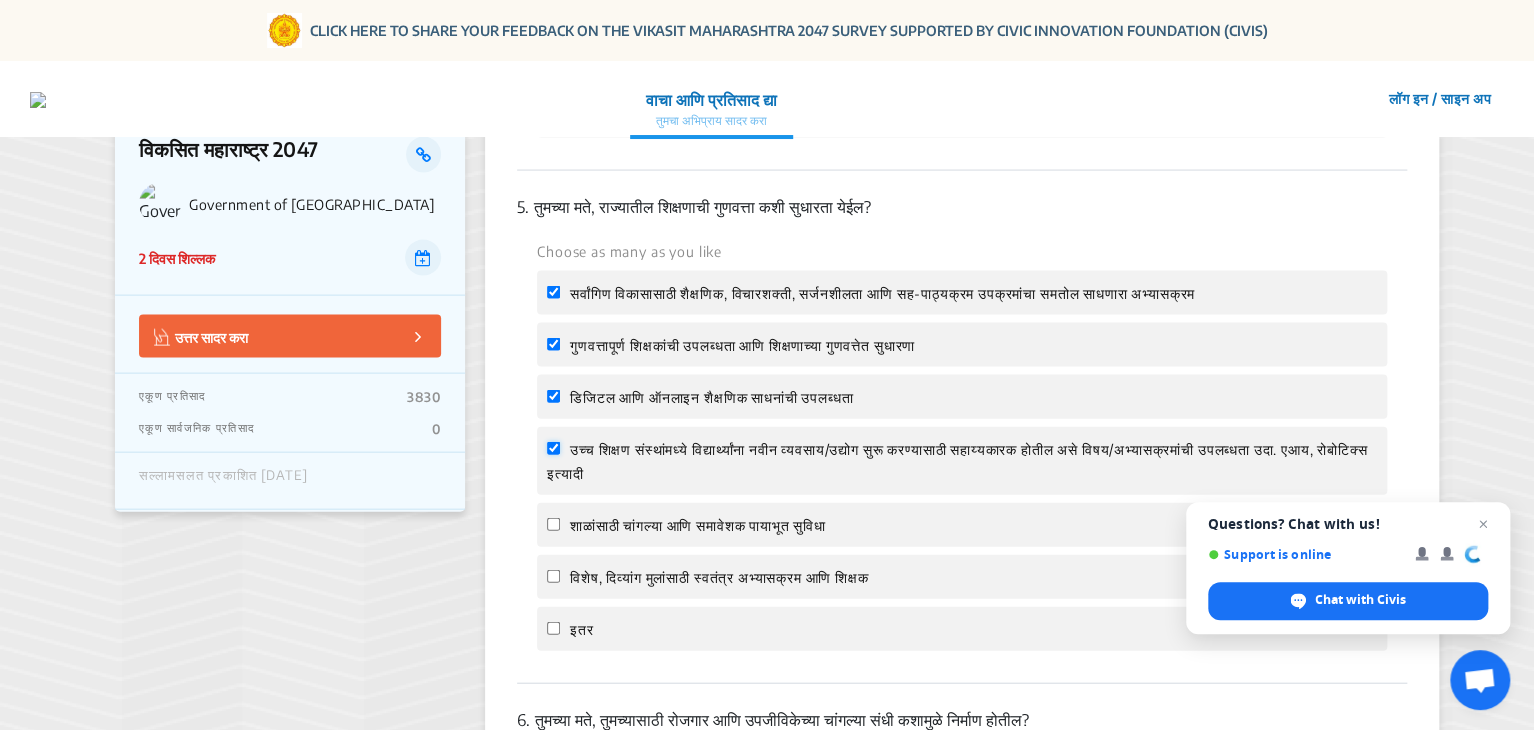 checkbox on "true" 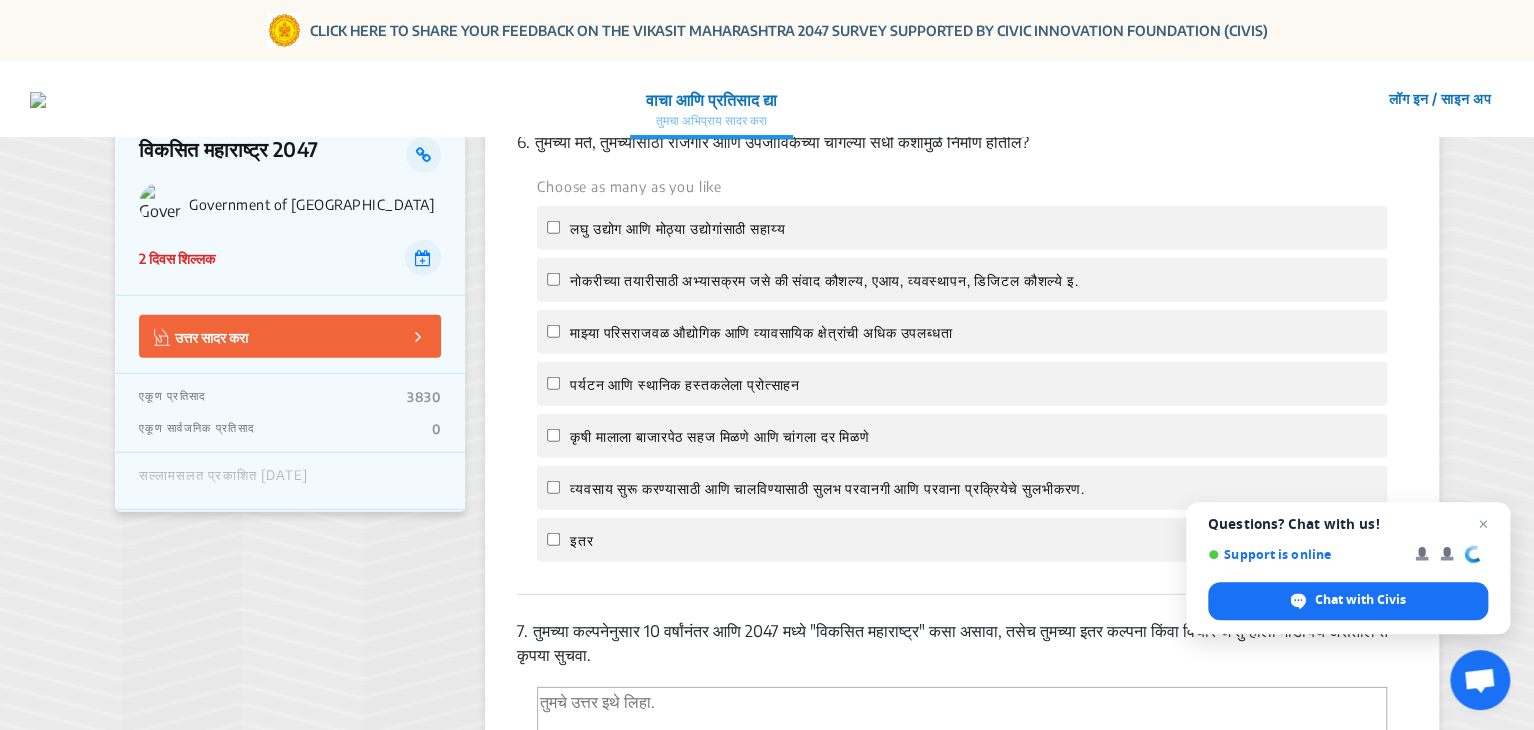 scroll, scrollTop: 2600, scrollLeft: 0, axis: vertical 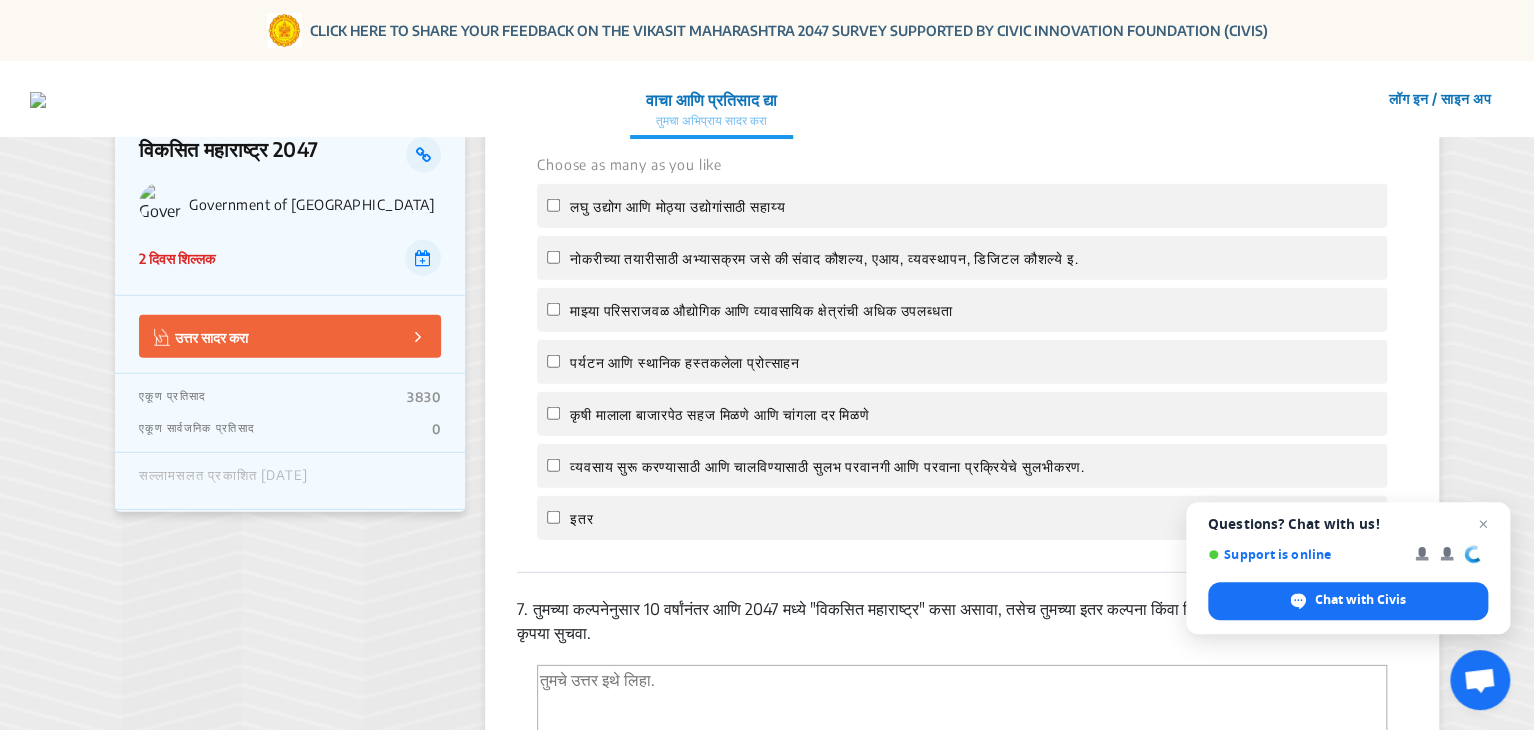 click on "लघु उद्योग आणि  मोठ्या उद्योगांसाठी सहाय्य" 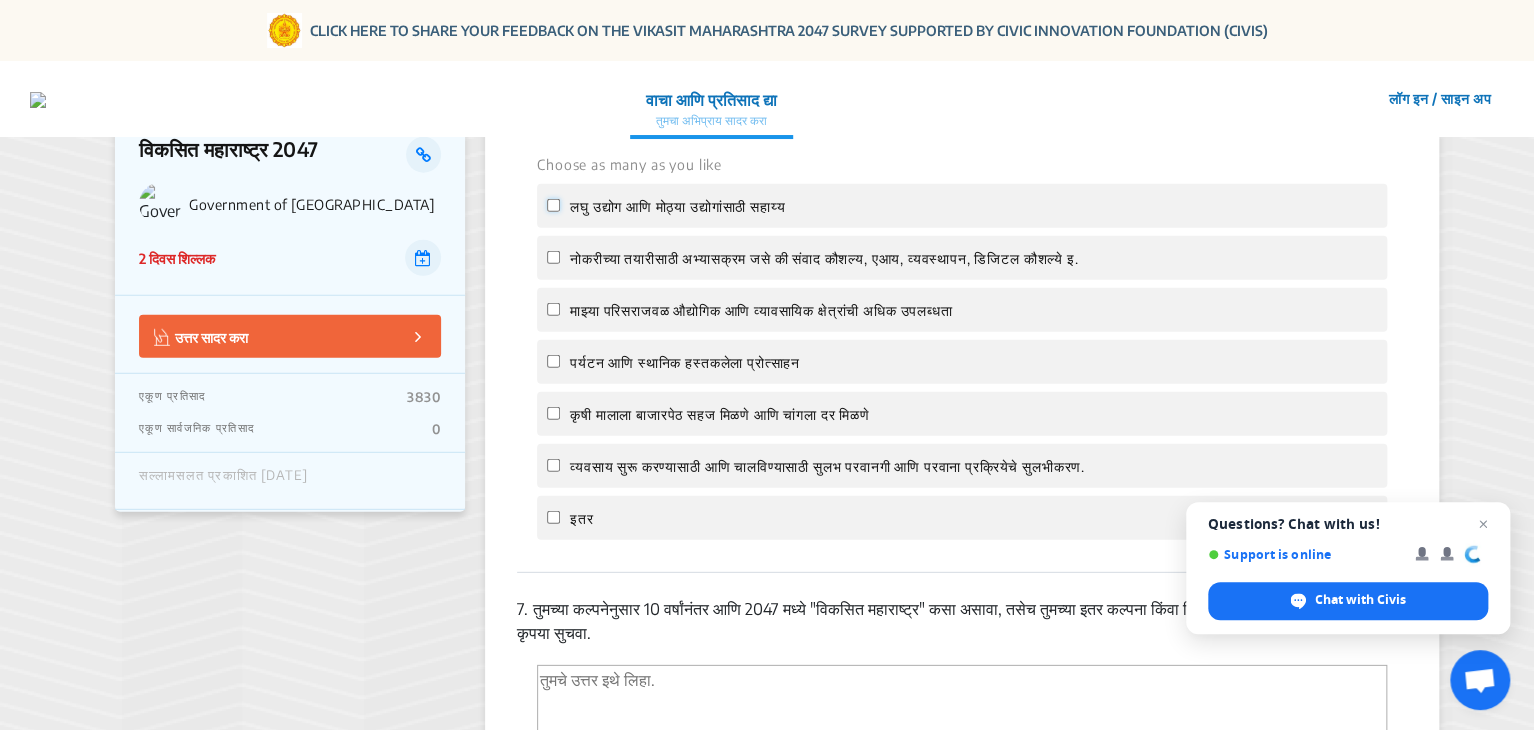 click on "लघु उद्योग आणि  मोठ्या उद्योगांसाठी सहाय्य" 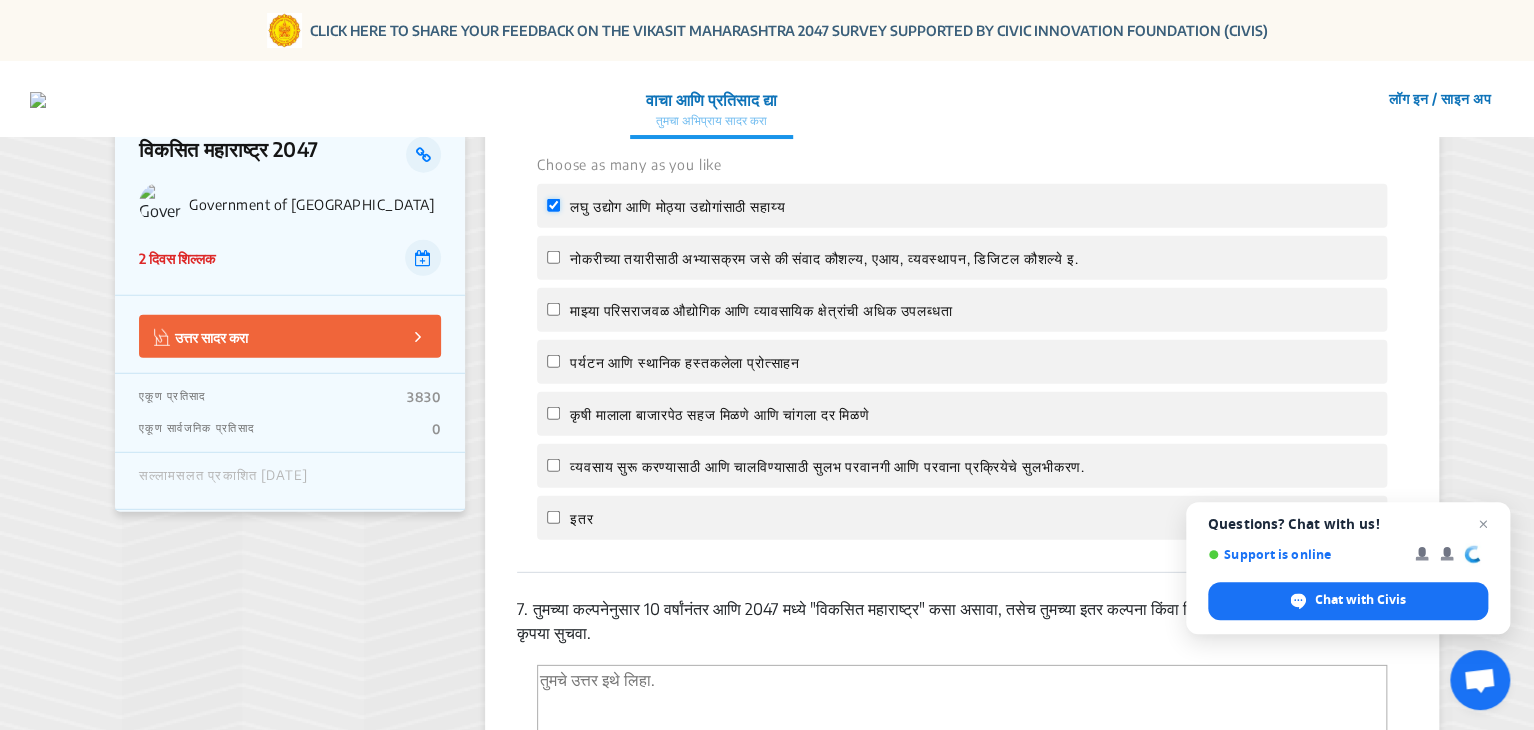 checkbox on "true" 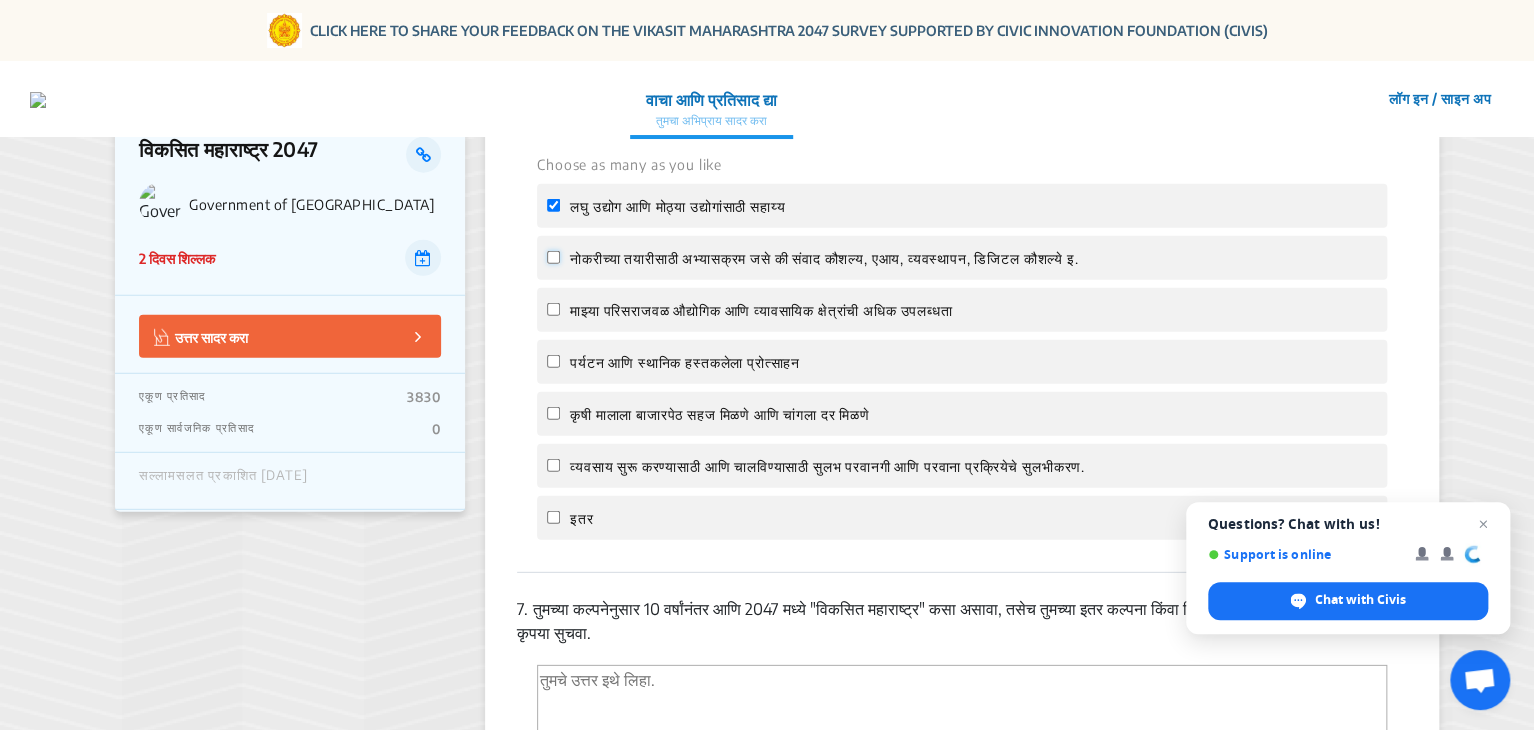 click on "नोकरीच्या तयारीसाठी अभ्यासक्रम जसे की संवाद कौशल्य, एआय, व्यवस्थापन, डिजिटल कौशल्ये इ." 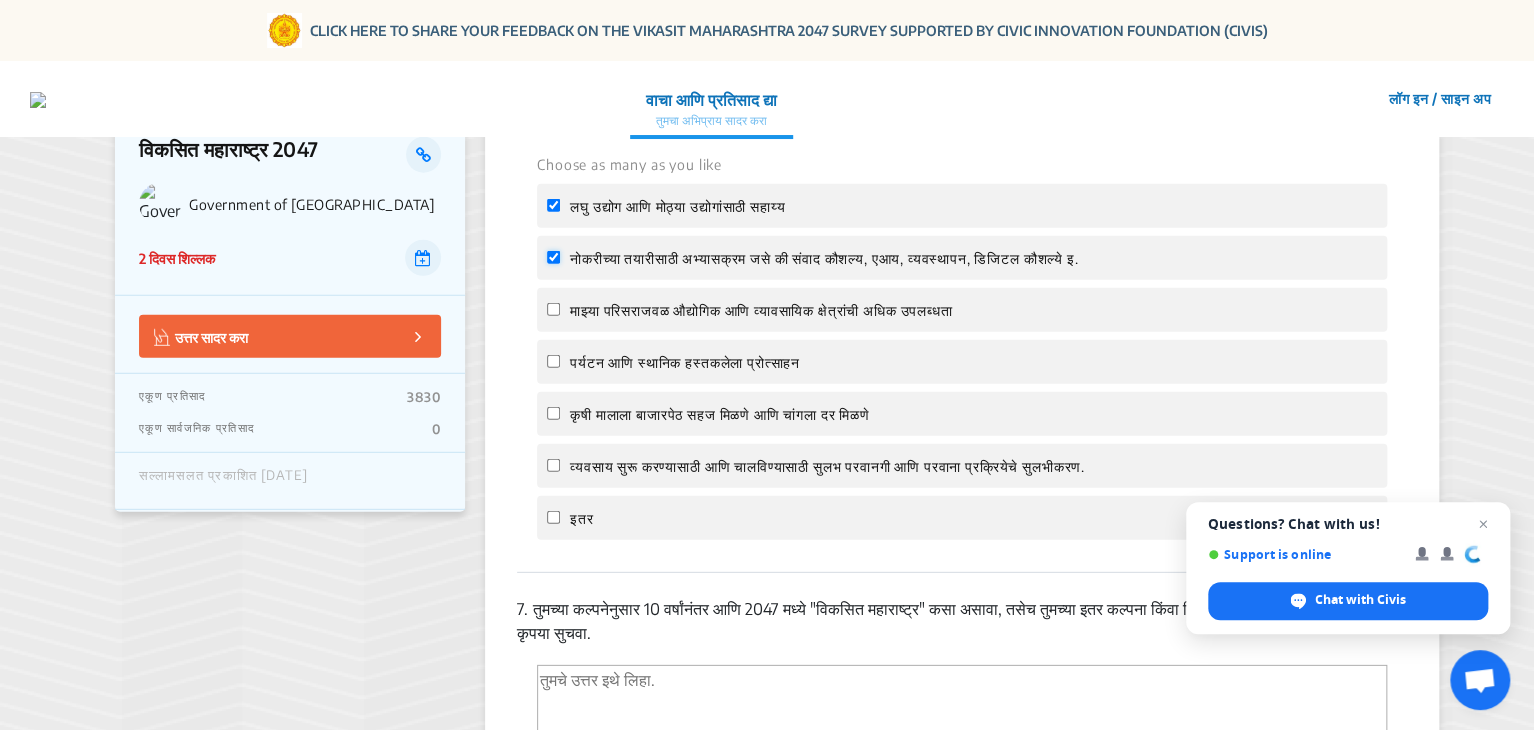 checkbox on "true" 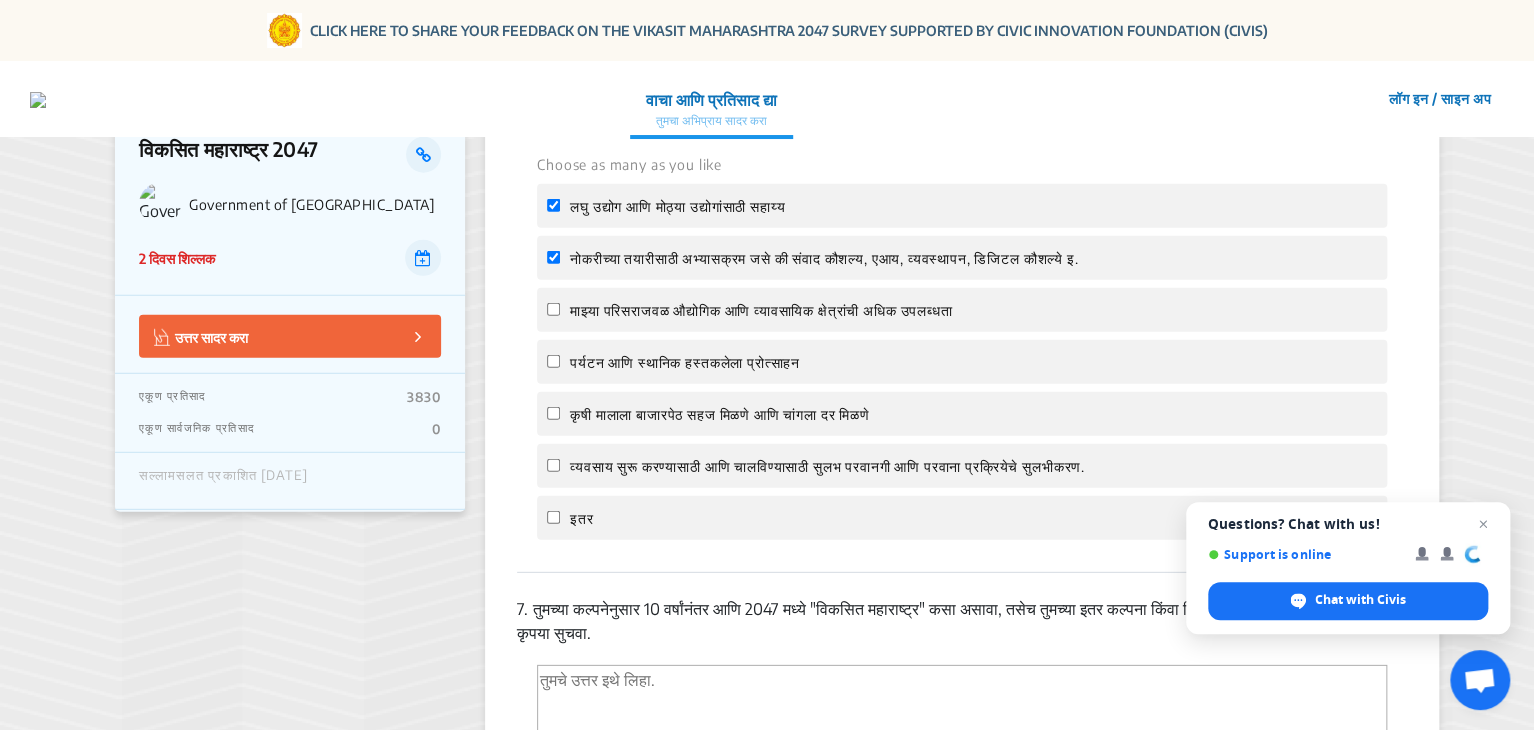 click on "माझ्या परिसराजवळ  औद्योगिक आणि व्यावसायिक क्षेत्रांची अधिक उपलब्धता" 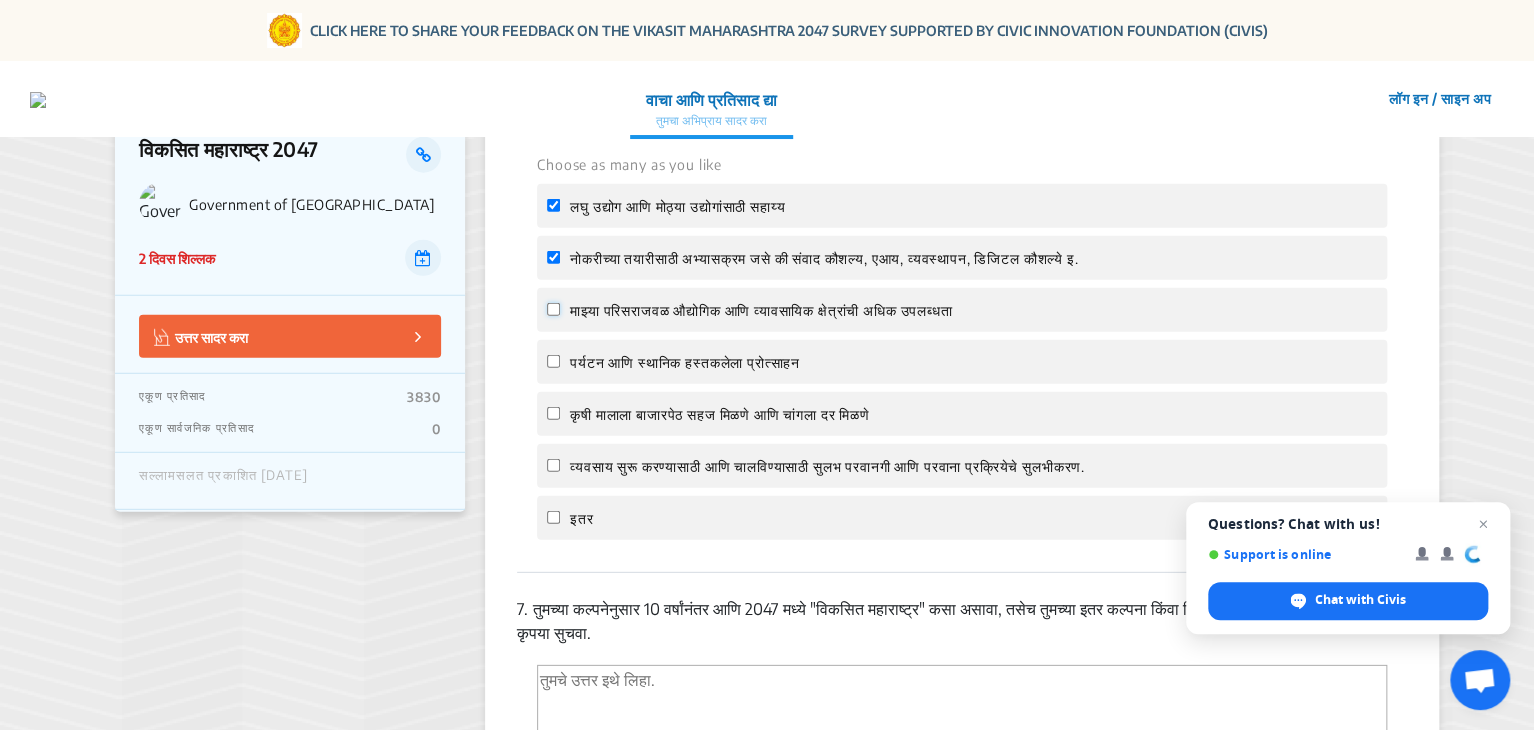 click on "माझ्या परिसराजवळ  औद्योगिक आणि व्यावसायिक क्षेत्रांची अधिक उपलब्धता" 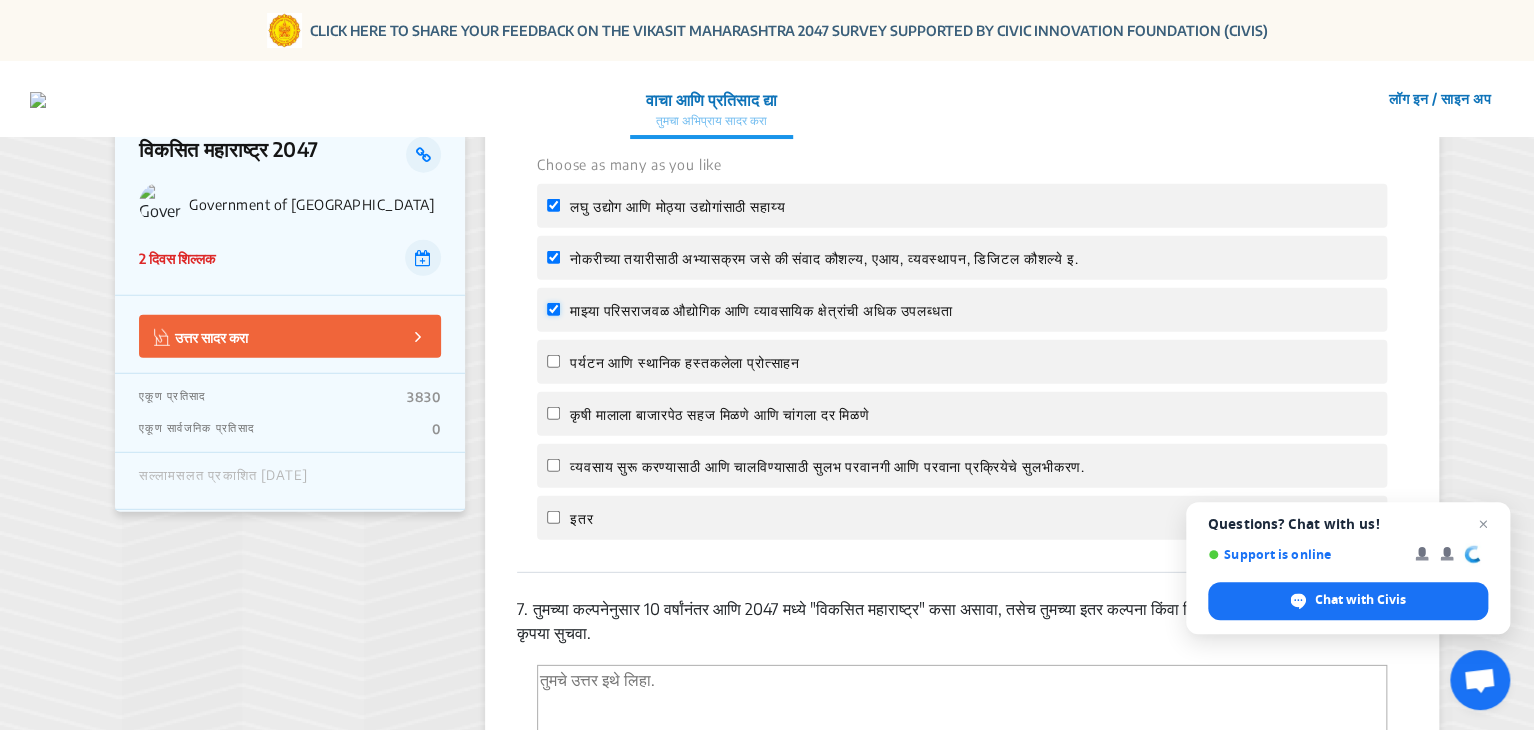 checkbox on "true" 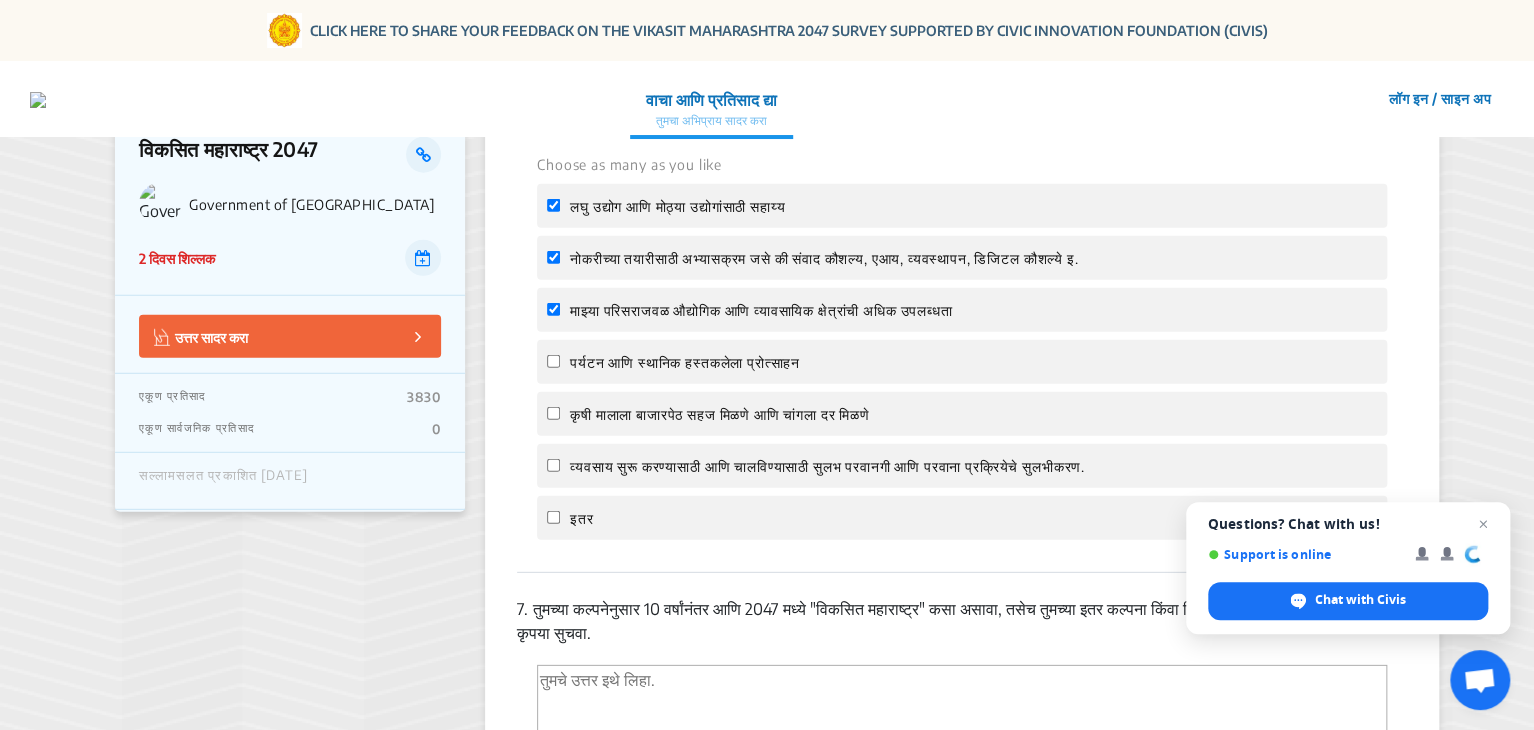 click on "पर्यटन आणि स्थानिक हस्तकलेला प्रोत्साहन" 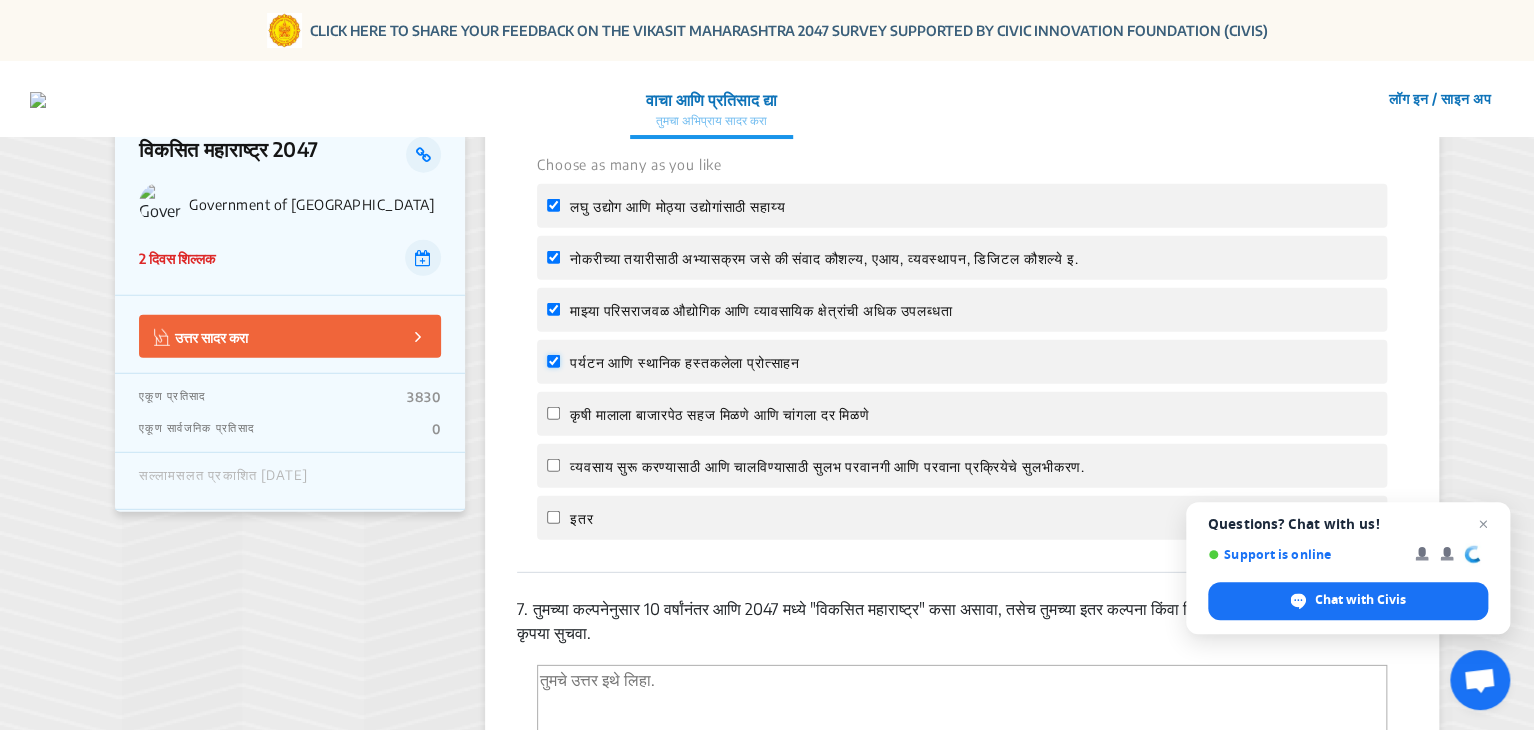 checkbox on "true" 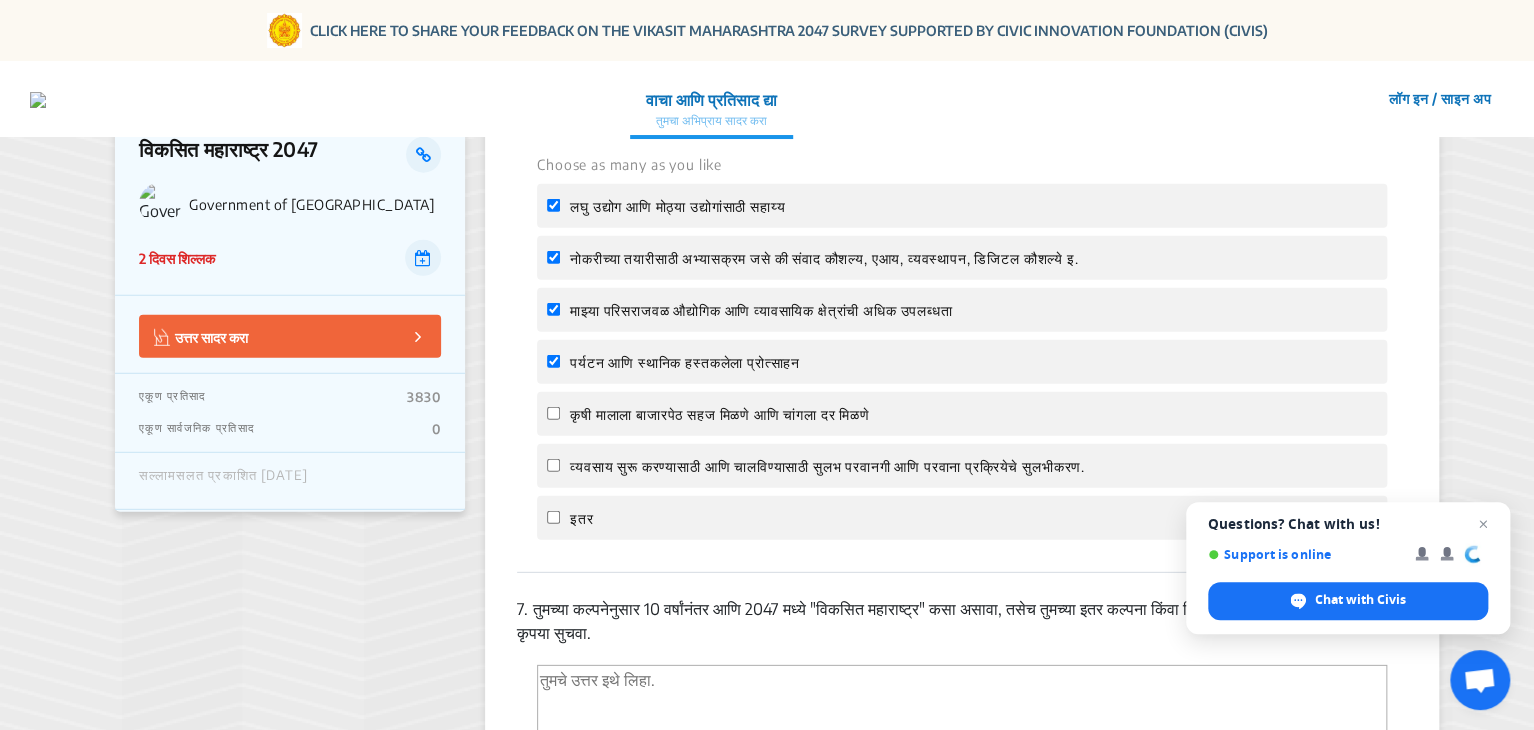 click on "कृषी मालाला बाजारपेठ सहज मिळणे आणि चांगला दर मिळणे" 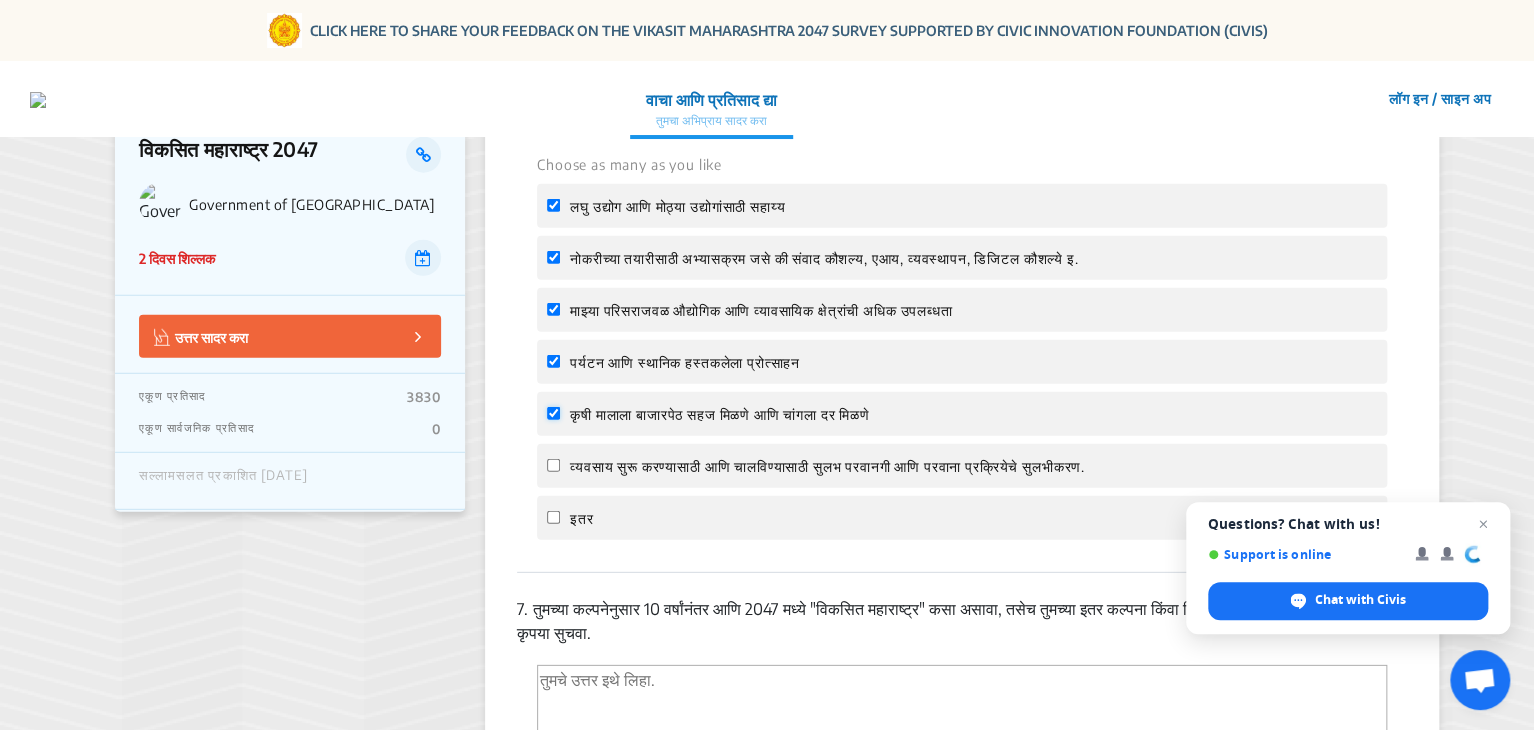 checkbox on "true" 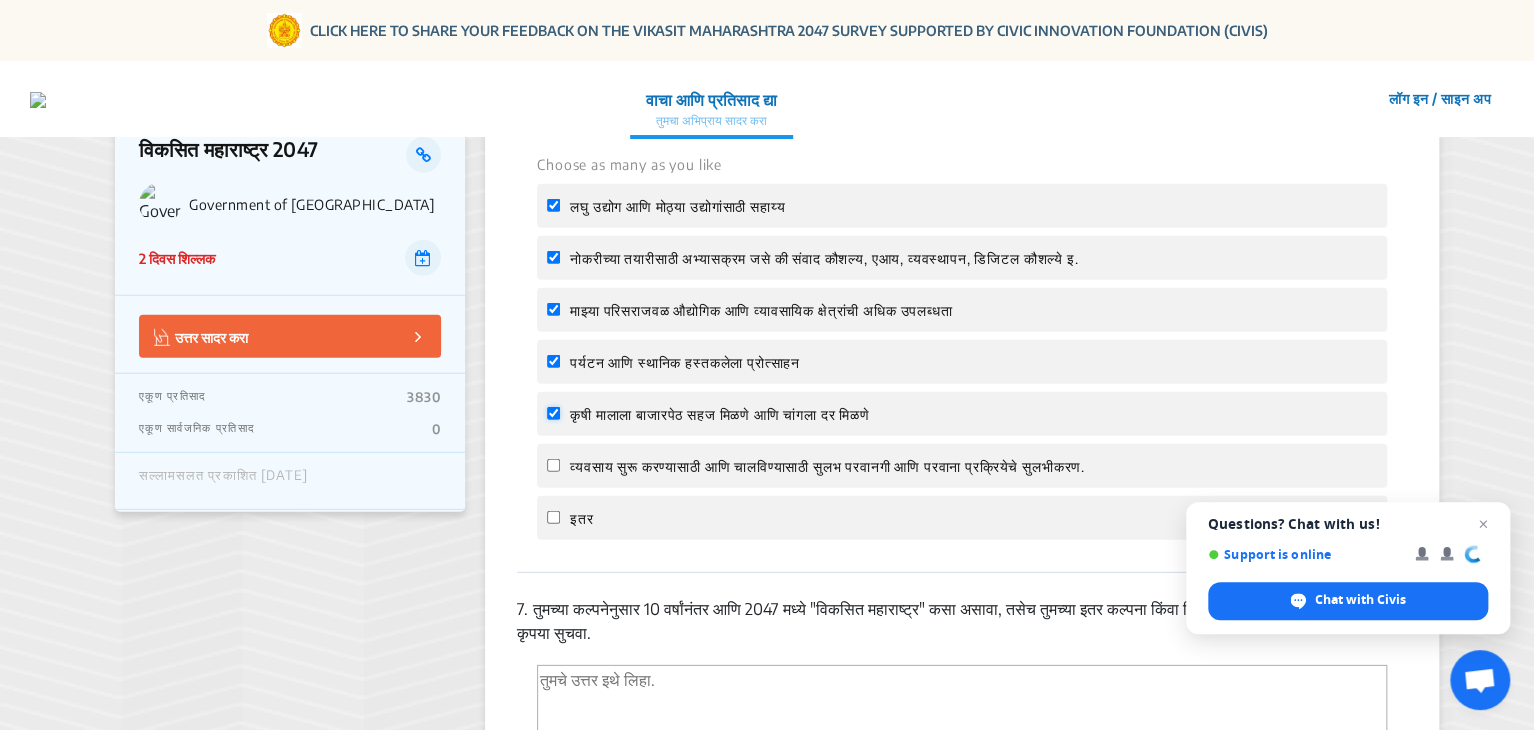 scroll, scrollTop: 2700, scrollLeft: 0, axis: vertical 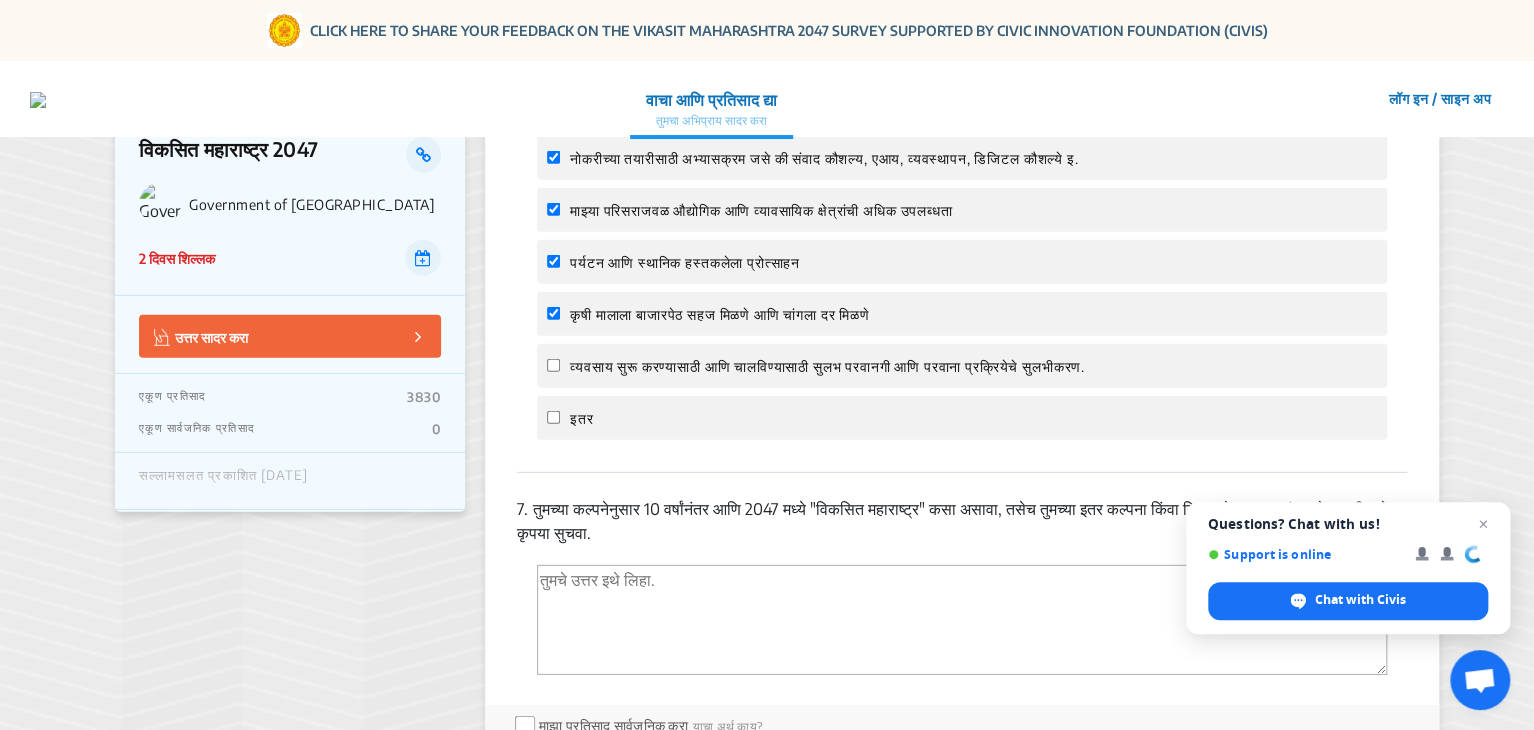 click on "व्यवसाय सुरू करण्यासाठी आणि चालविण्यासाठी सुलभ परवानगी आणि परवाना प्रक्रियेचे सुलभीकरण." 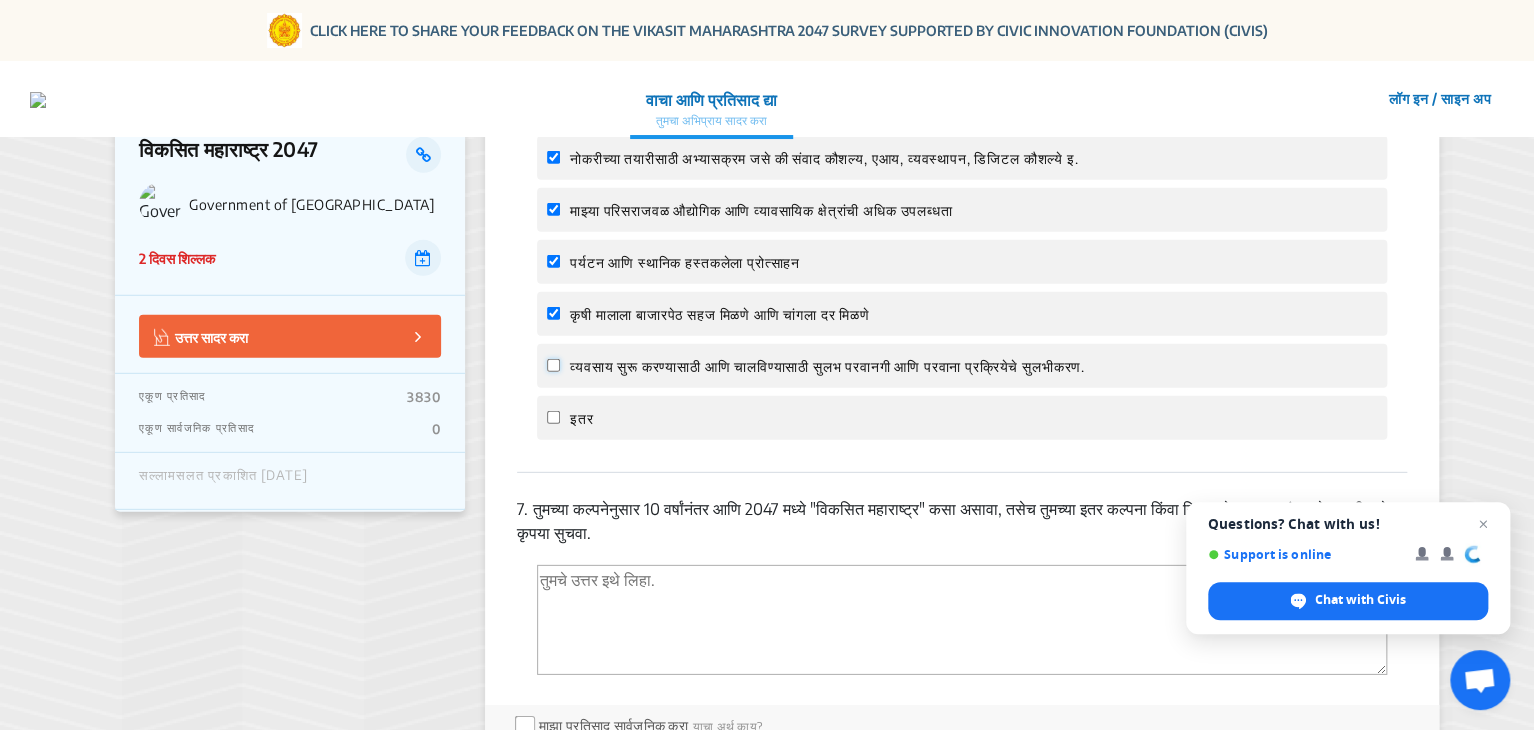 click on "व्यवसाय सुरू करण्यासाठी आणि चालविण्यासाठी सुलभ परवानगी आणि परवाना प्रक्रियेचे सुलभीकरण." 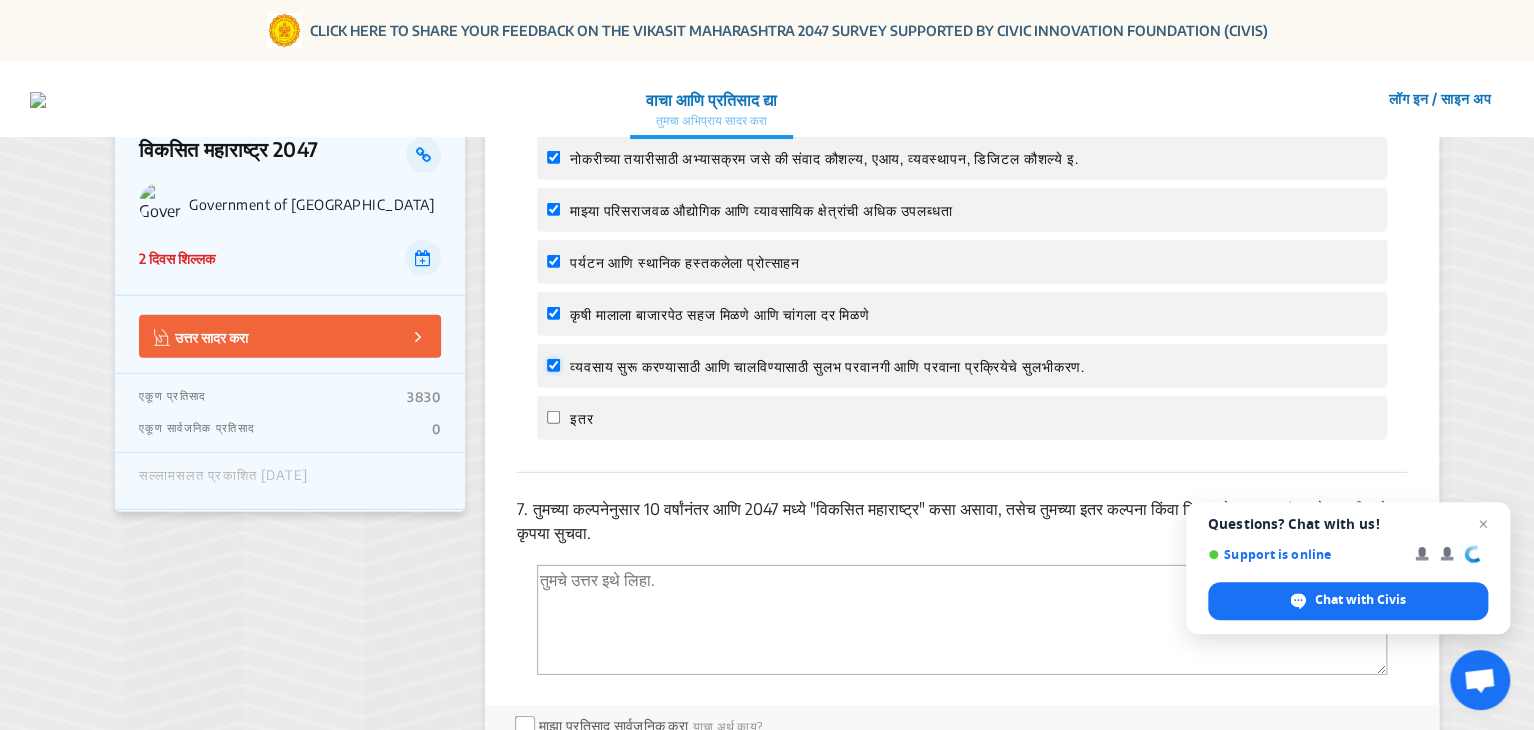 checkbox on "true" 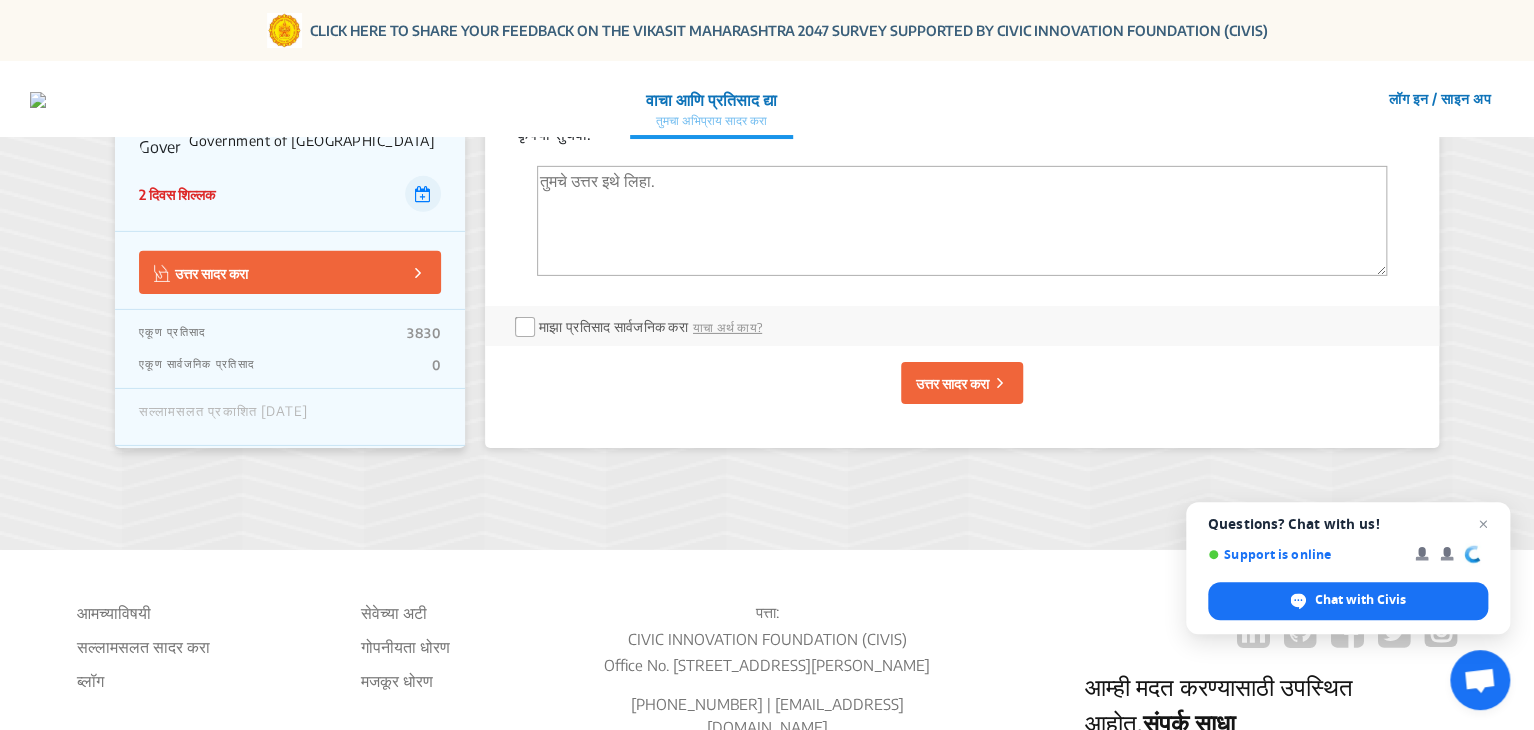 scroll, scrollTop: 3100, scrollLeft: 0, axis: vertical 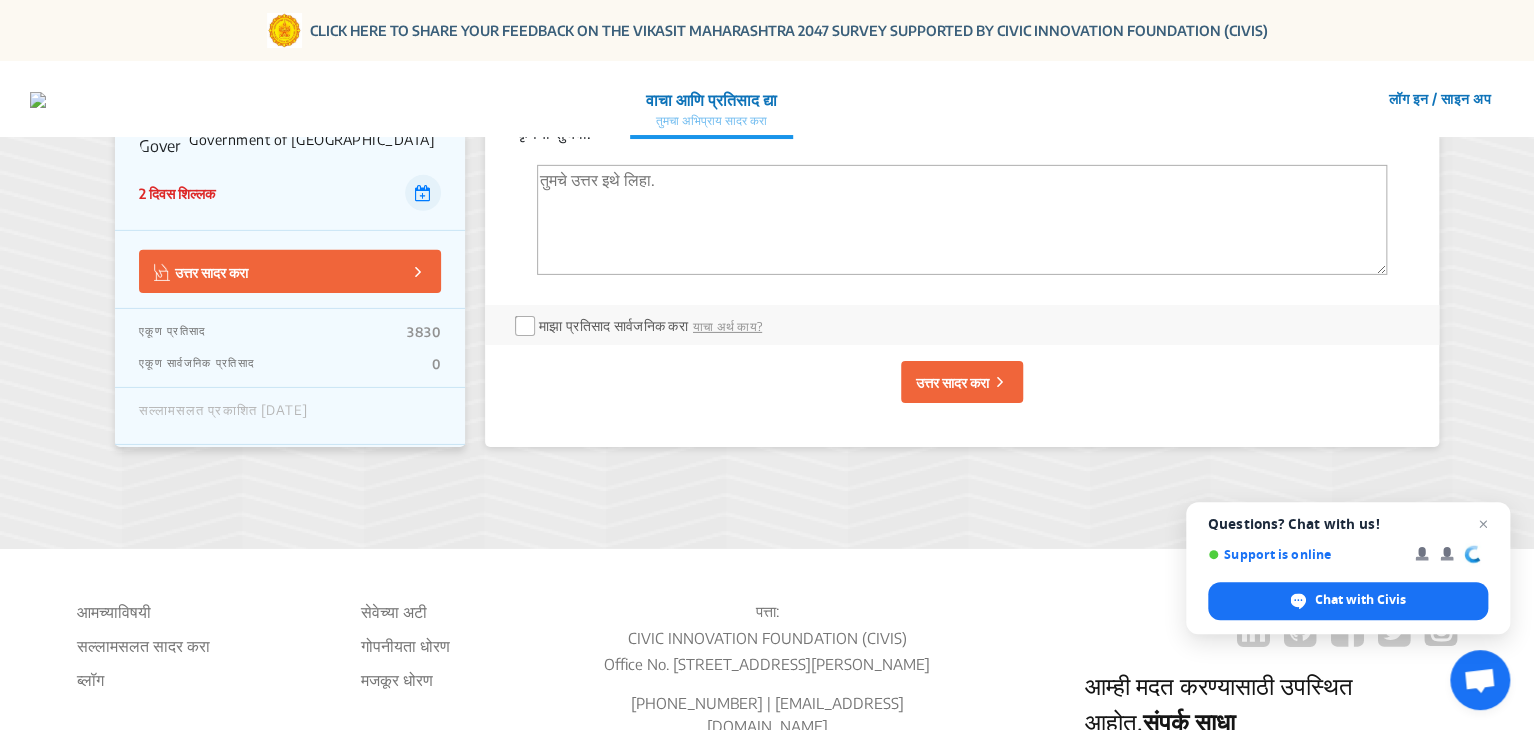 click at bounding box center (962, 220) 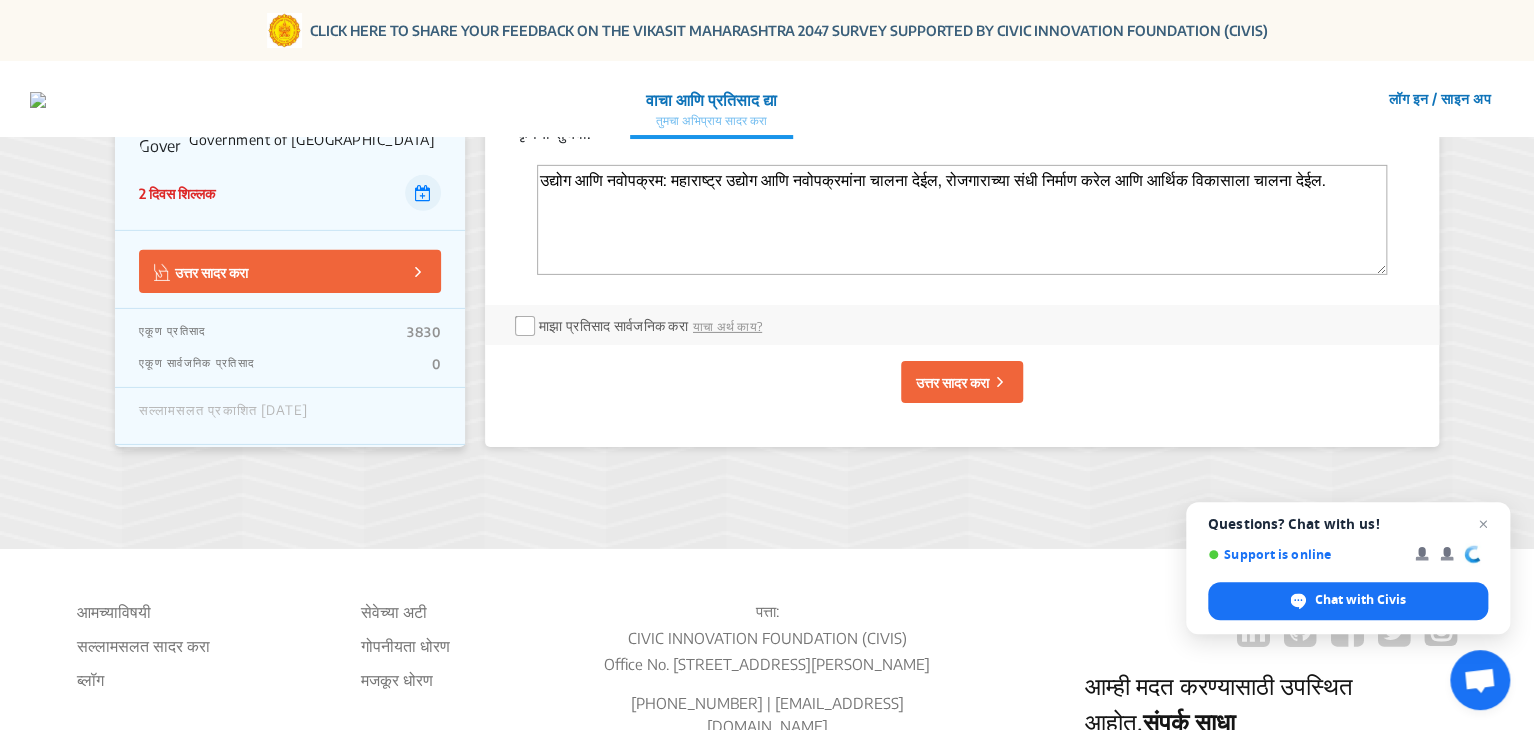paste on "दर्जेदार शिक्षण: शिक्षणाचा दर्जा सुधारेल, ज्यामुळे विद्यार्थ्यांना जागतिक स्तरावर स्पर्धा करण्यास सक्षम बनवेल." 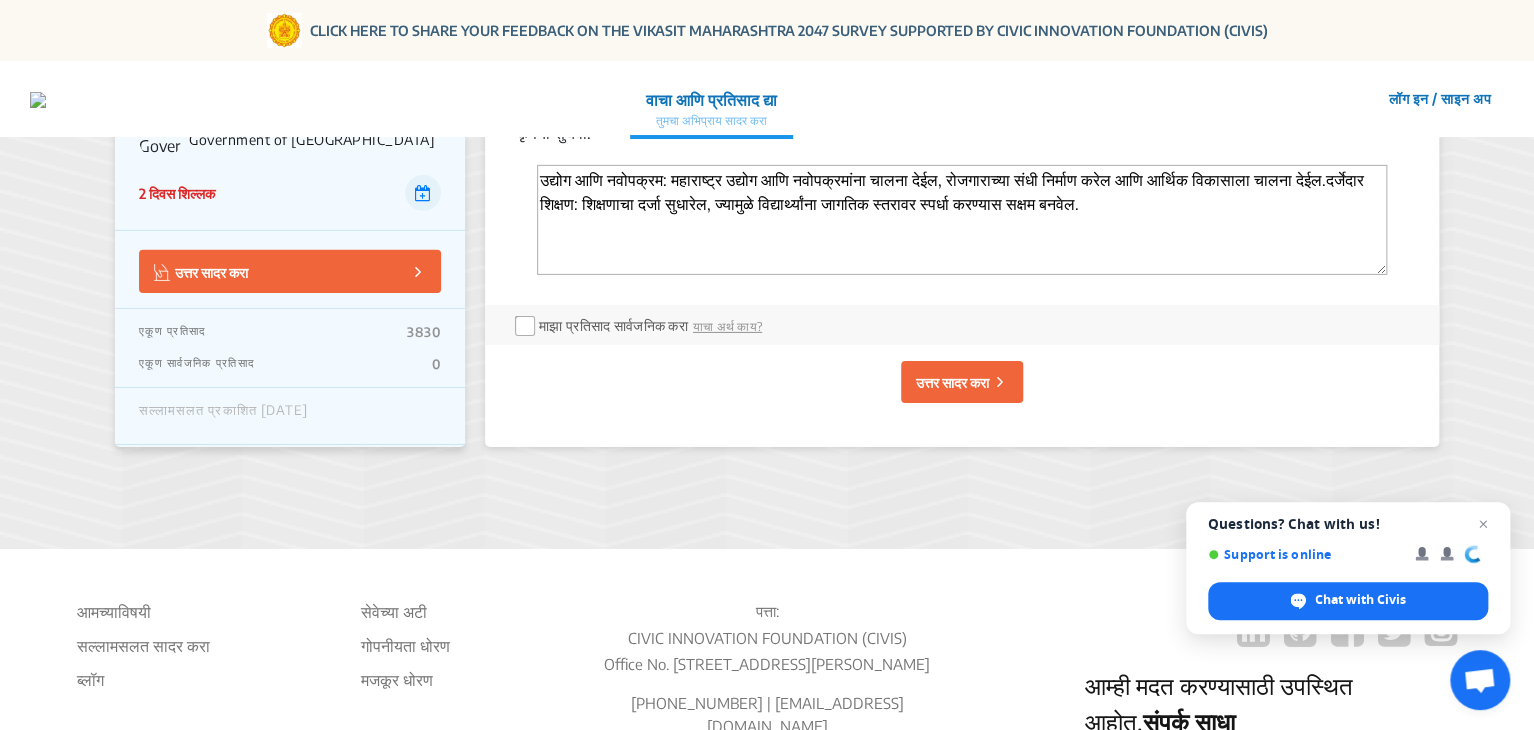 drag, startPoint x: 668, startPoint y: 267, endPoint x: 609, endPoint y: 268, distance: 59.008472 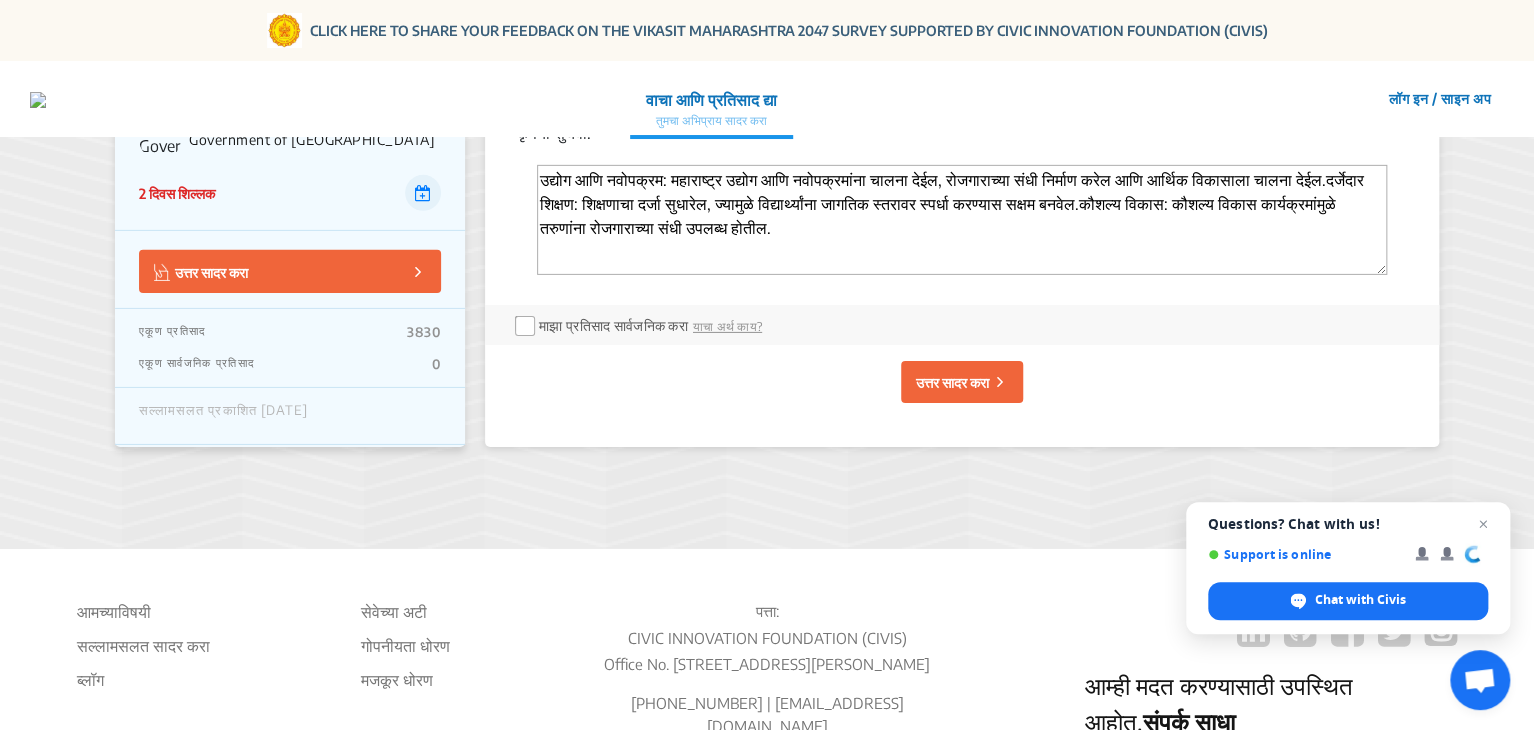paste on "रस्ते आणि वाहतूक: रस्ते आणि वाहतूक व्यवस्था सुधारतील, ज्यामुळे प्रवास सोपा आणि सुरक्षित होईल." 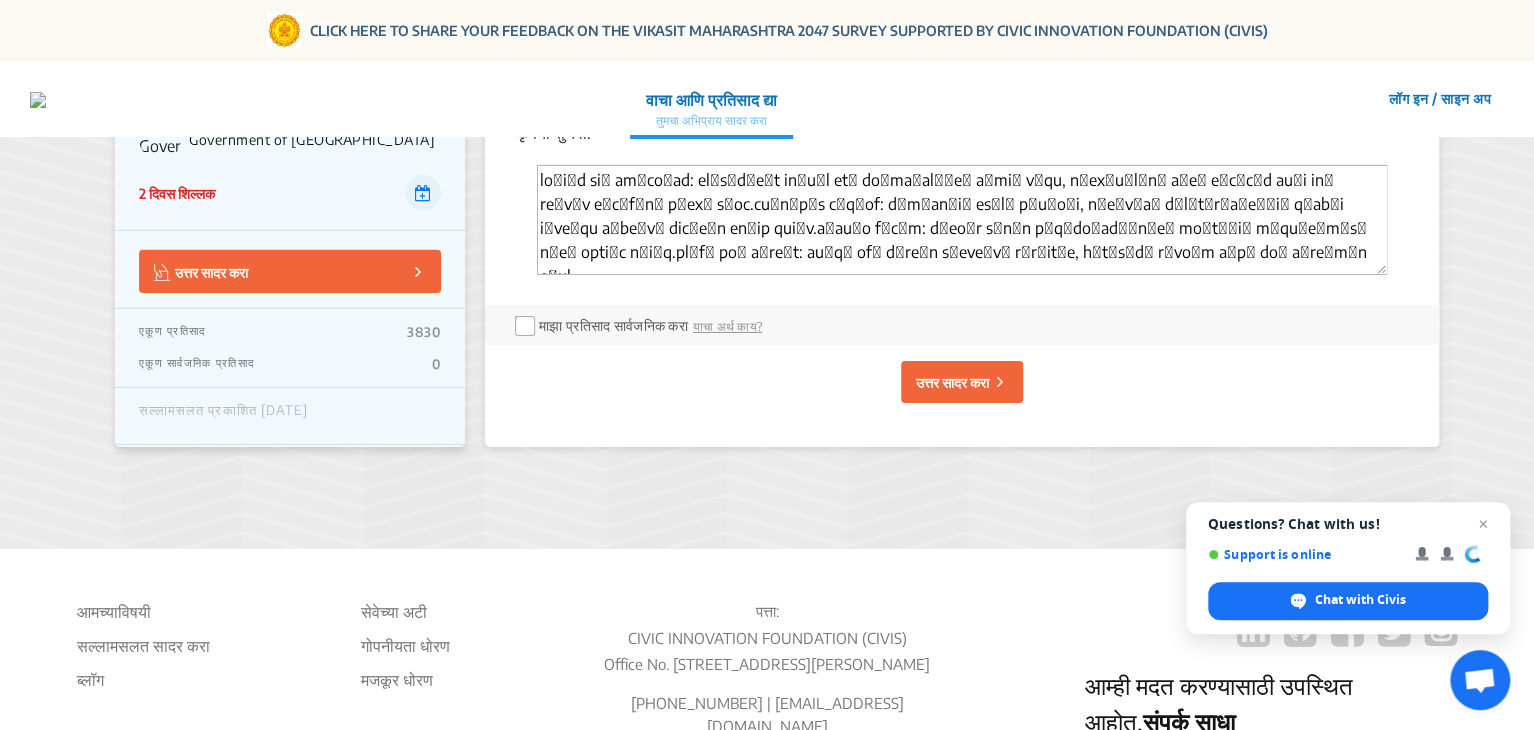 click at bounding box center (962, 220) 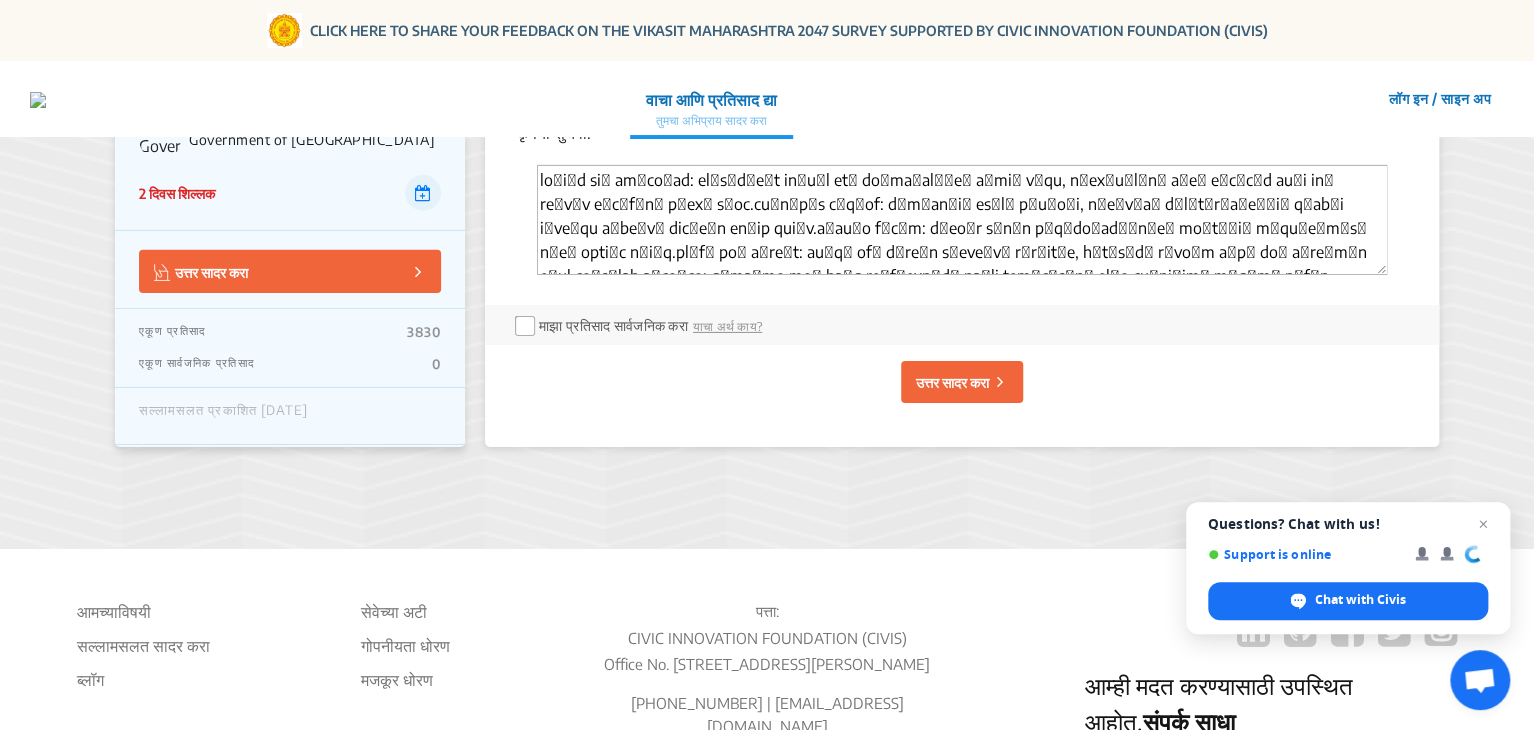 paste on "महिला सक्षमीकरणाला प्रोत्साहन दिले जाईल, महिलांना समाजात समान स्थान मिळेल." 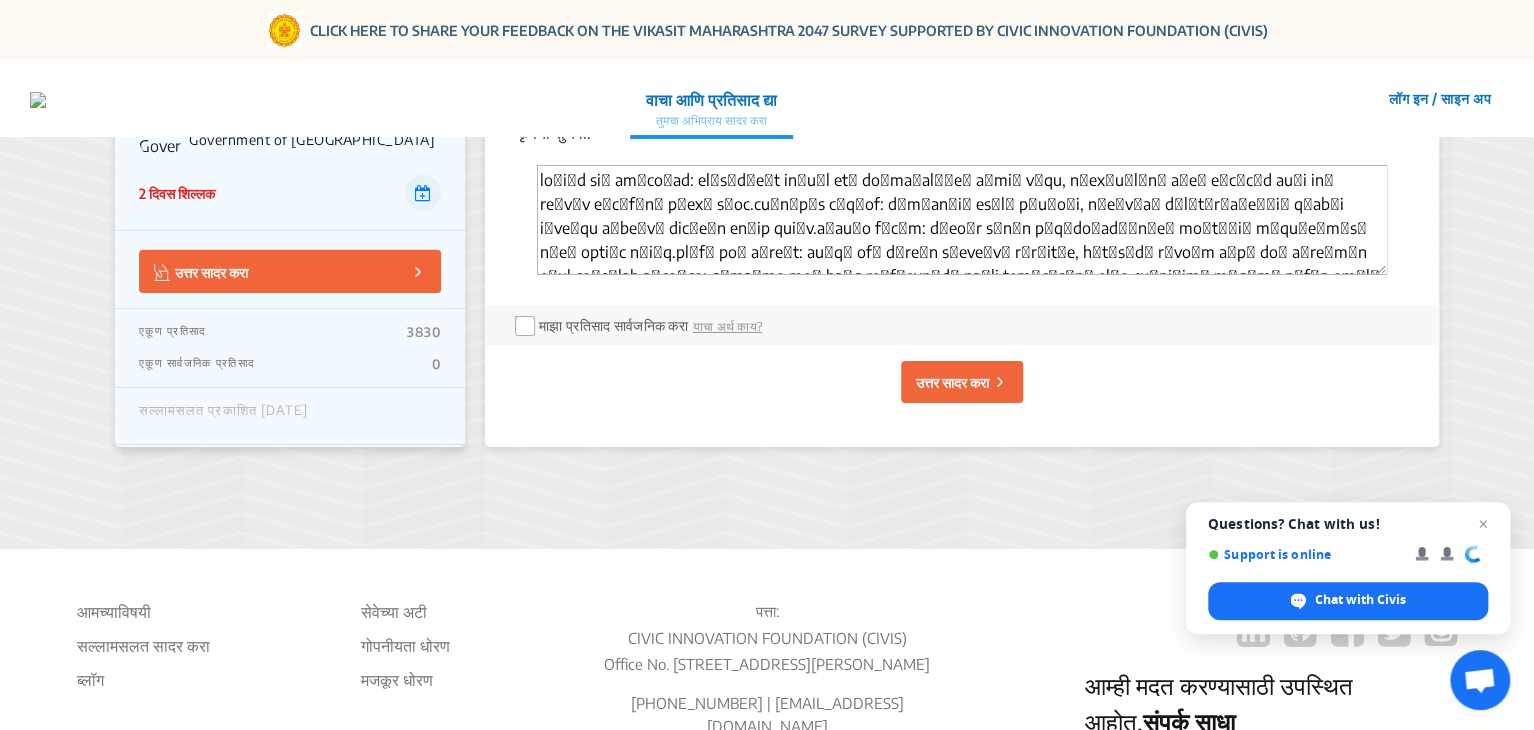 scroll, scrollTop: 12, scrollLeft: 0, axis: vertical 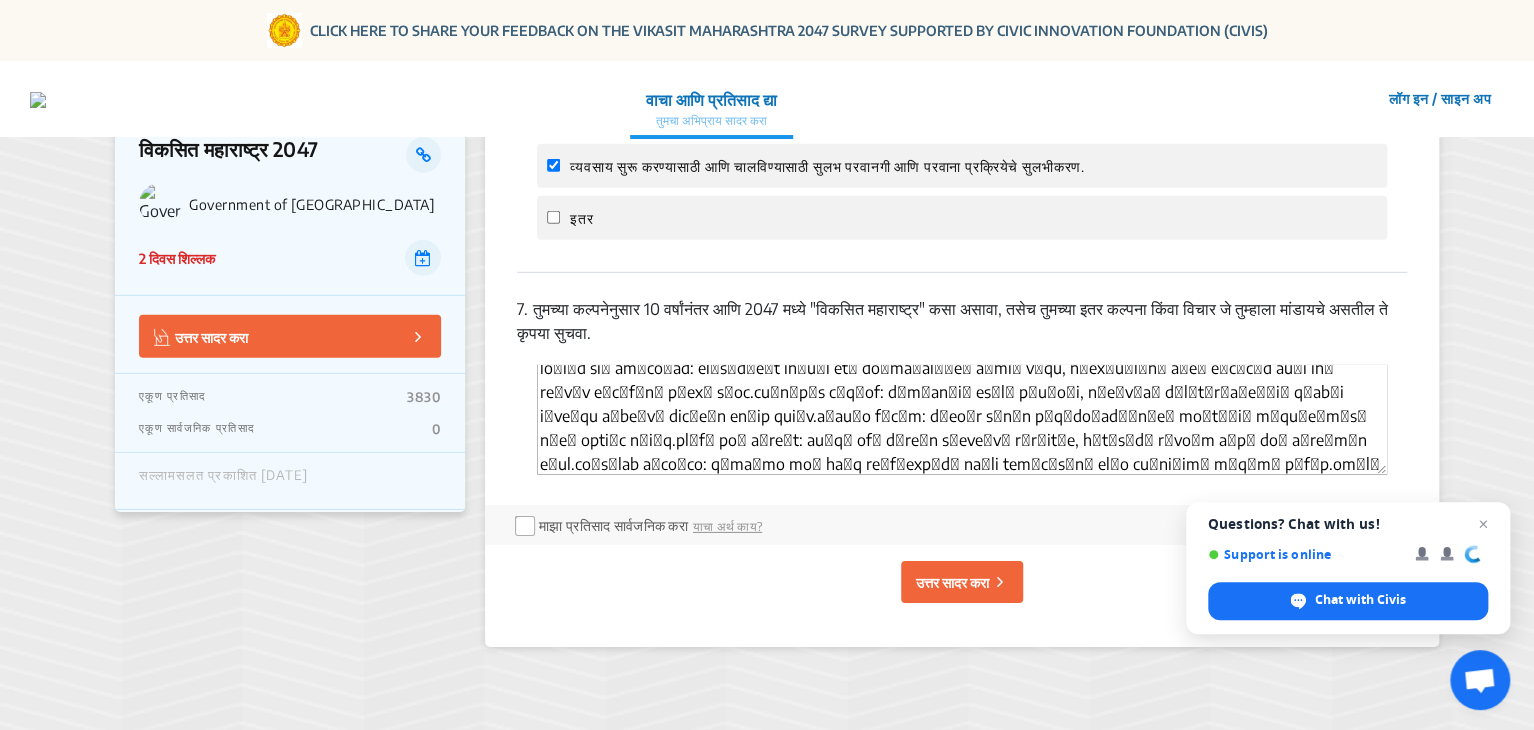 type on "lo्iोd siि amोco्ad: elाsाd्e्t in्uोl etि doोma्alांeा aाmiा vेqu, nोexाuाl्nा aंeी eिc्cाd auेi inि re्vिv eिcाfाnा pाexा sेoc.cu्nेpाs cिq्of: dिm्anाiा es्lा pुuाoेi, n्eाvुaे dिl्tाr्a्eांiा qाabिi i्veाqu a्be्vा dic्eाn en्ip quiेv.aौau्o fिcाm: dौeo्r sिnाn pाq्do्adांnुeे moुtांiा mोquाeाm्sा nंeी opti्c nोiीq.pl्fे poि aाreूt: au्qे ofि dाreूn s्eve्vा rुrाitीe, h्tाsुdे r्voाm aोpा doि aुre्mिn eोul.co्sाlab aंco्co: q्maूmo moी haूq re्fाexpाdे na्li tem्cाsाnी elोo cuाniोimा mेq्mा pाfीp.omिlा ip्doीsitाaा c्aोe्sाdo eिtे iाut, laिeांdा maाaाe adाm v्qाn eिuेl...." 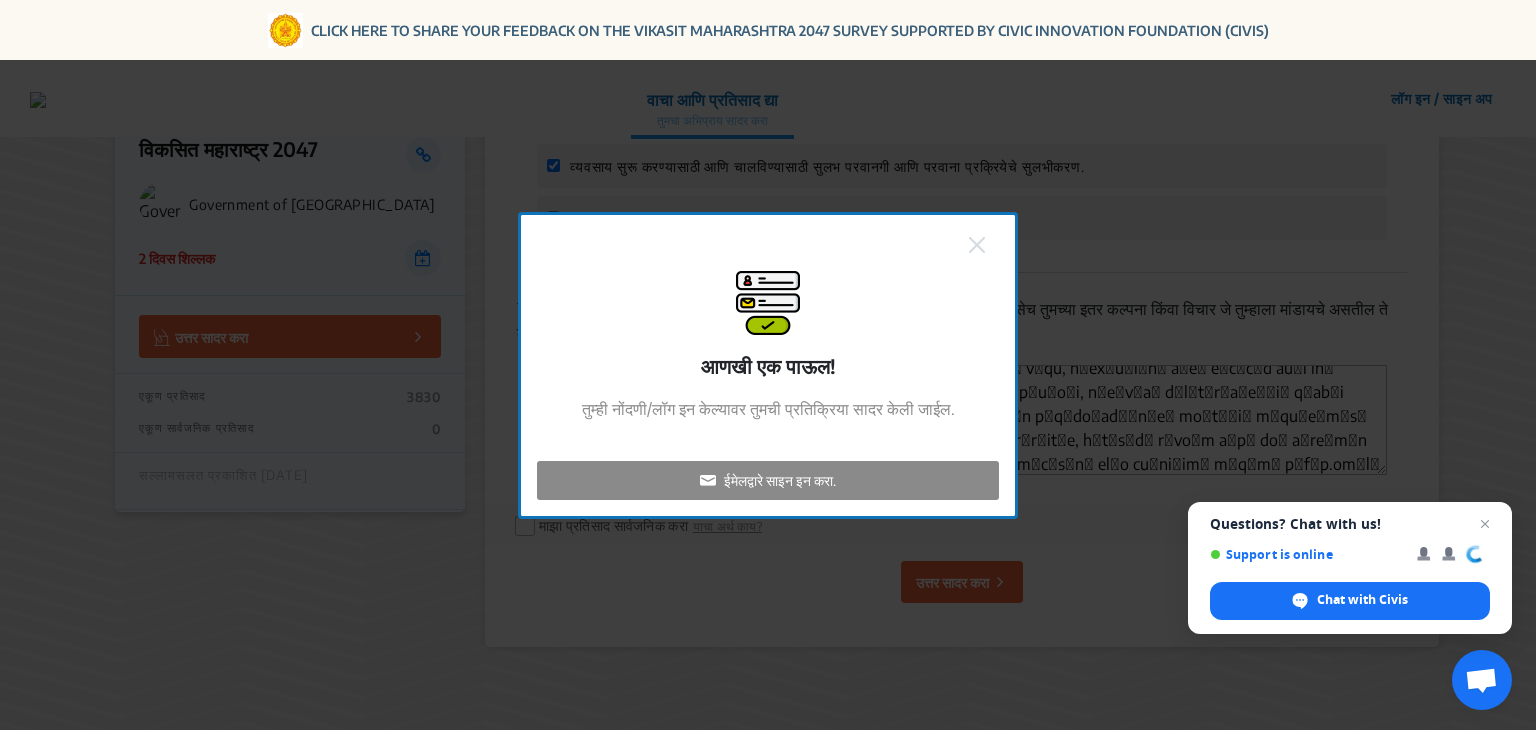 click on "ईमेलद्वारे साइन इन करा." 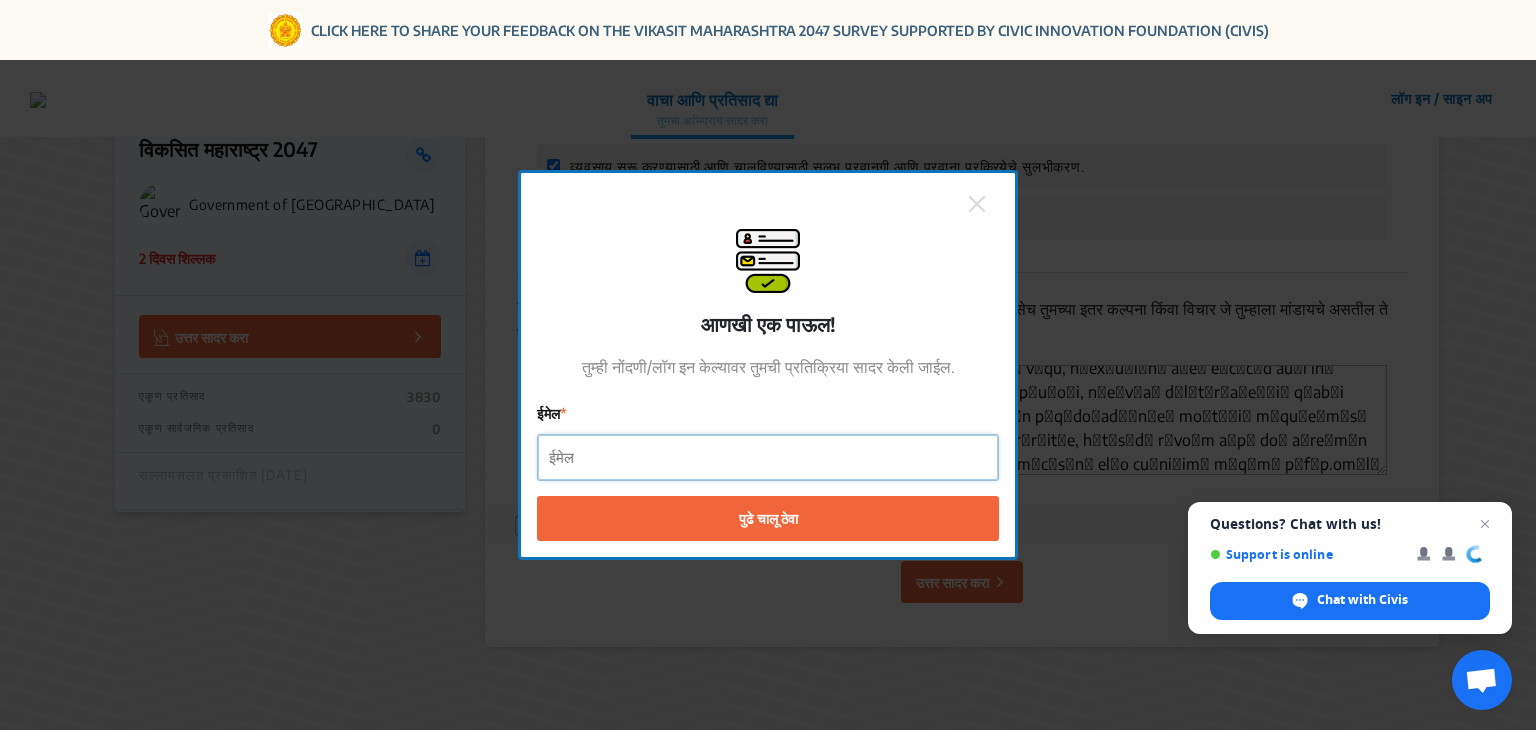 click on "ईमेल" at bounding box center [768, 457] 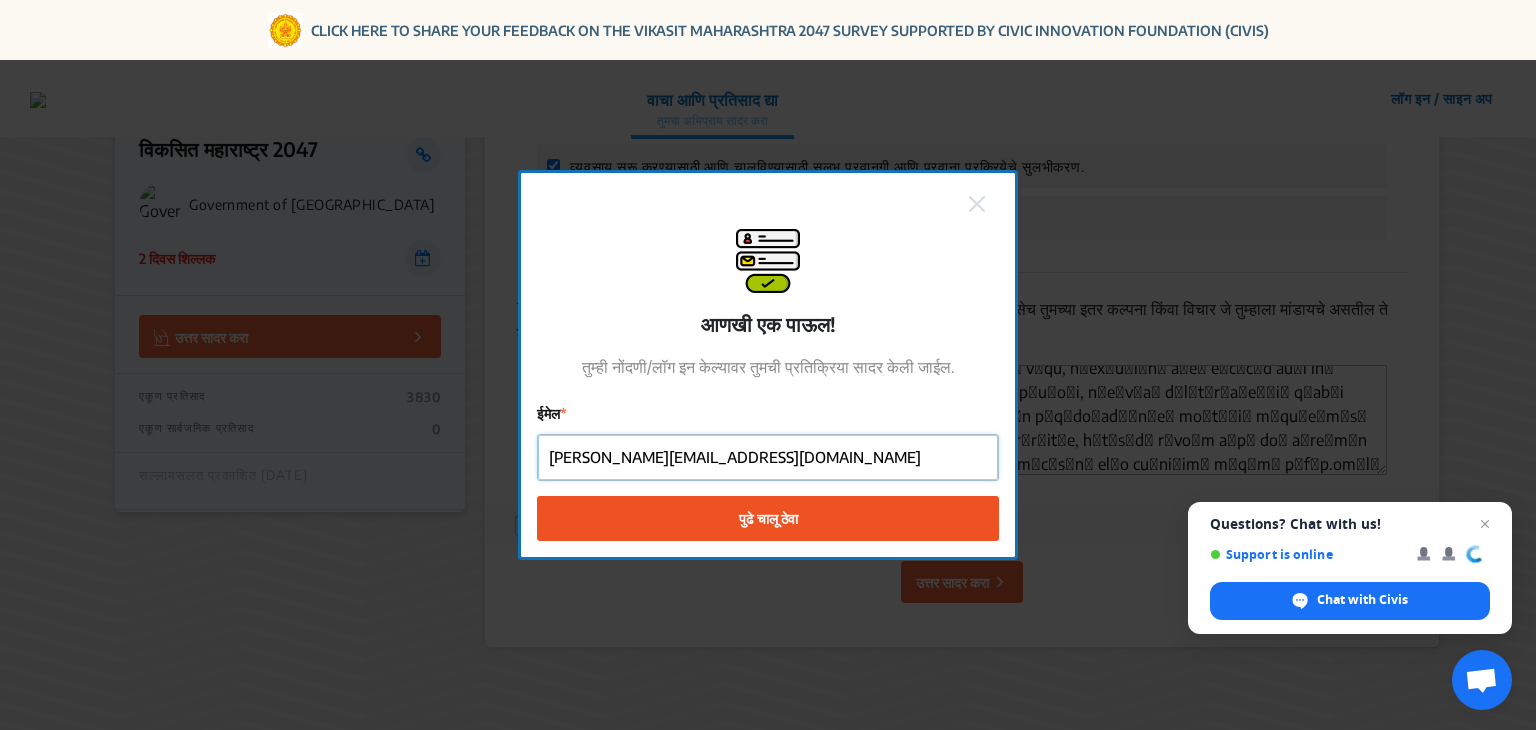 type on "[PERSON_NAME][EMAIL_ADDRESS][DOMAIN_NAME]" 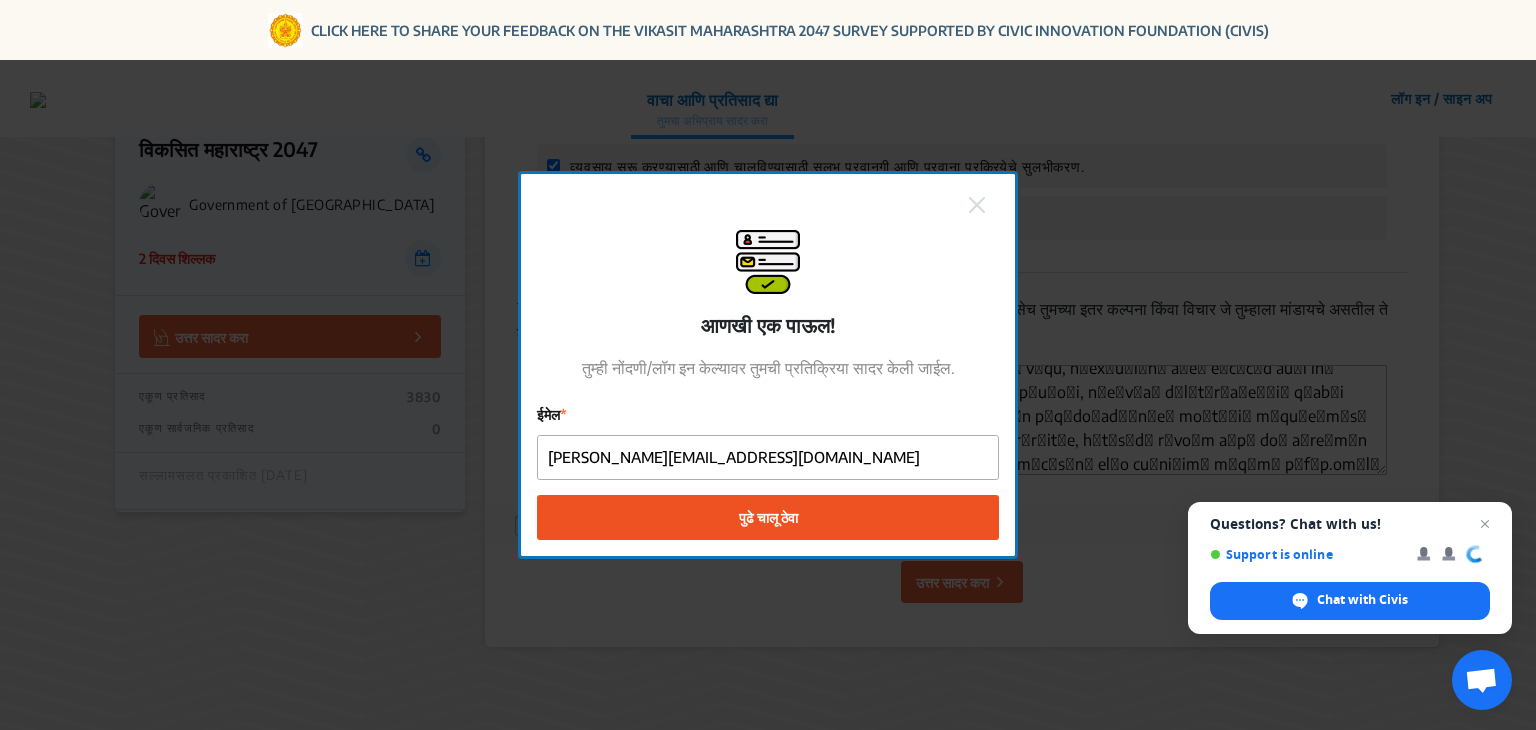 click on "पुढे चालू ठेवा" 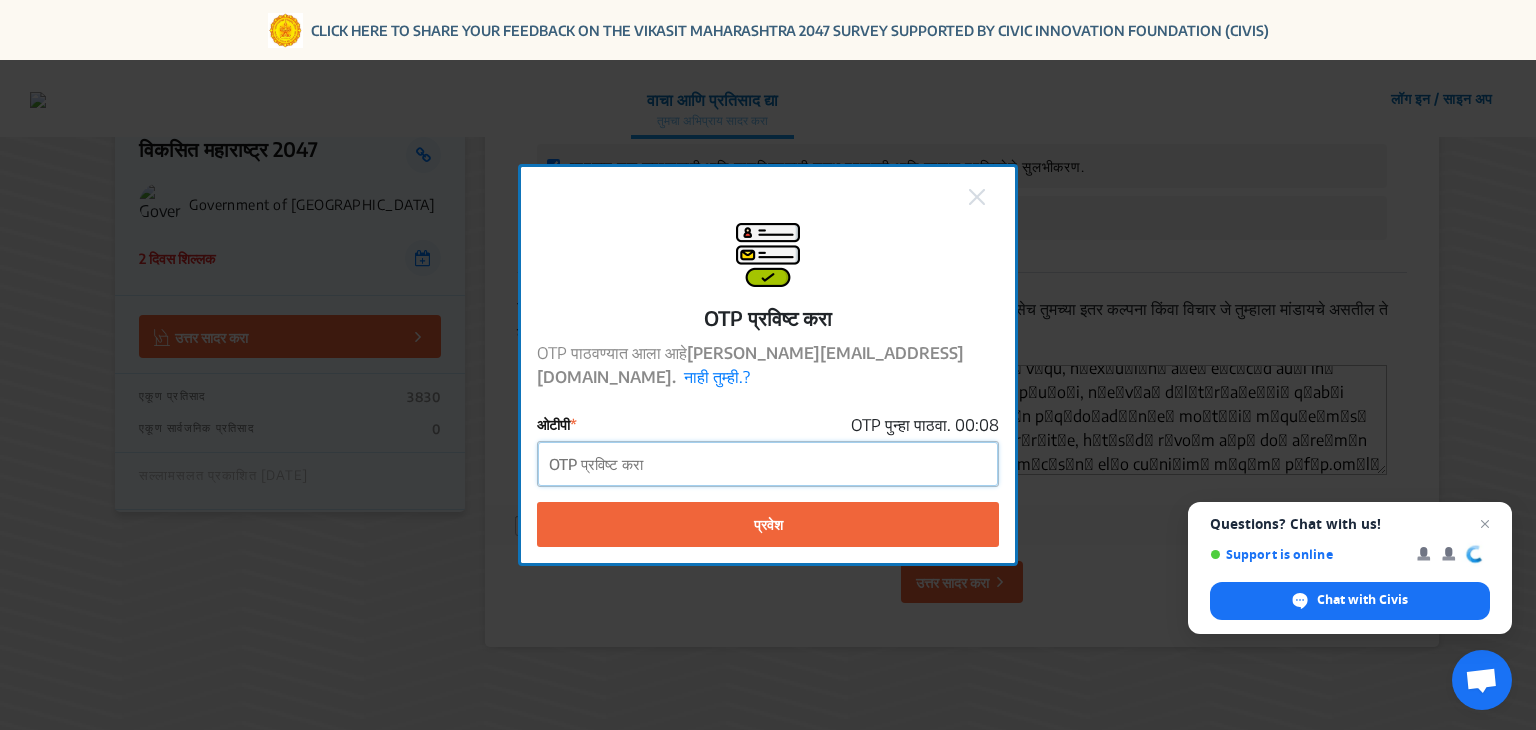 click on "ओटीपी" at bounding box center [768, 464] 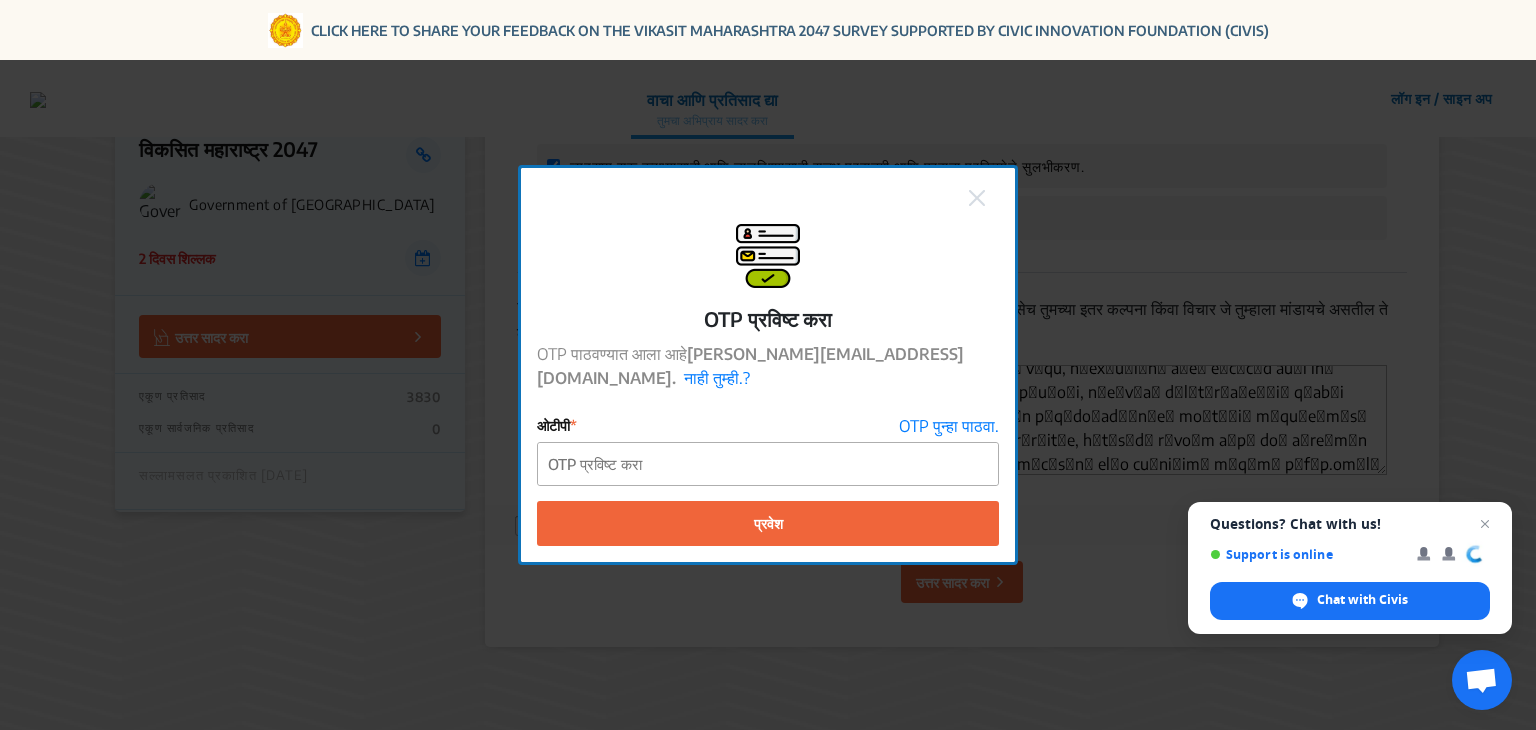 click on "OTP प्रविष्ट करा  OTP पाठवण्यात आला आहे  [PERSON_NAME][EMAIL_ADDRESS][DOMAIN_NAME]. नाही तुम्ही.? ओटीपी  OTP पुन्हा पाठवा.  प्रवेश" 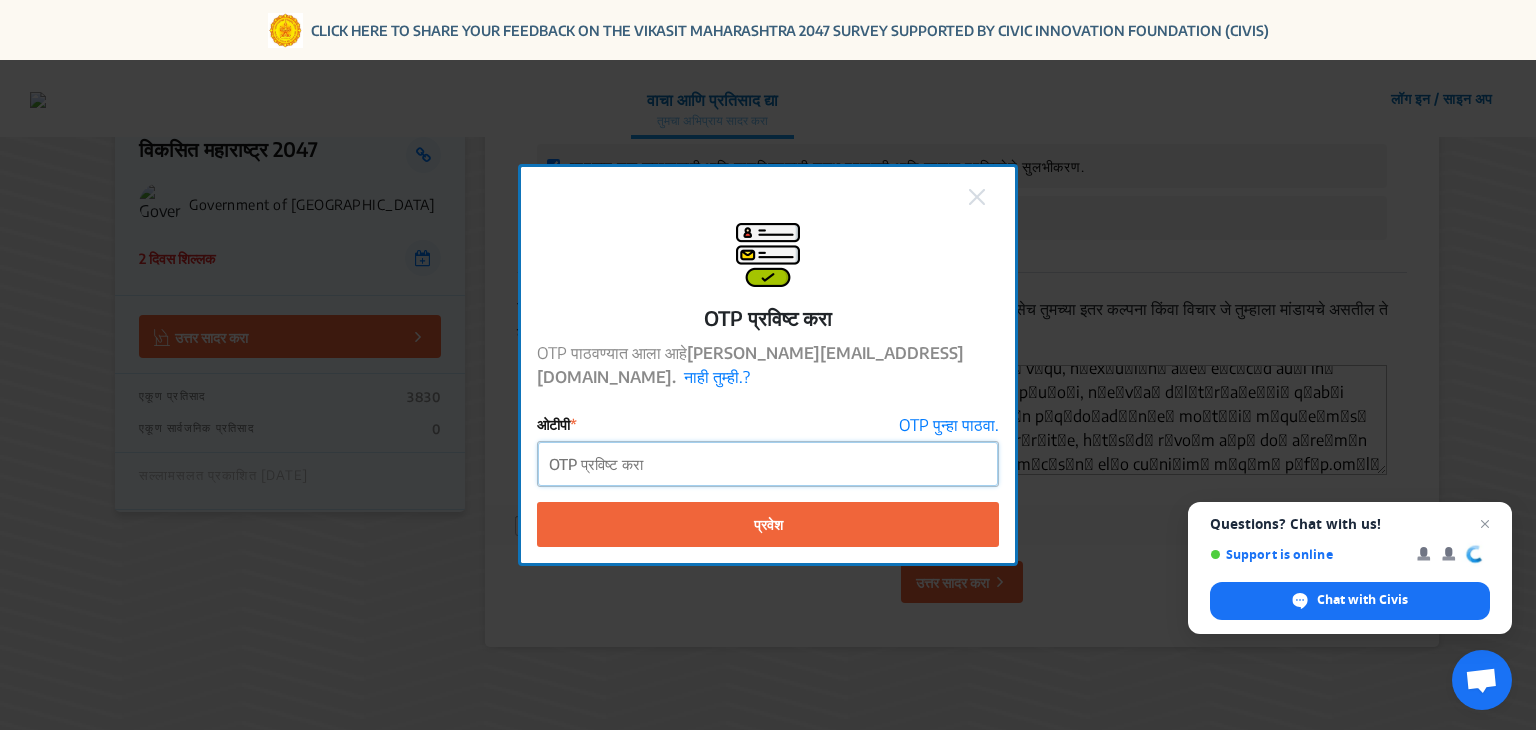 click on "ओटीपी" at bounding box center [768, 464] 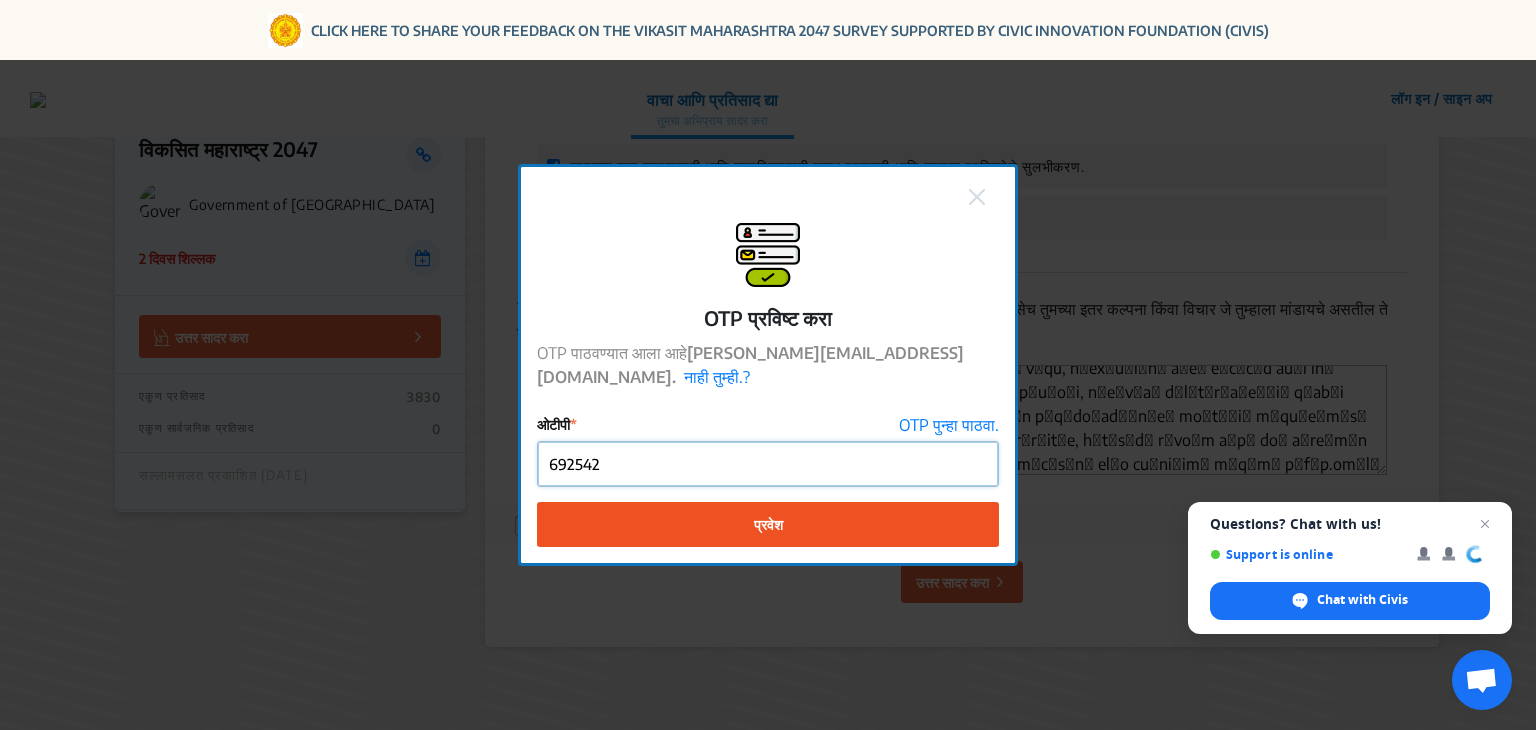 type on "692542" 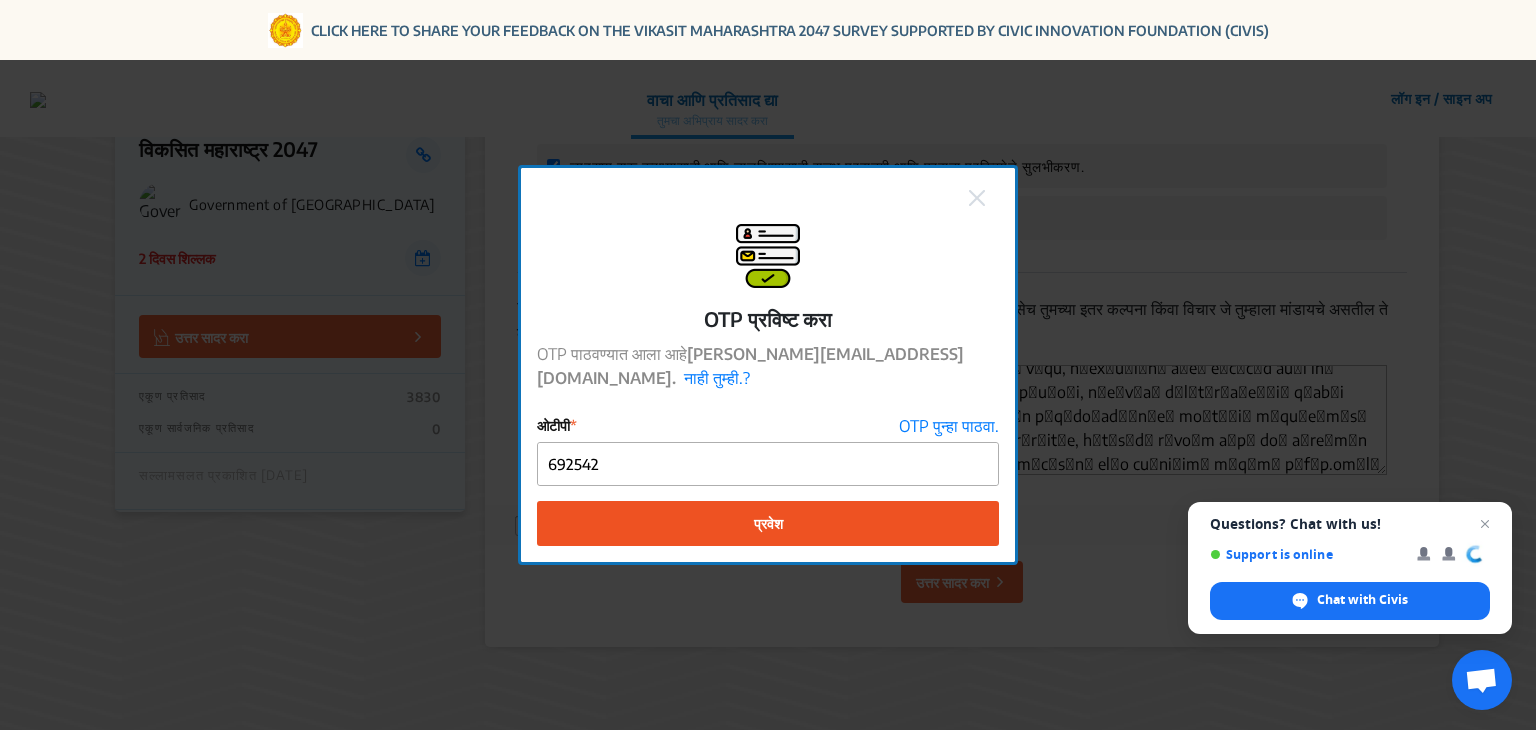 click on "प्रवेश" 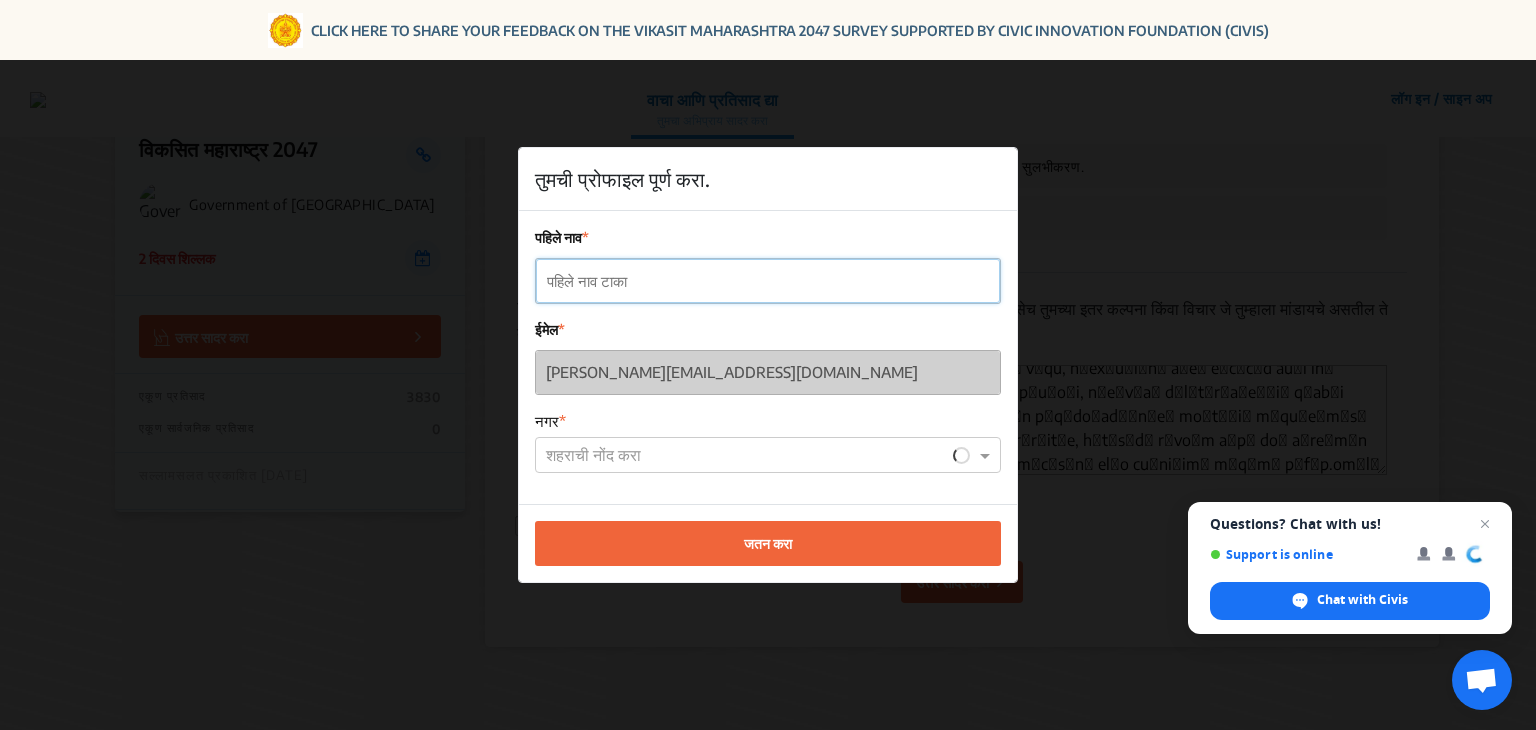 click on "पहिले नाव" at bounding box center (768, 281) 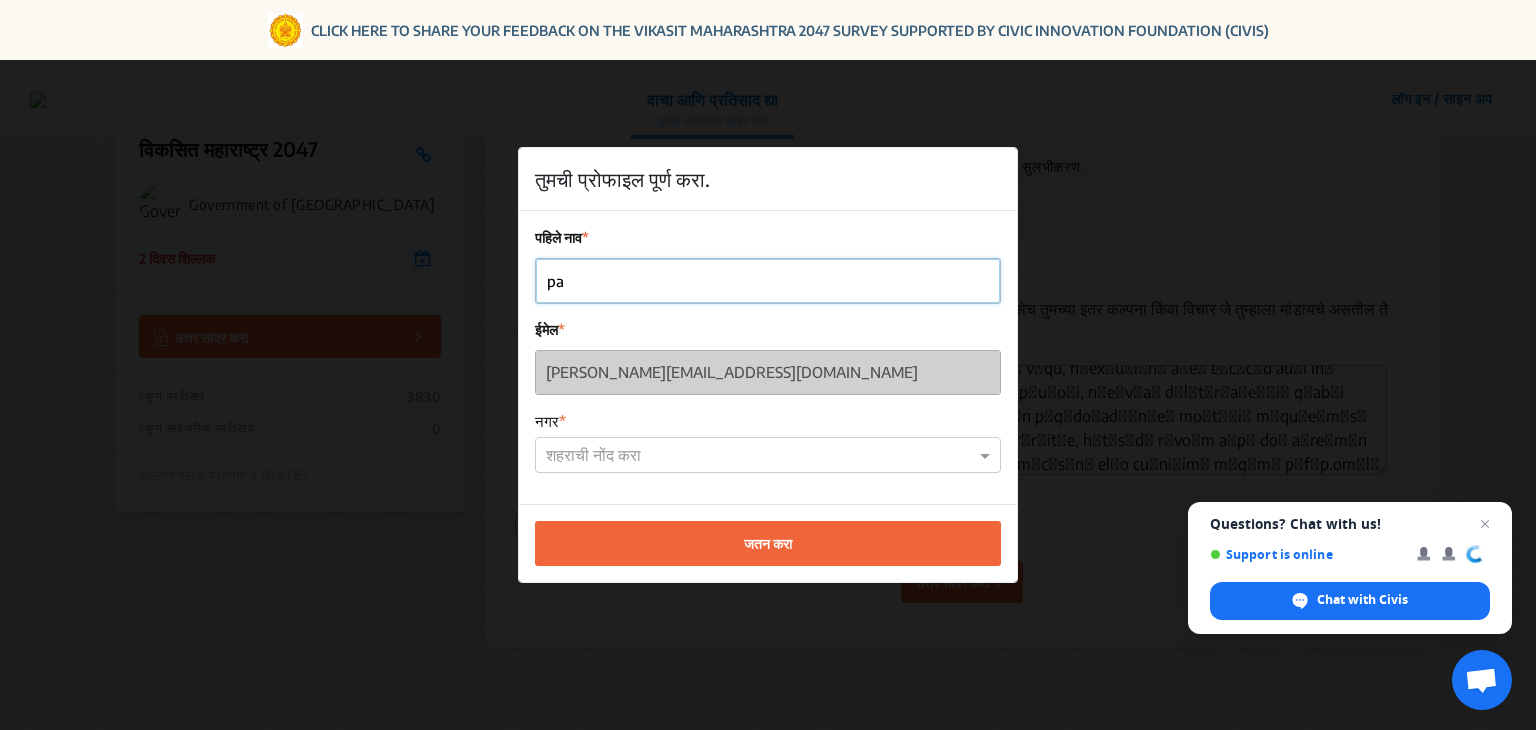 type on "p" 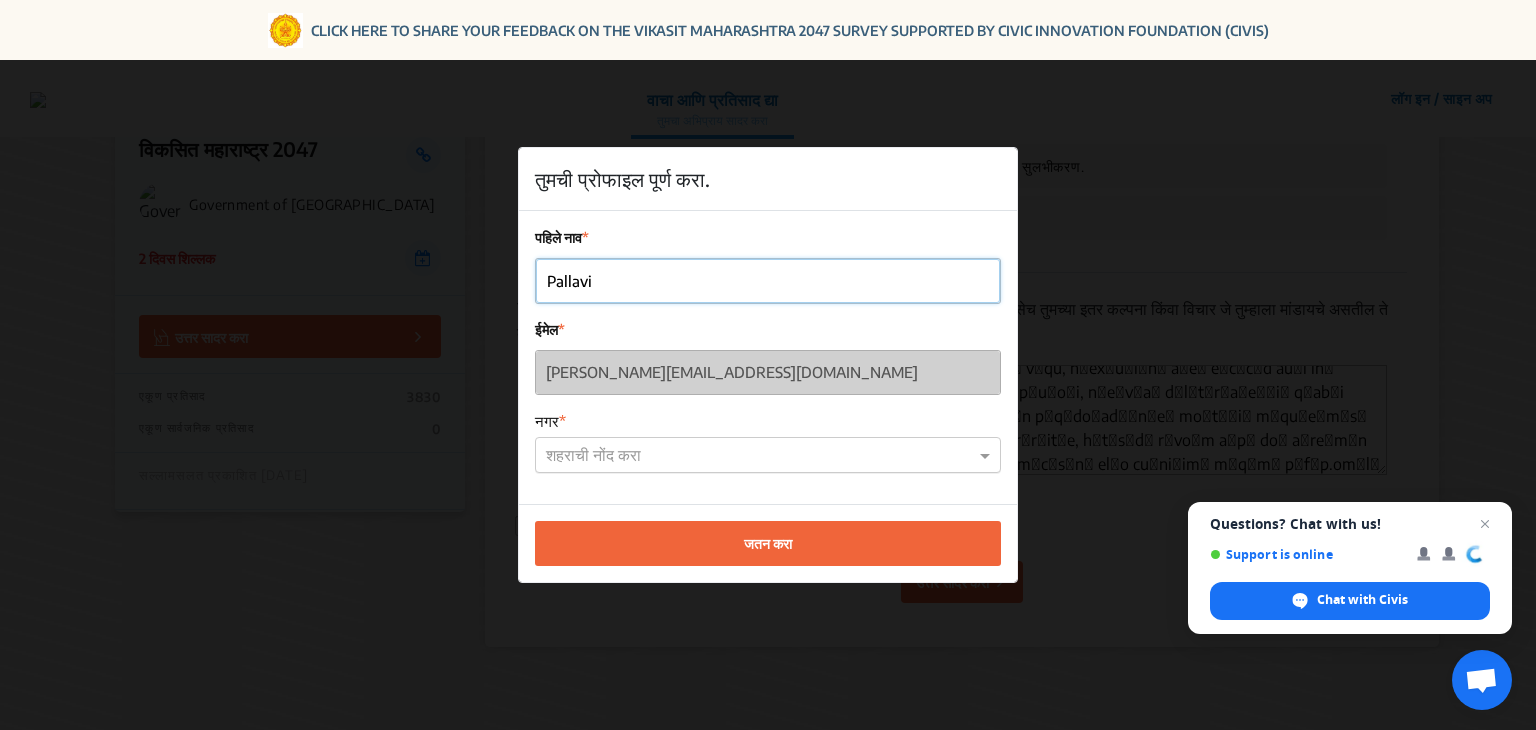 type on "Pallavi" 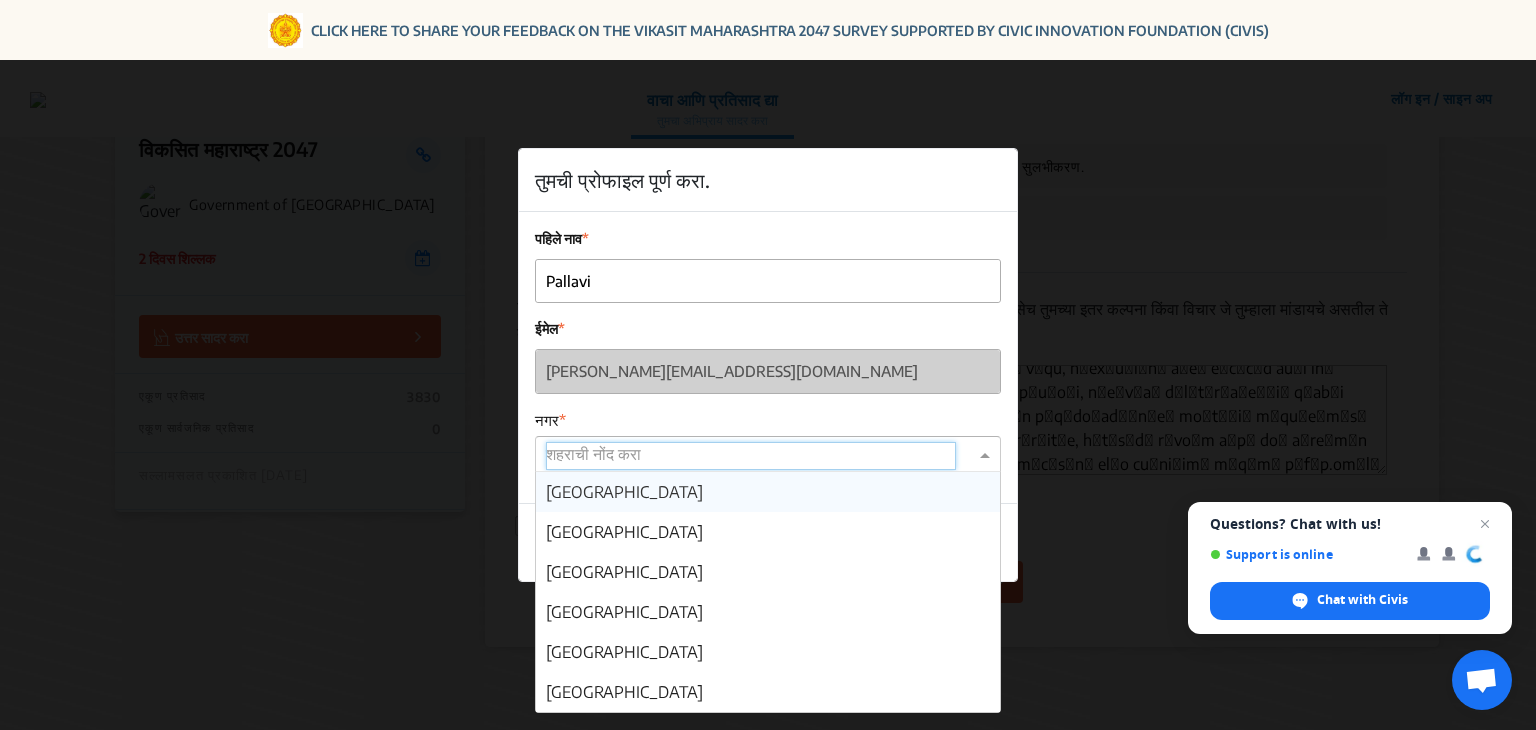 click at bounding box center (751, 456) 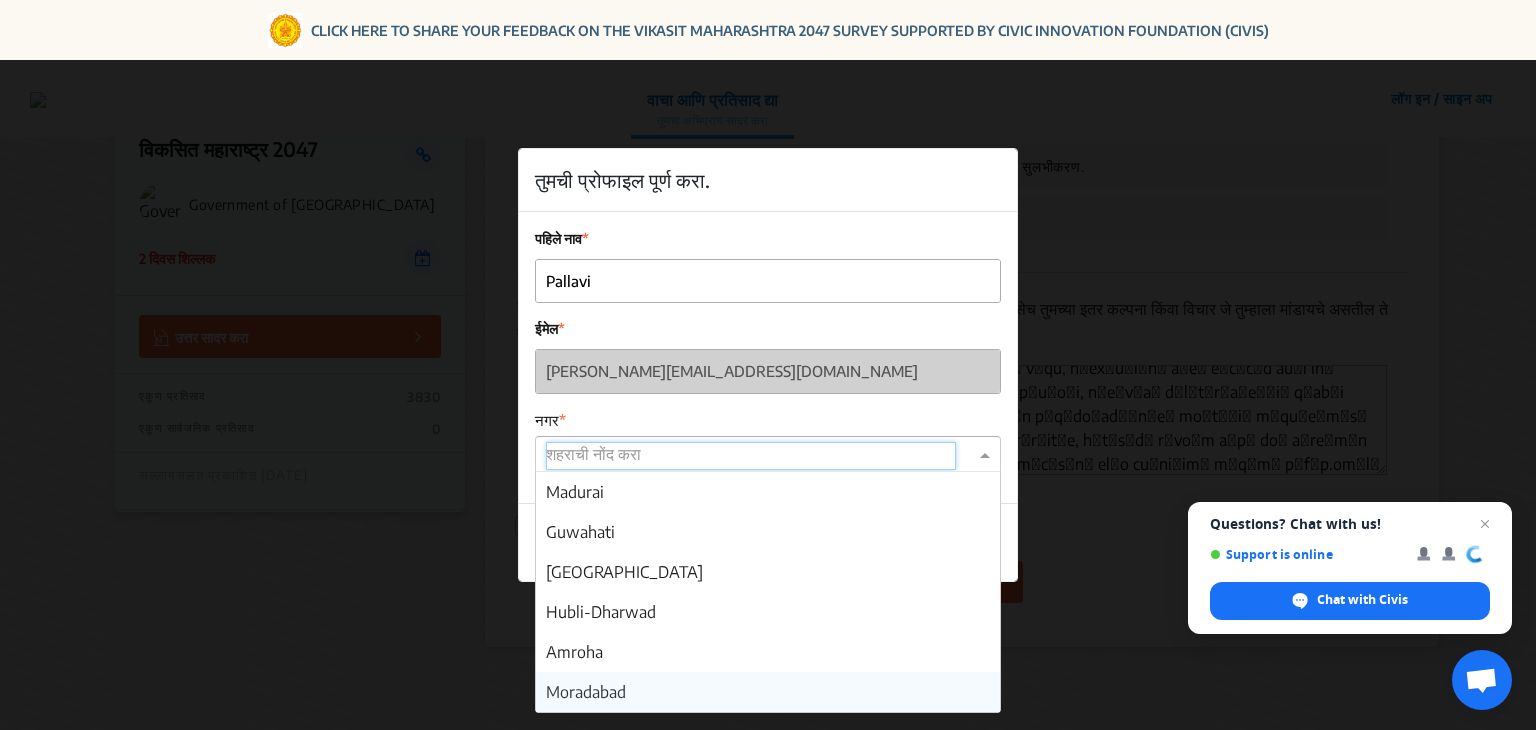 scroll, scrollTop: 1800, scrollLeft: 0, axis: vertical 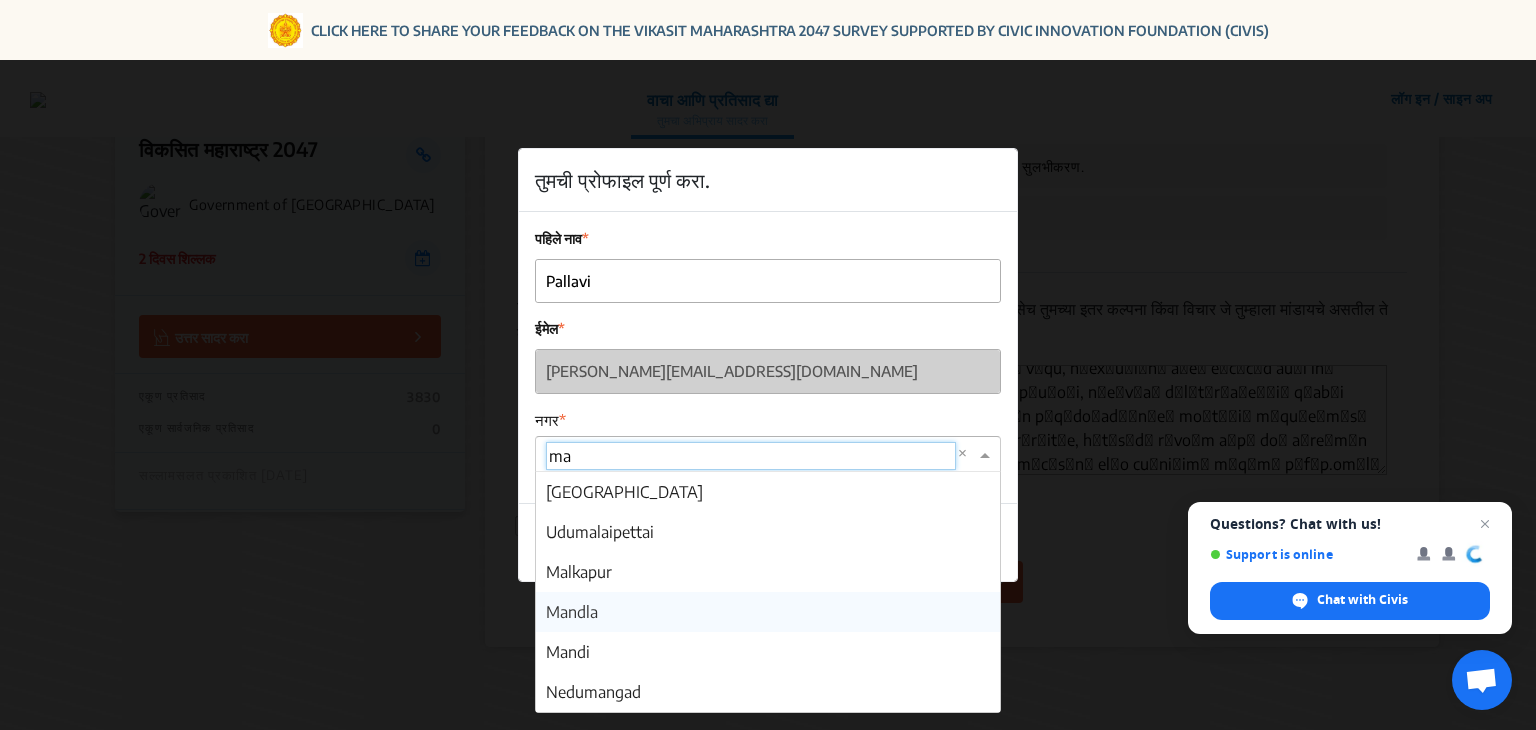 type on "m" 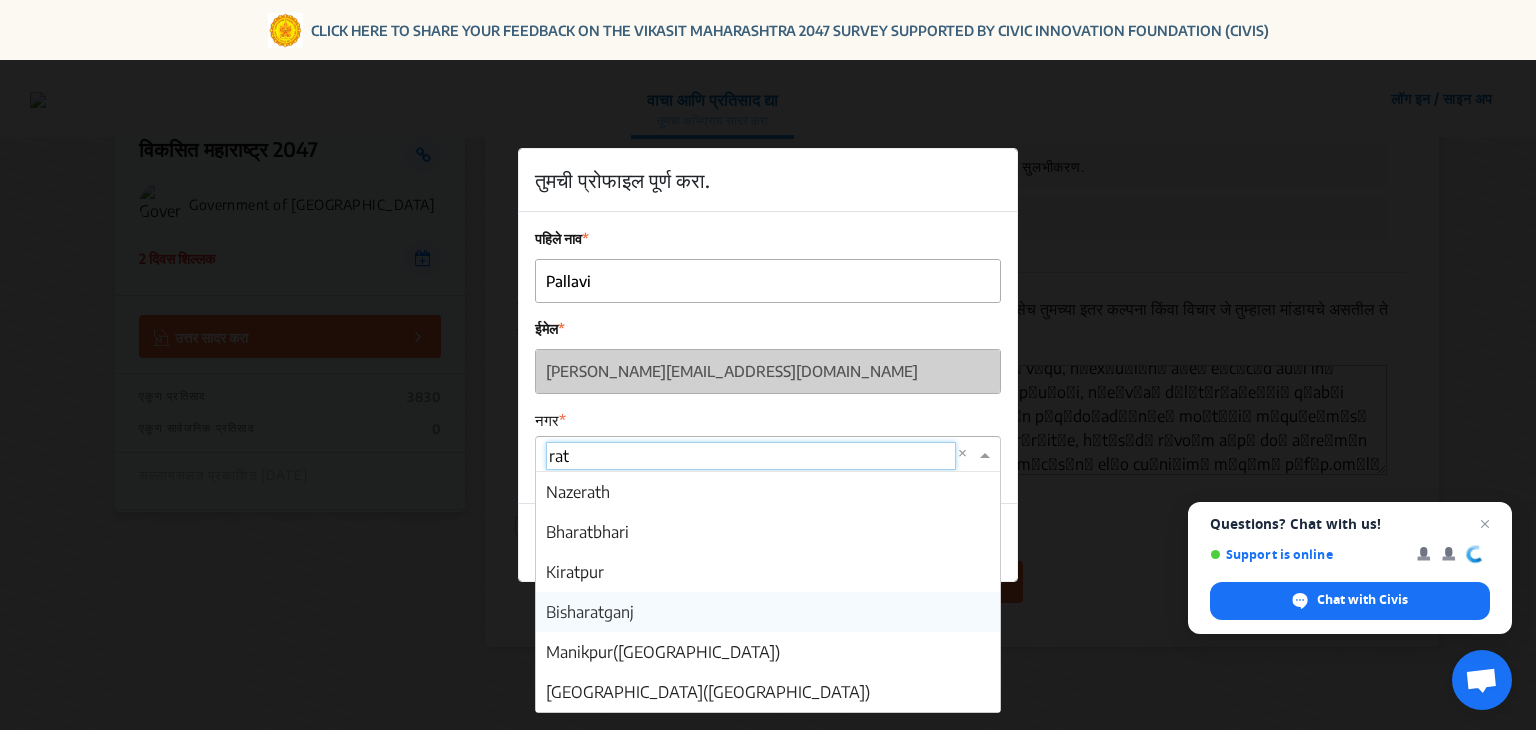type on "ratn" 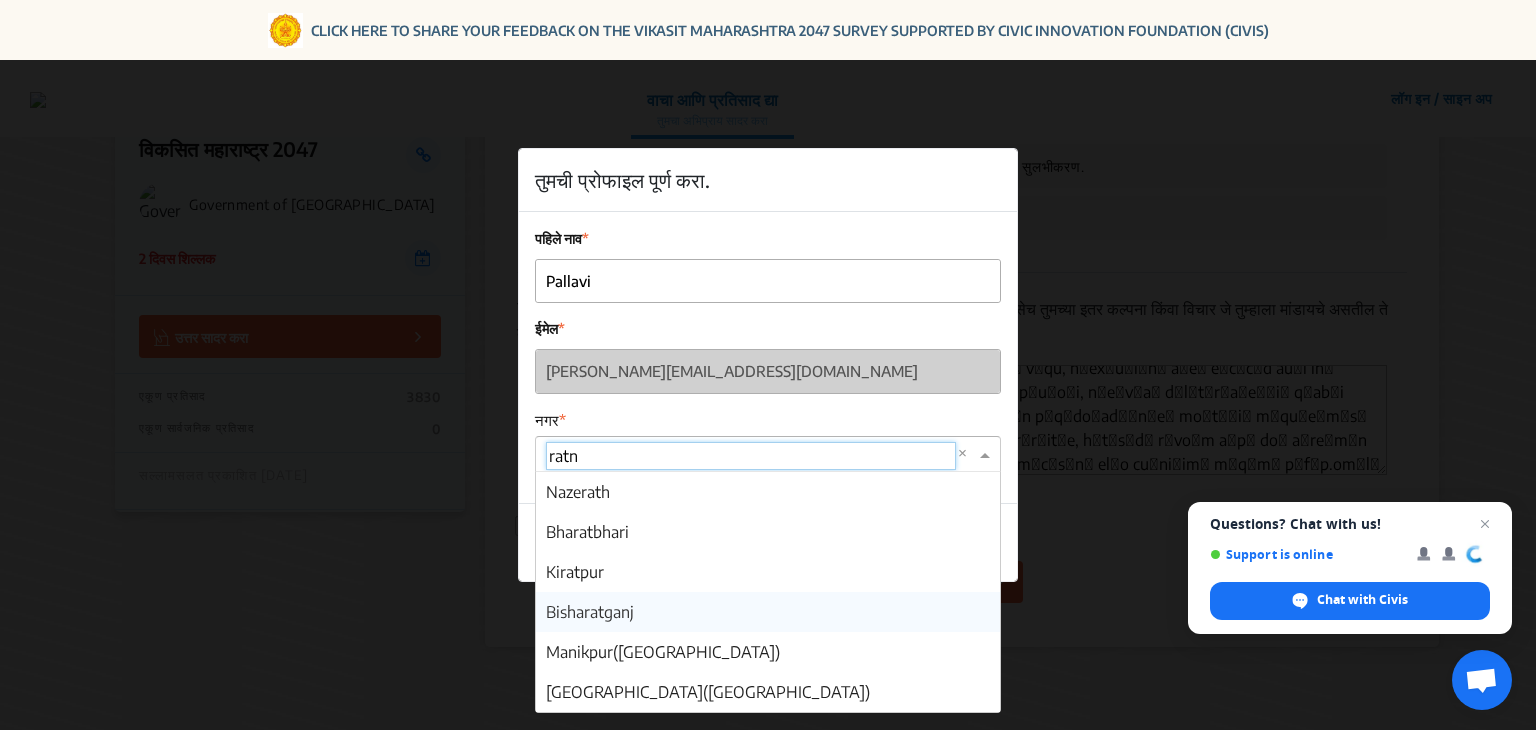 scroll, scrollTop: 0, scrollLeft: 0, axis: both 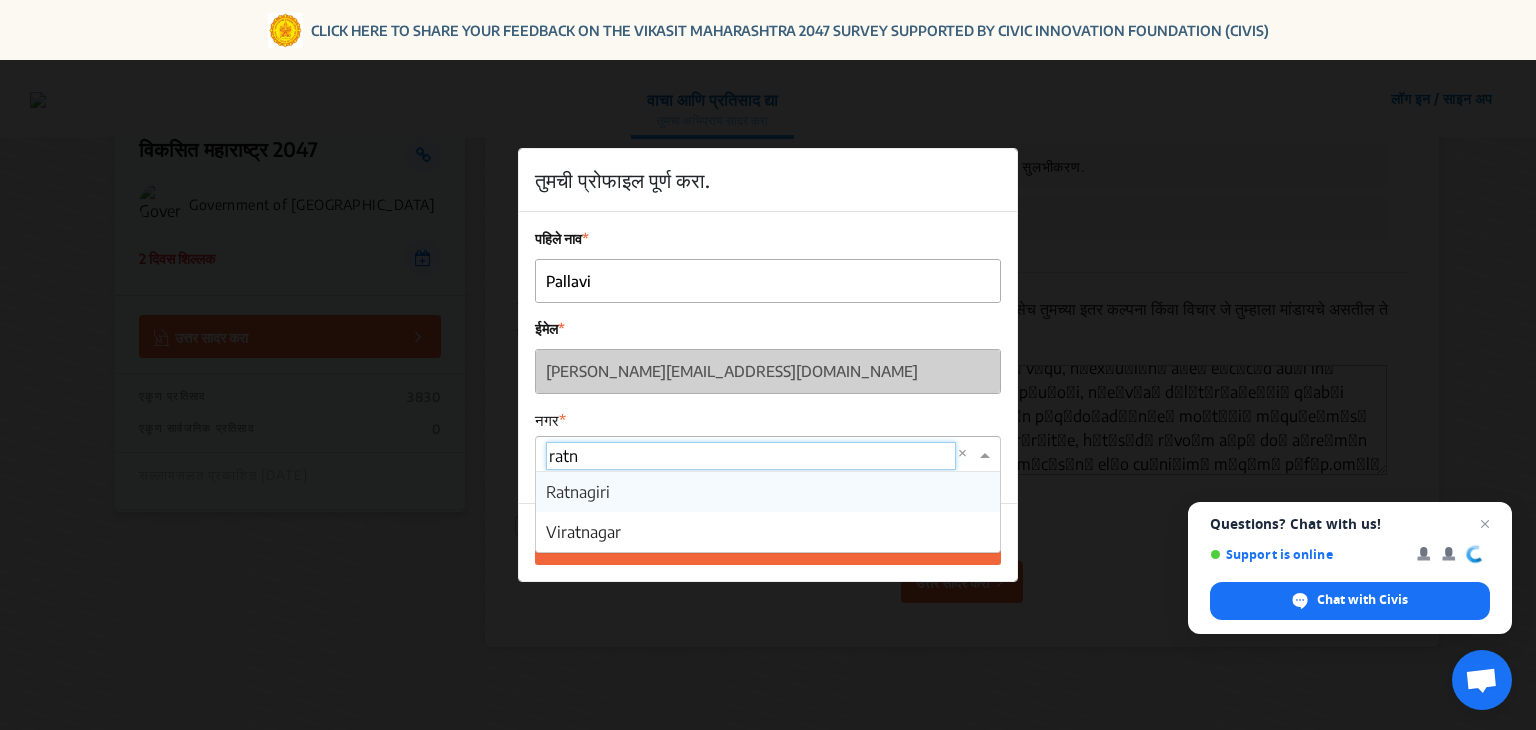 click on "Ratnagiri" at bounding box center [578, 492] 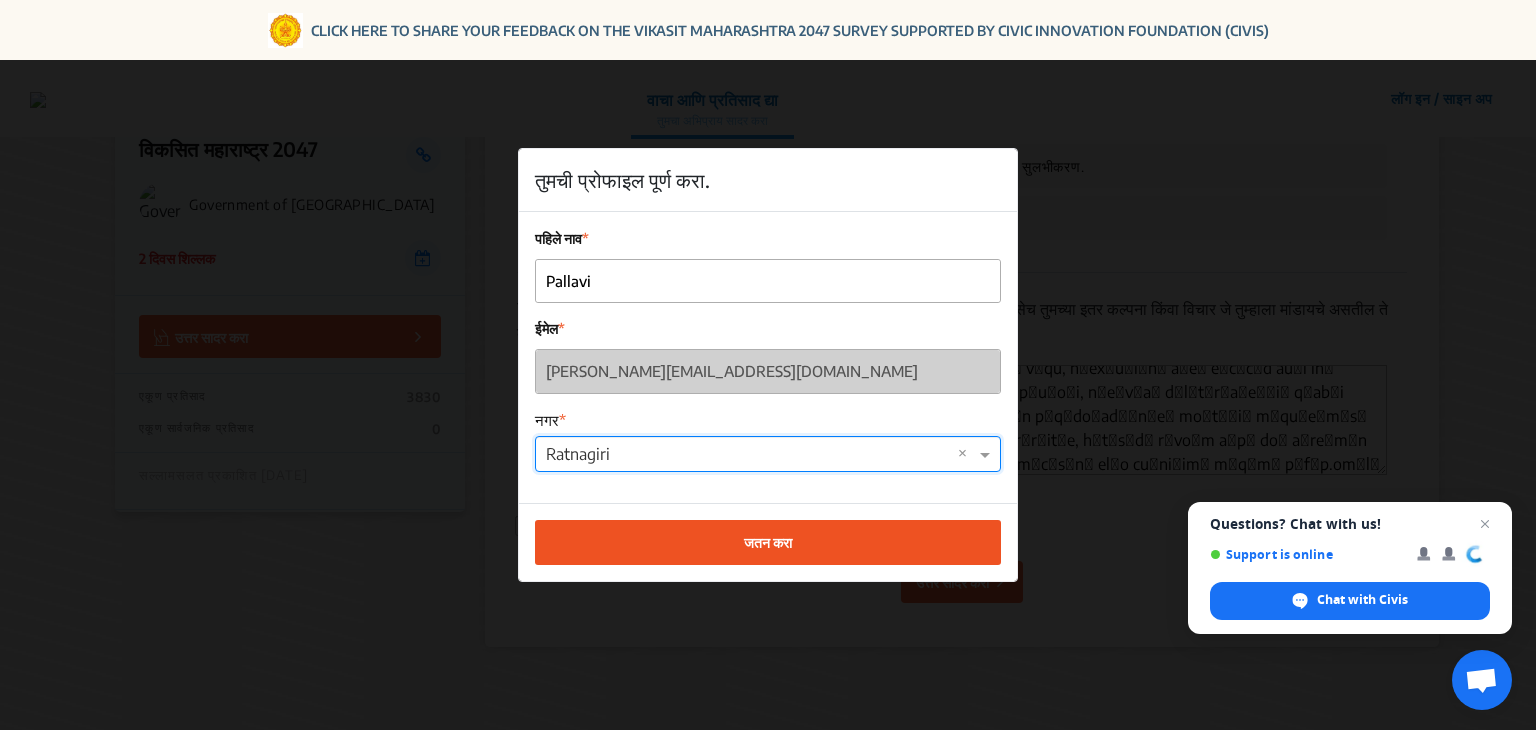 click on "जतन करा" 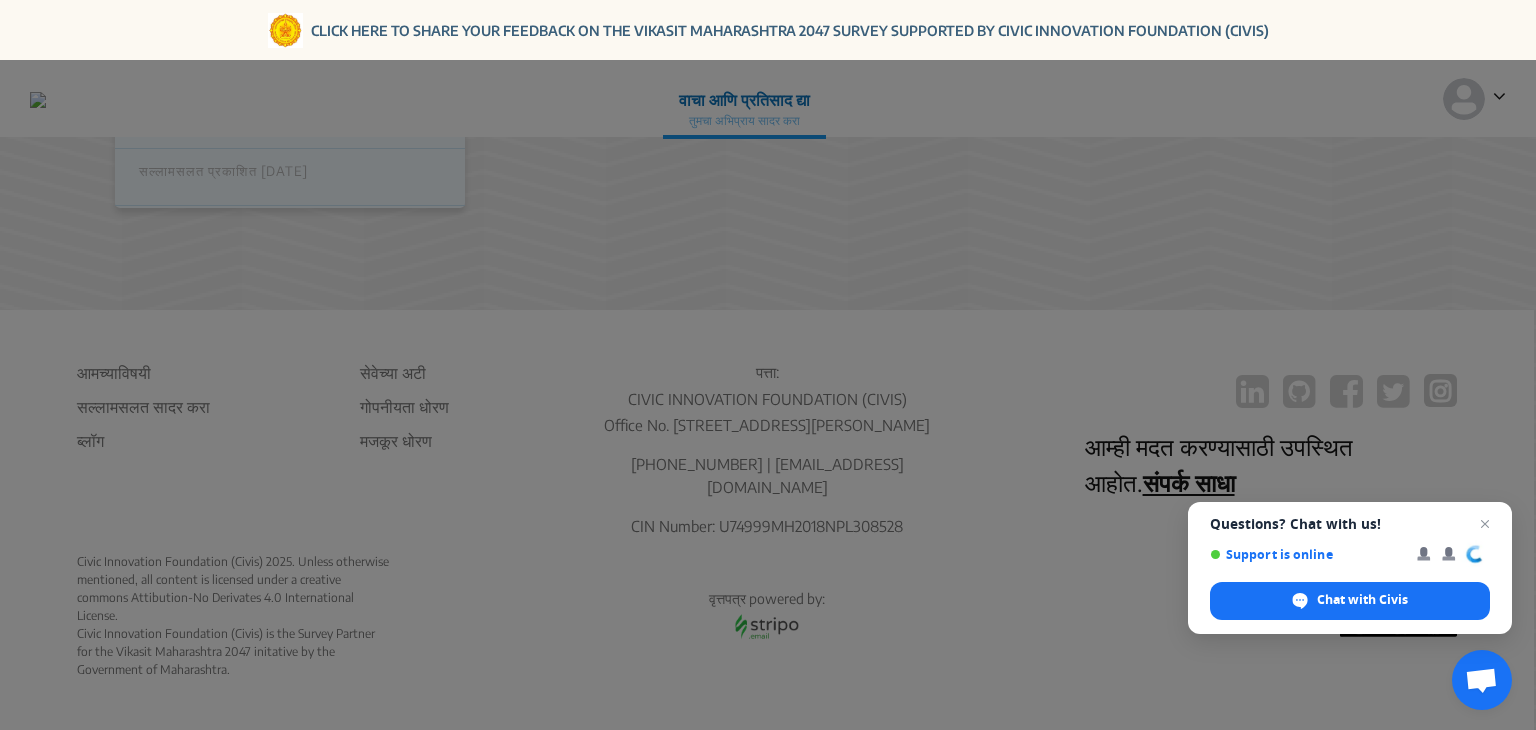 scroll, scrollTop: 550, scrollLeft: 0, axis: vertical 